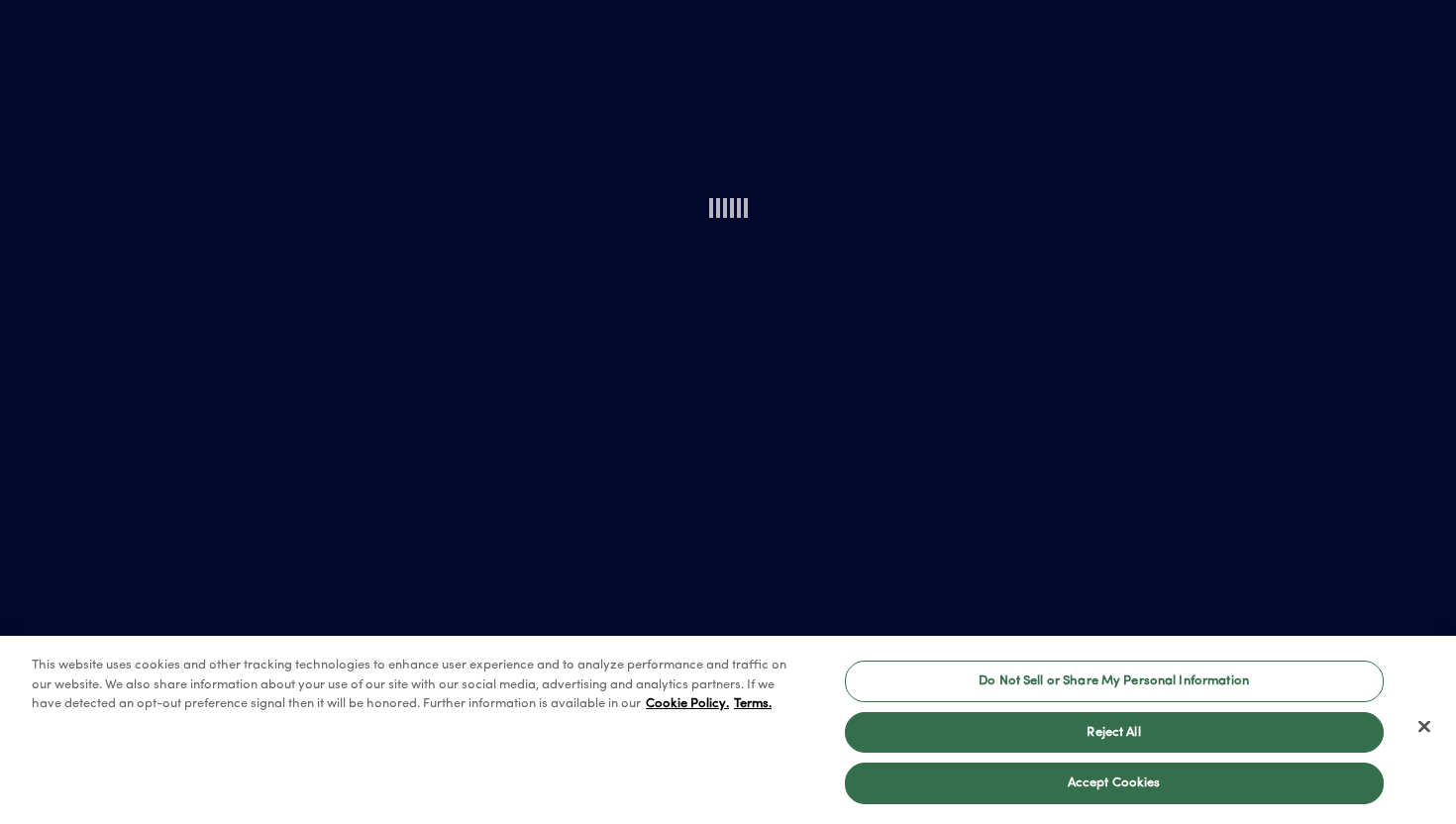 scroll, scrollTop: 0, scrollLeft: 0, axis: both 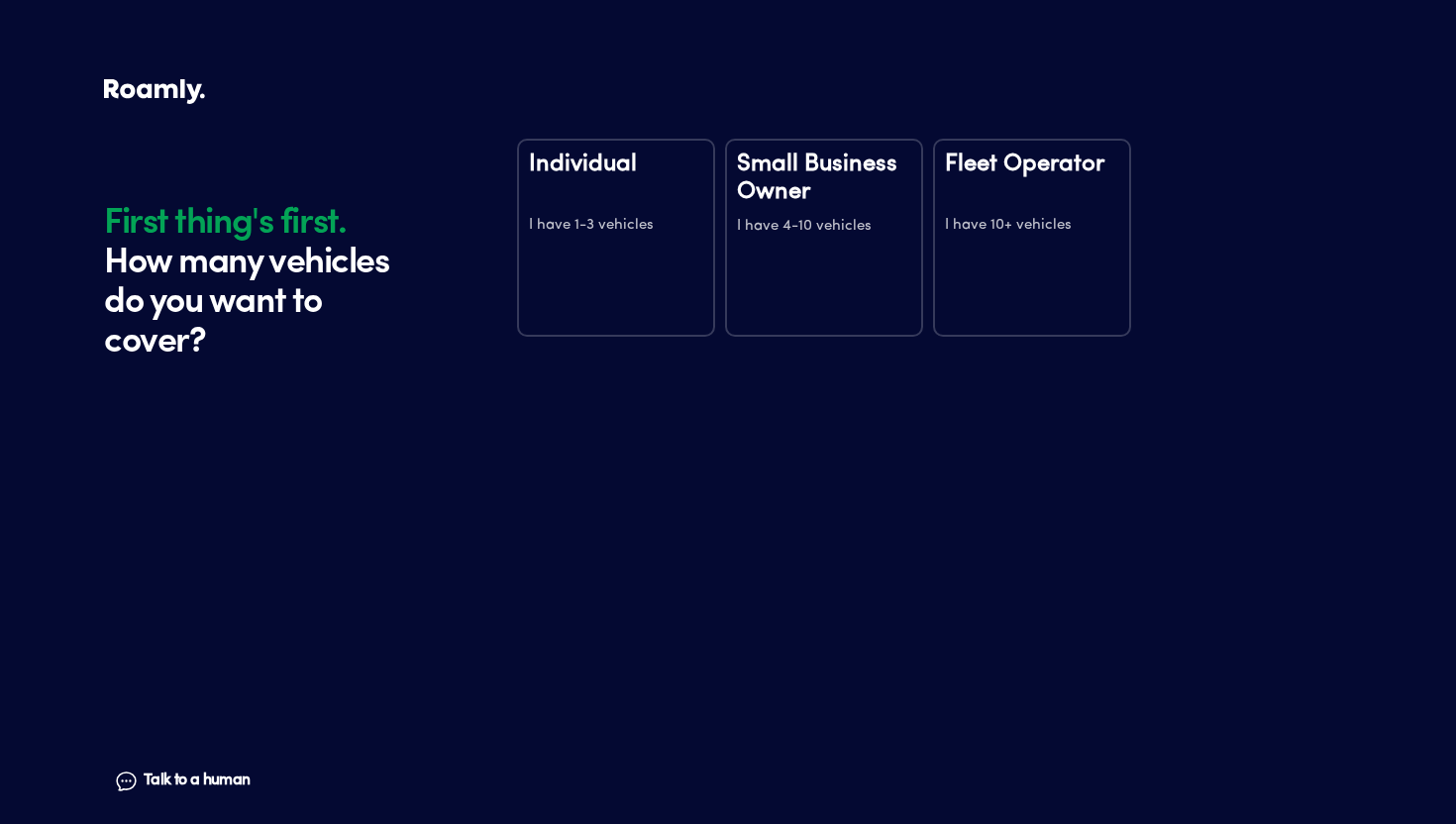 click on "Individual" at bounding box center (616, 177) 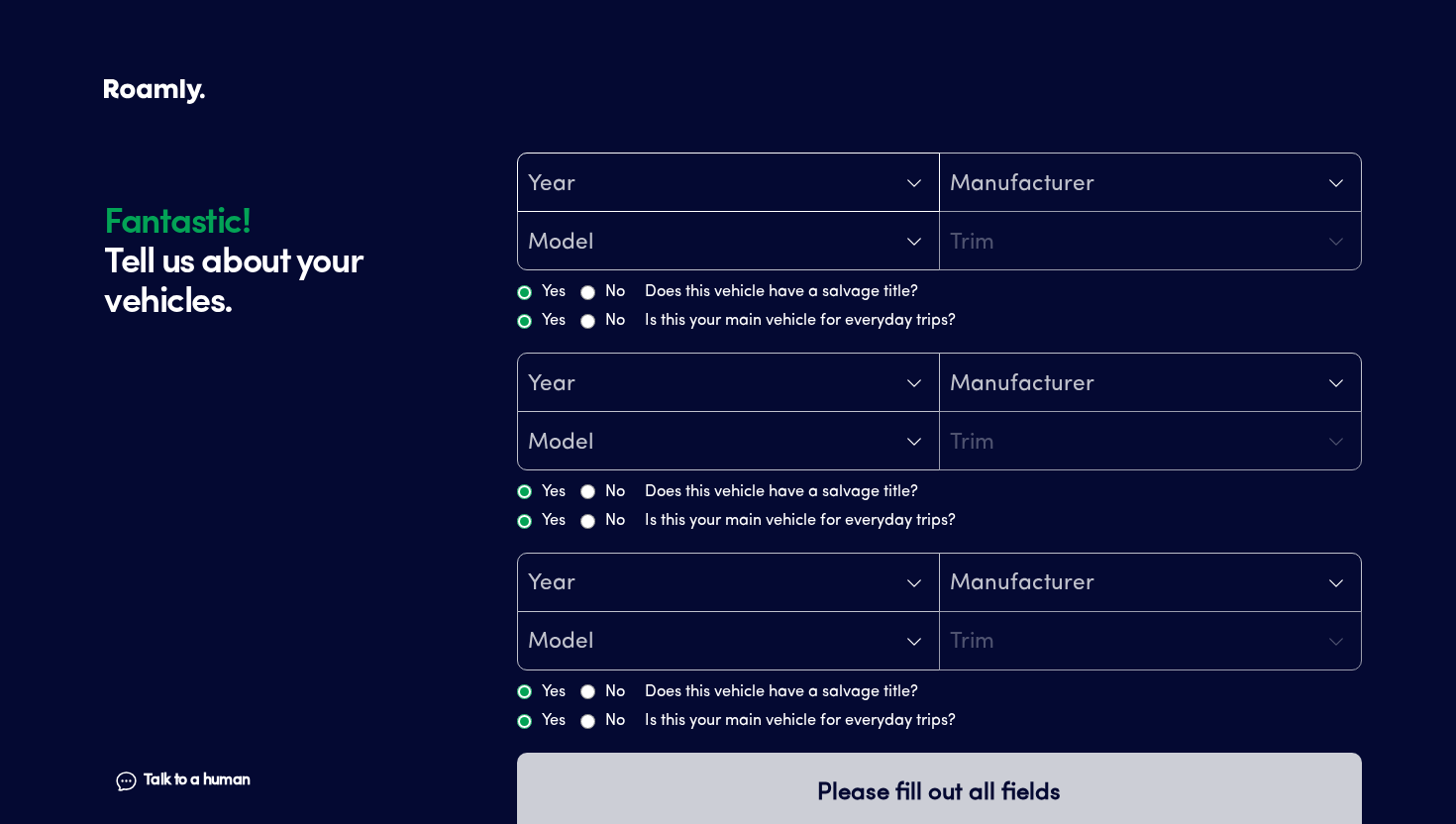 click on "Year" at bounding box center [728, 183] 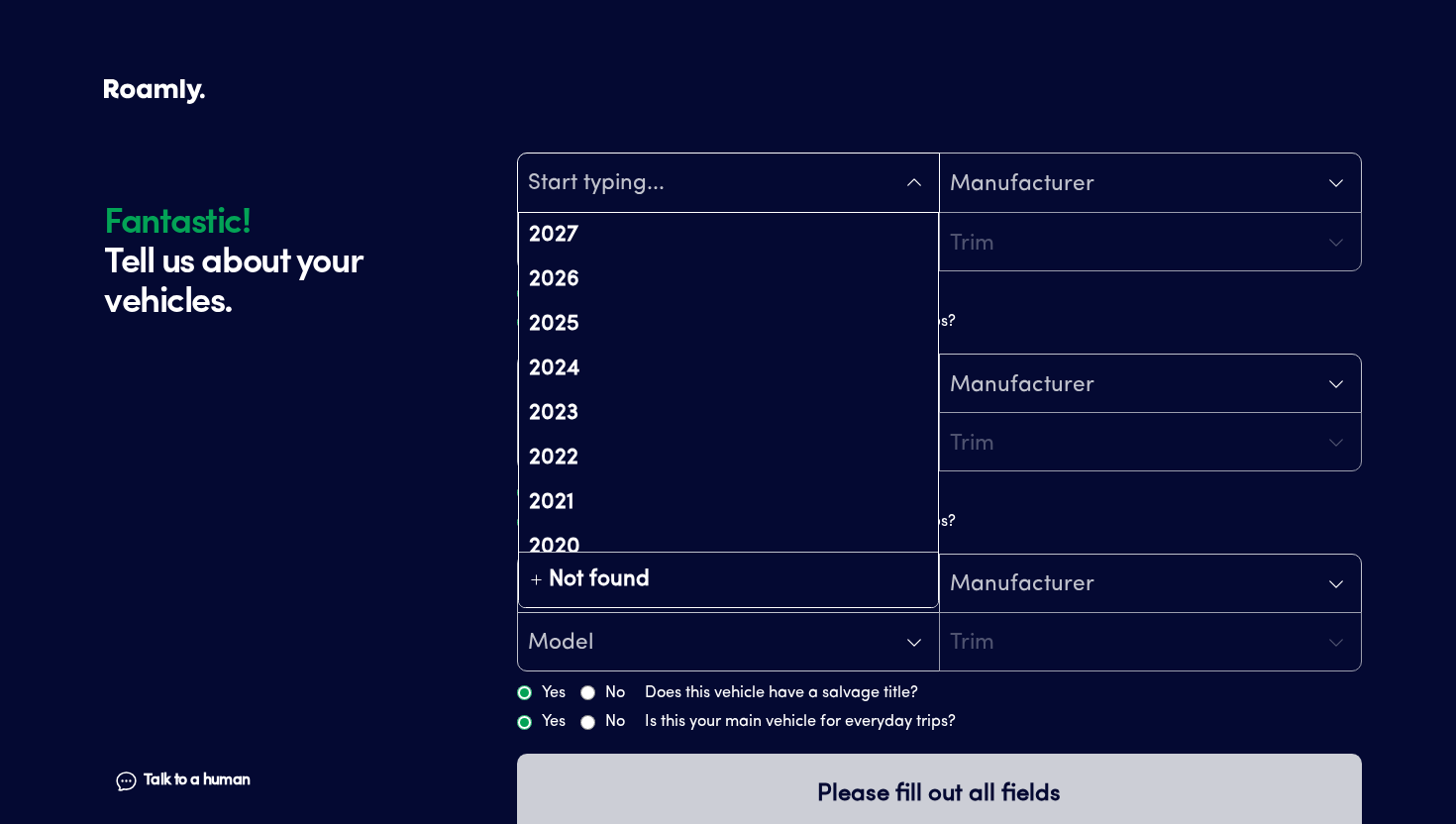 click on "Tell us about your vehicles." at bounding box center (253, 277) 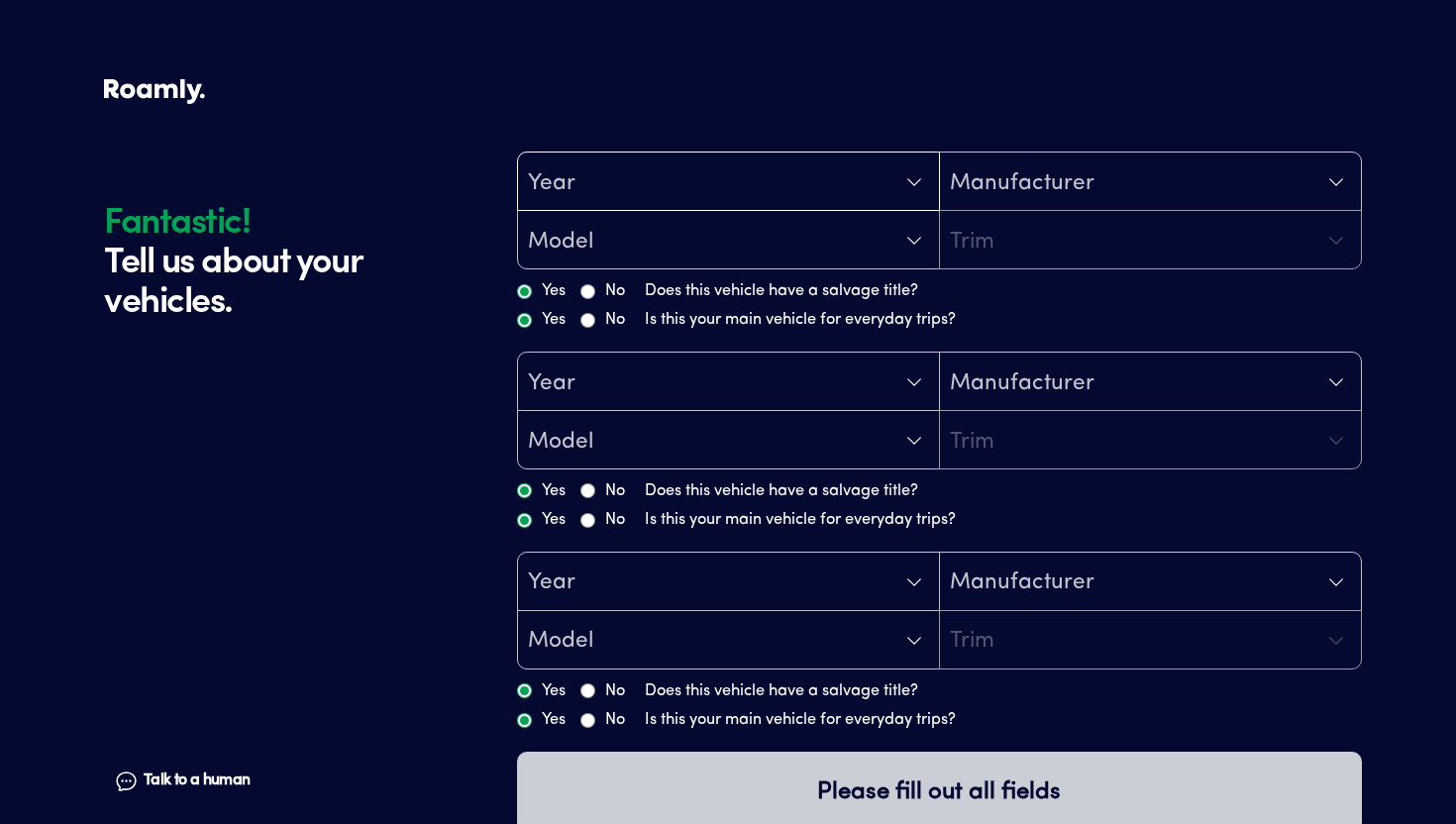 scroll, scrollTop: 0, scrollLeft: 0, axis: both 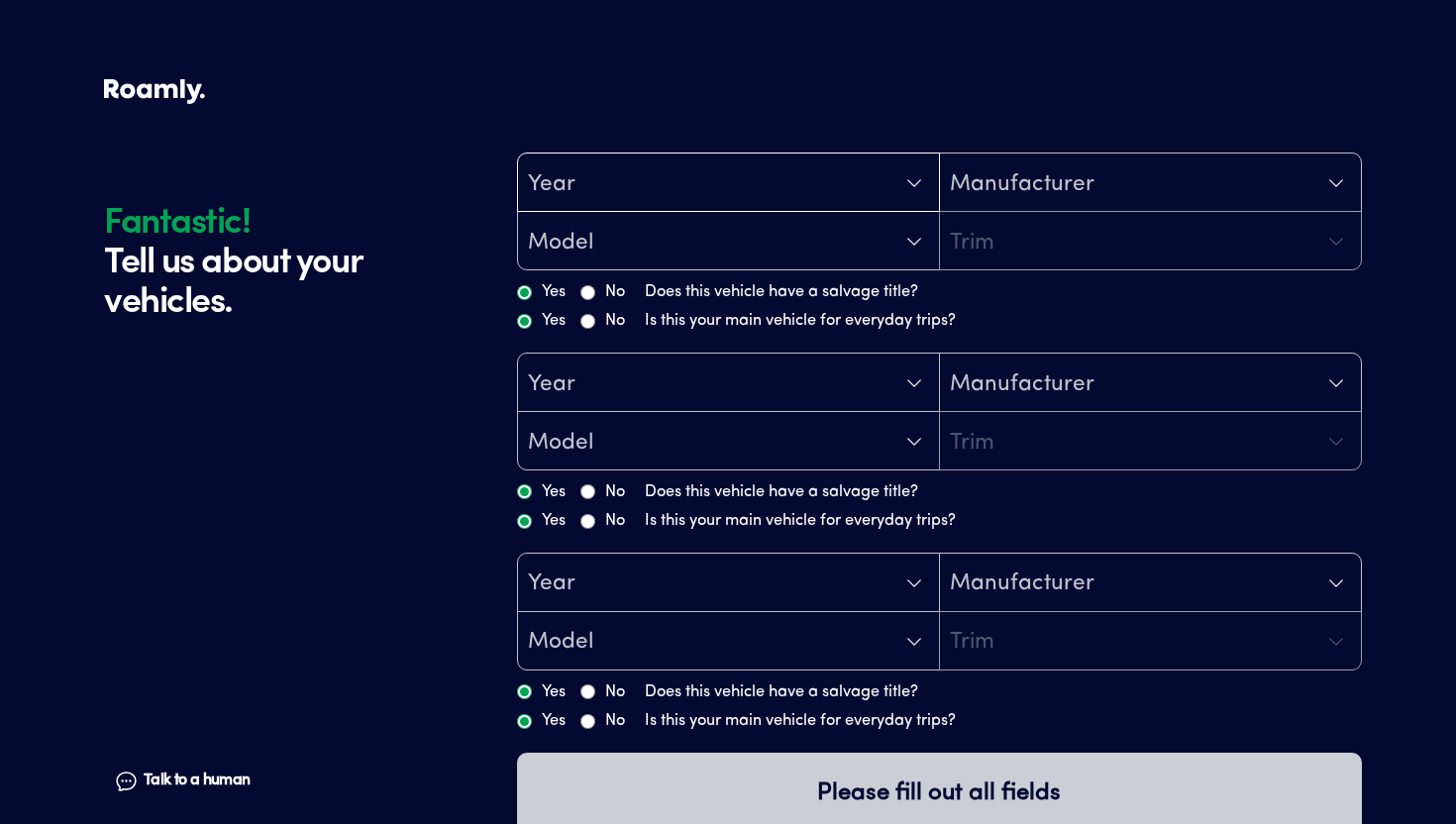 click on "Year" at bounding box center [728, 183] 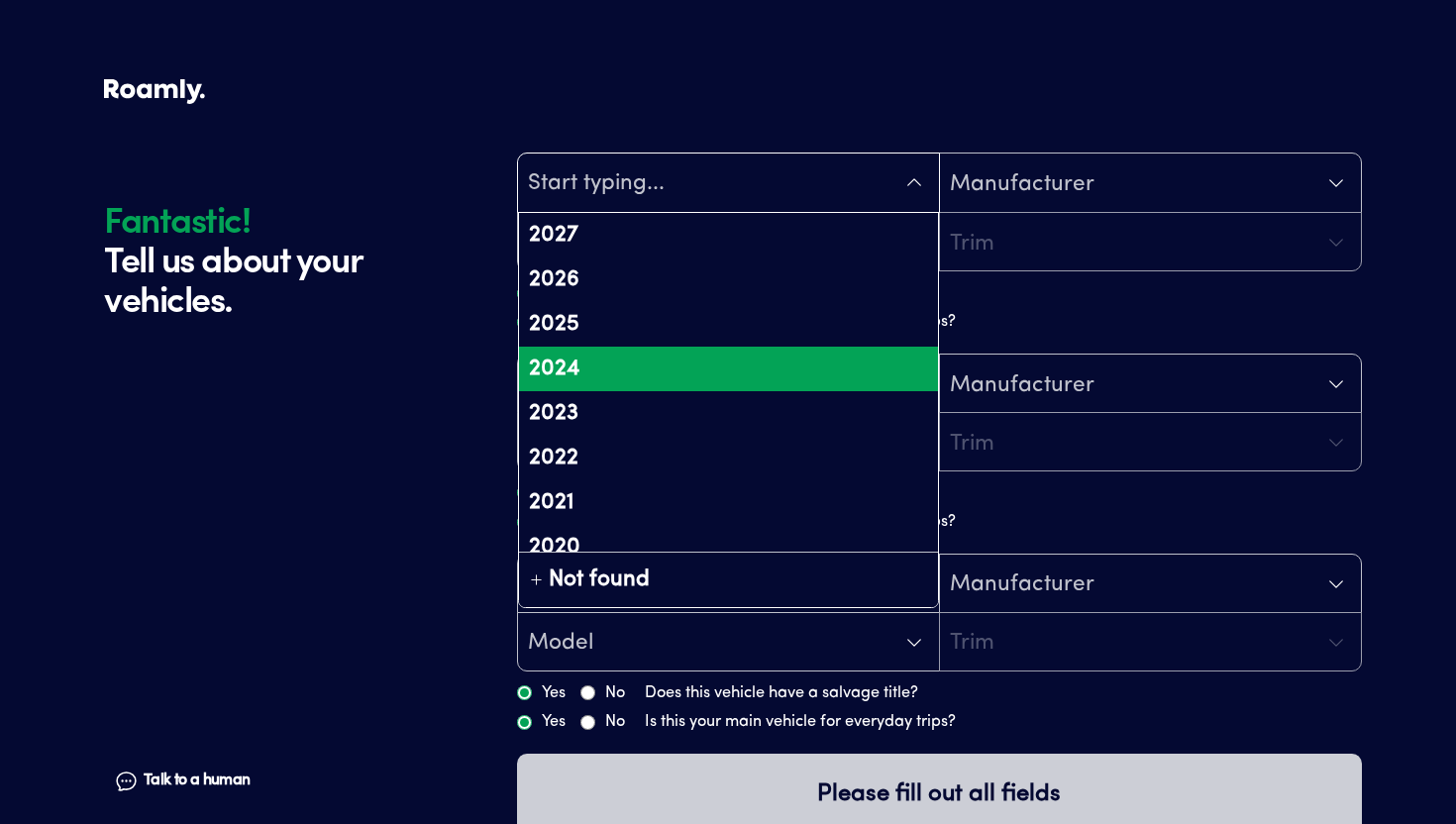 click on "2024" at bounding box center [728, 368] 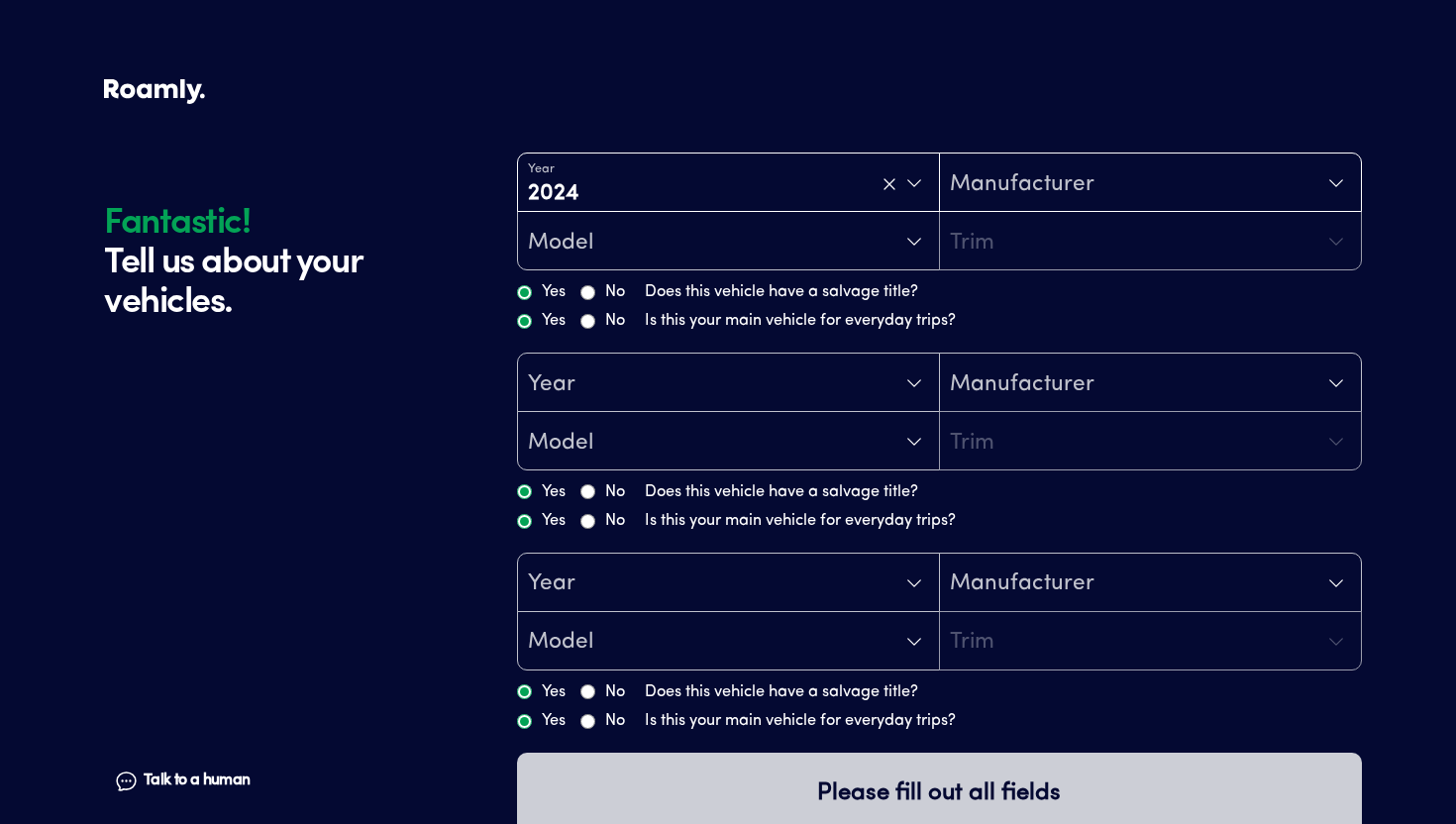 click on "Manufacturer" at bounding box center [1022, 184] 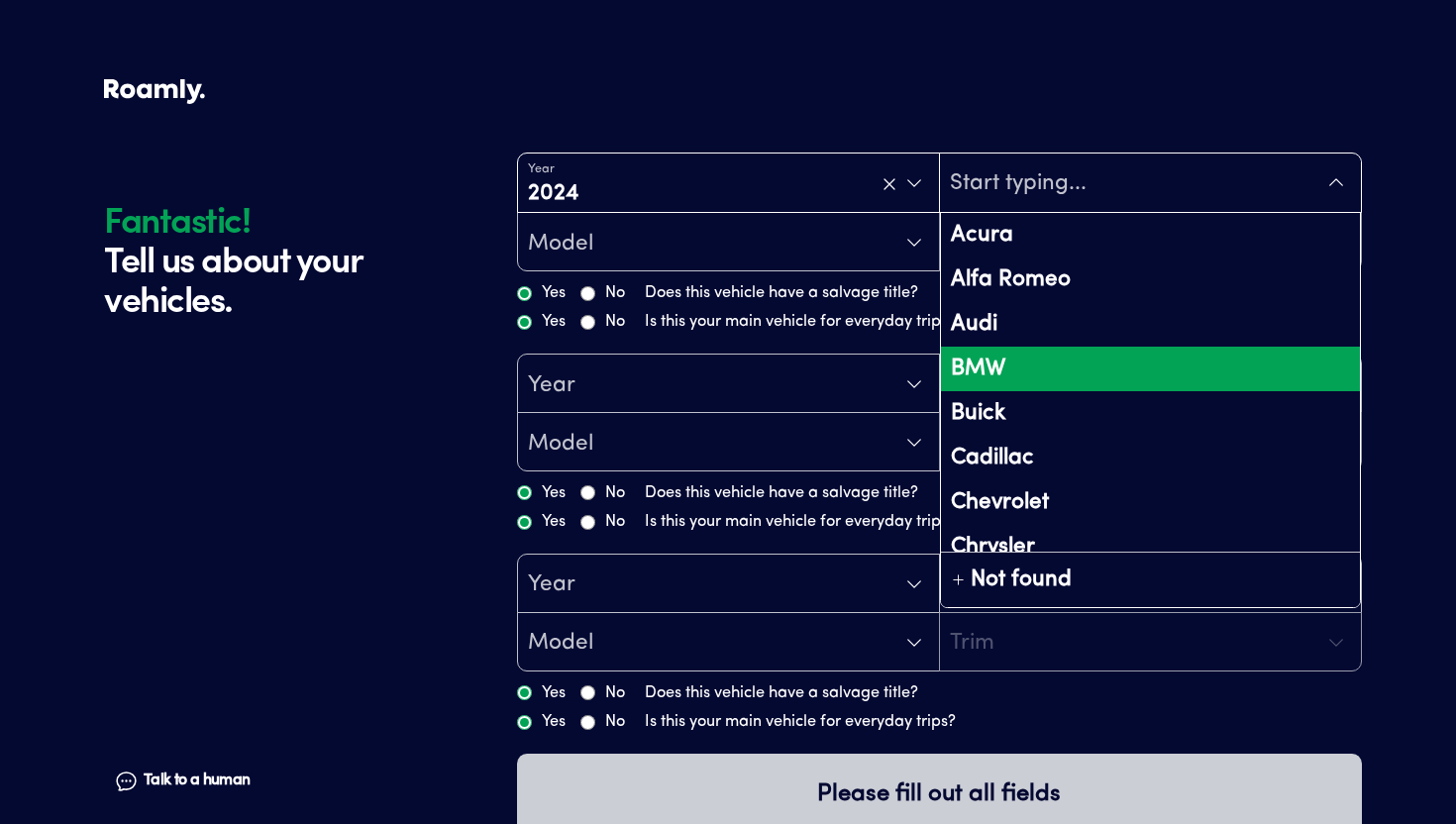 scroll, scrollTop: 1399, scrollLeft: 0, axis: vertical 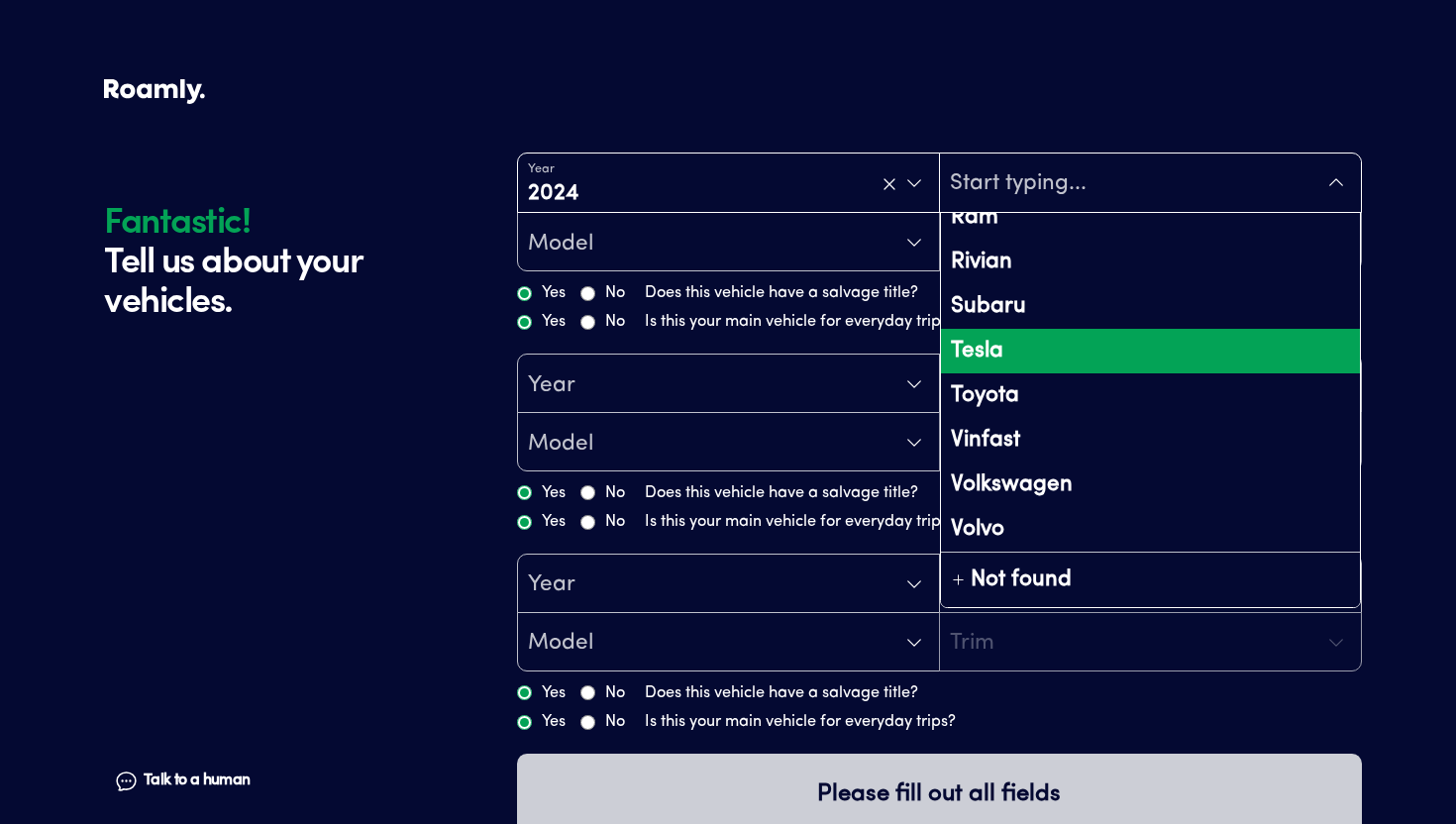 click on "Tesla" at bounding box center (1150, 351) 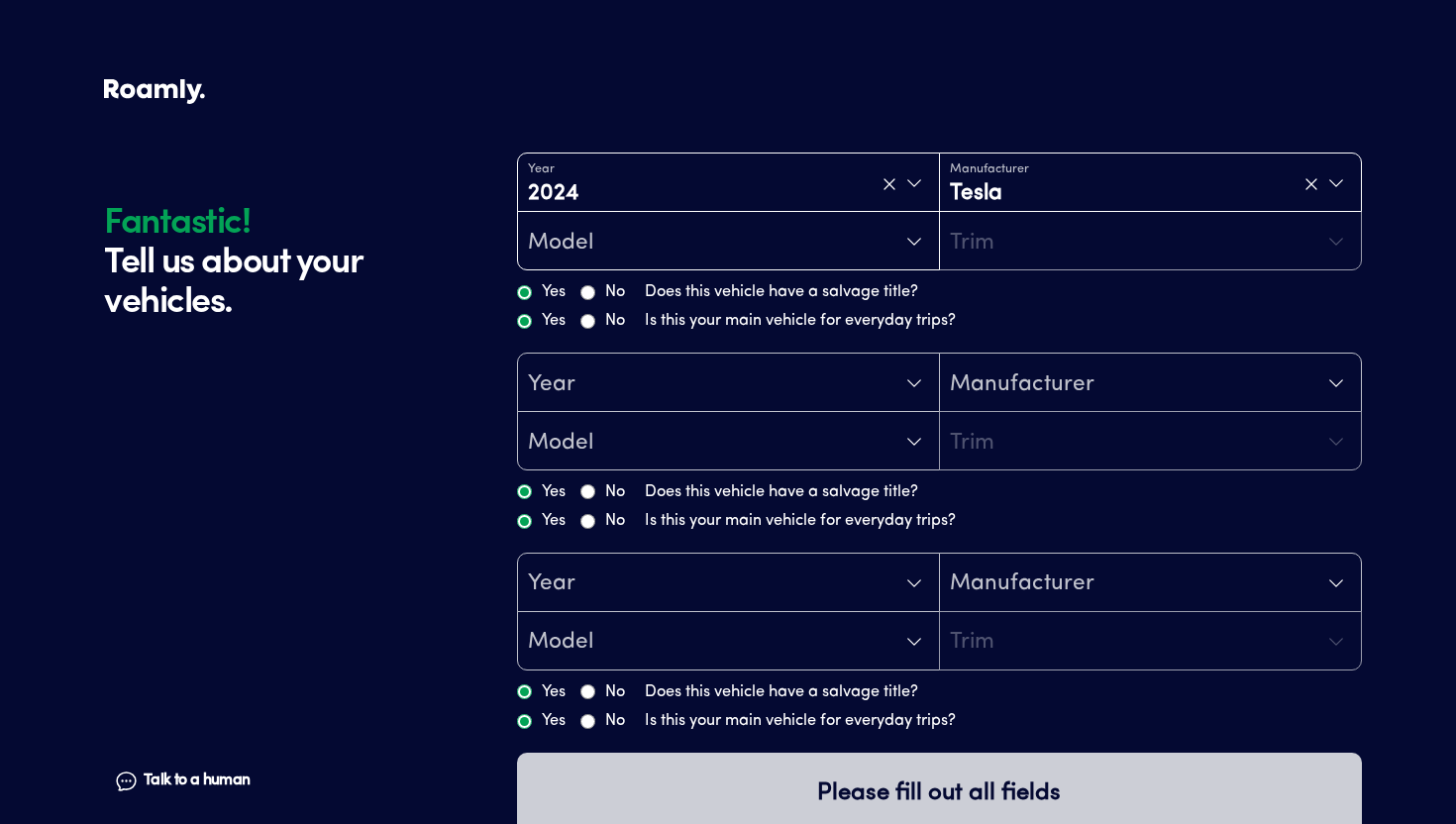 click on "Model" at bounding box center (728, 242) 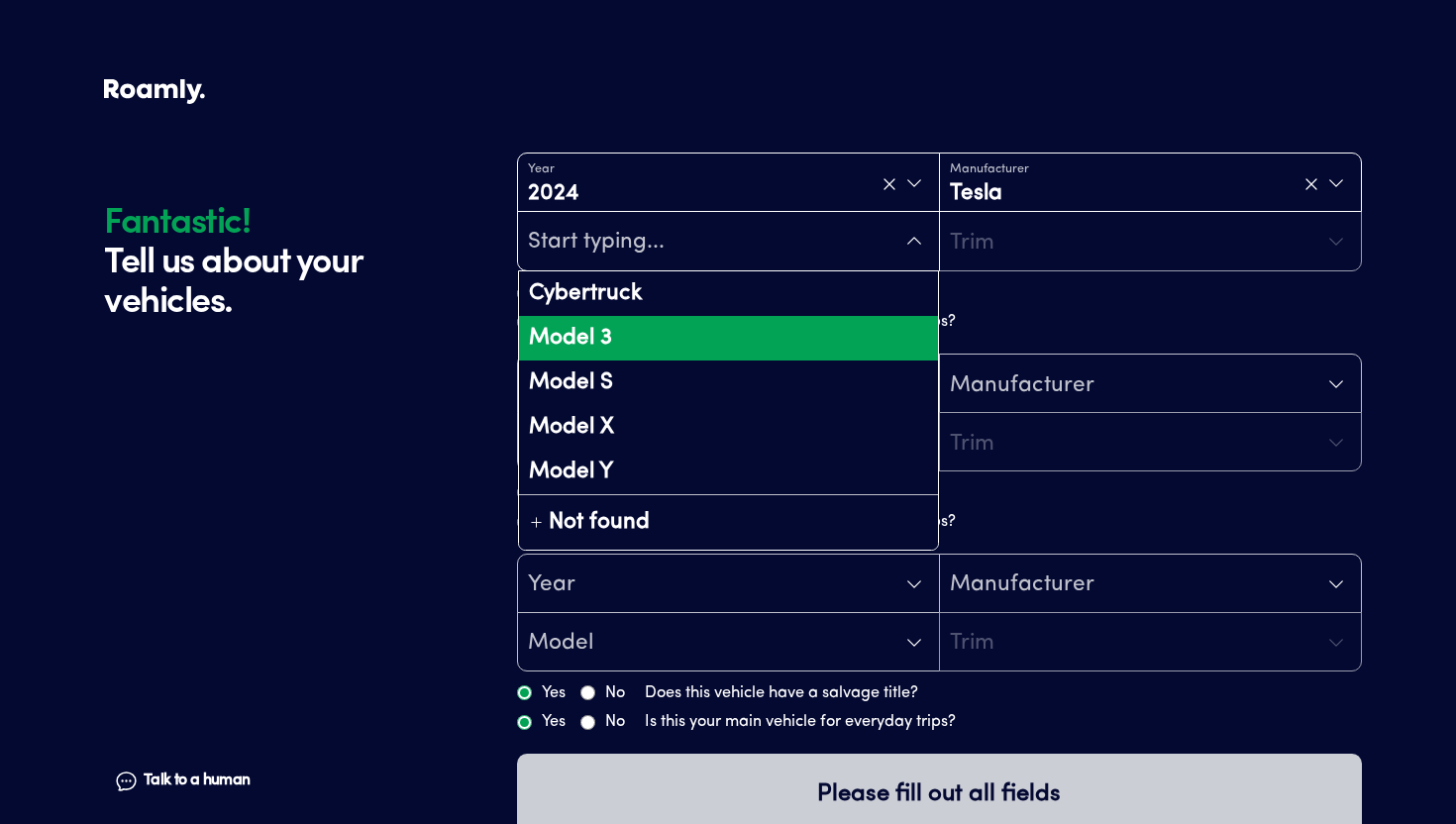 click on "Model 3" at bounding box center (728, 338) 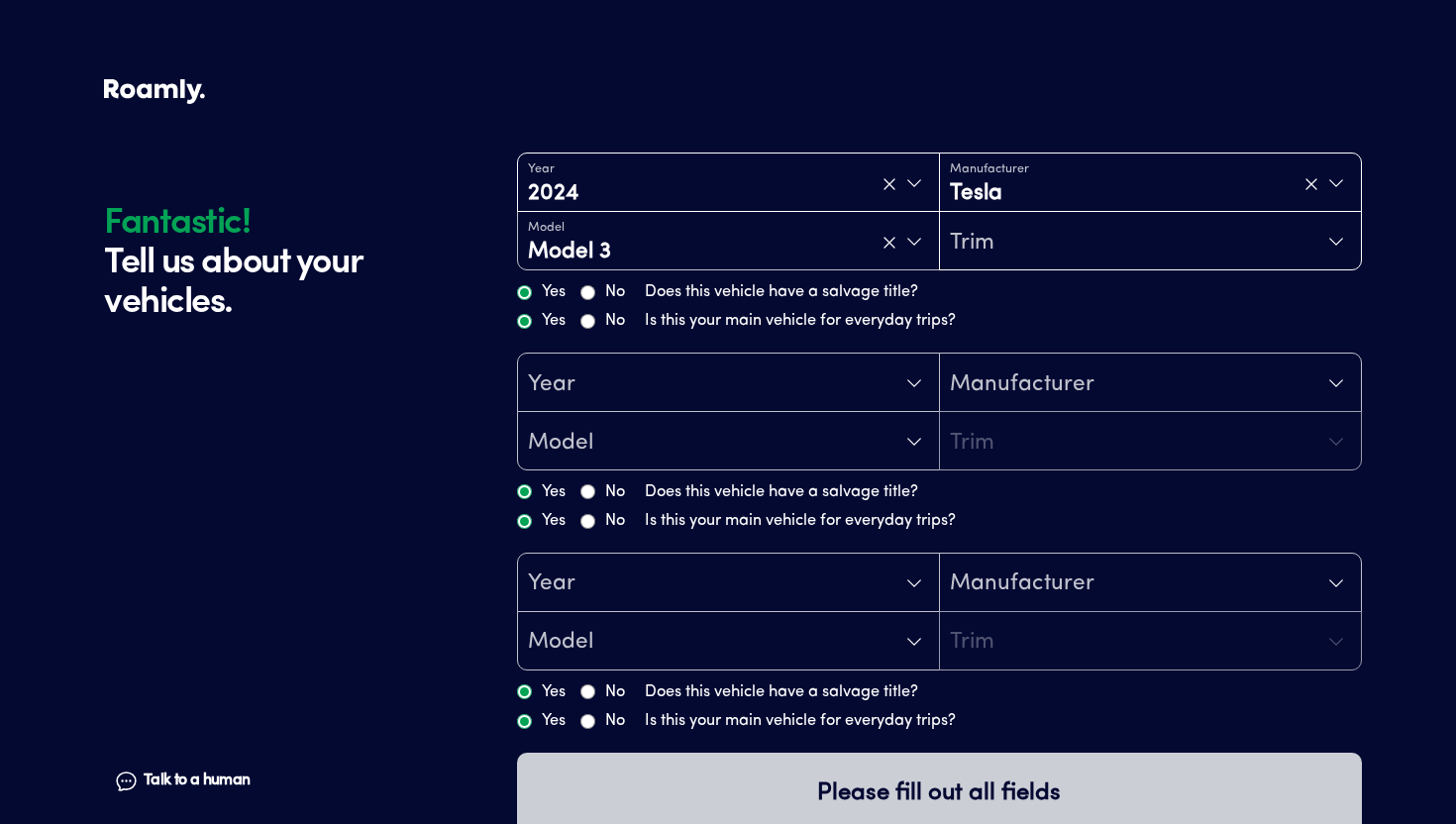 click on "Trim" at bounding box center [1150, 242] 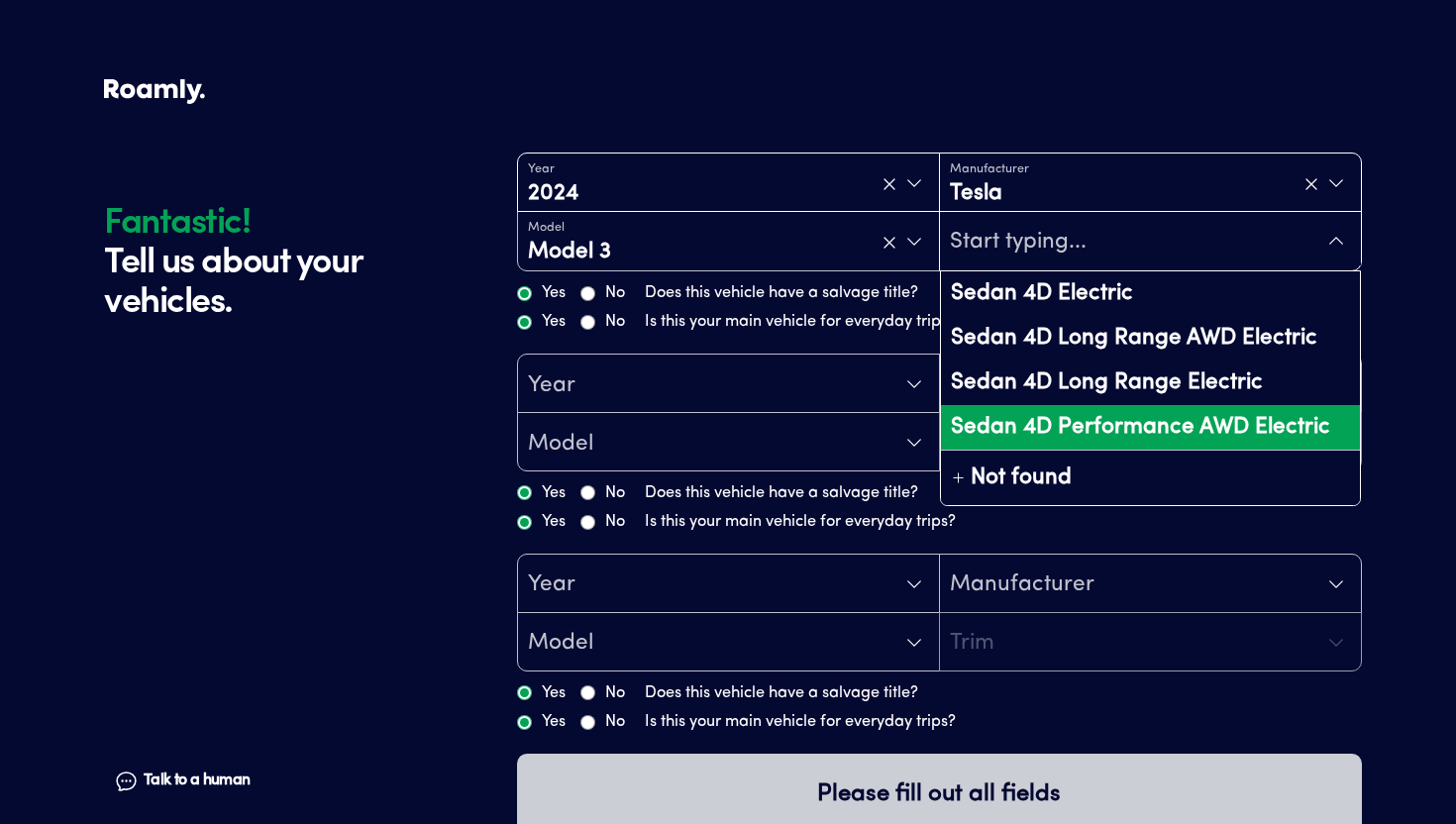 click on "Sedan 4D Performance AWD Electric" at bounding box center (1150, 427) 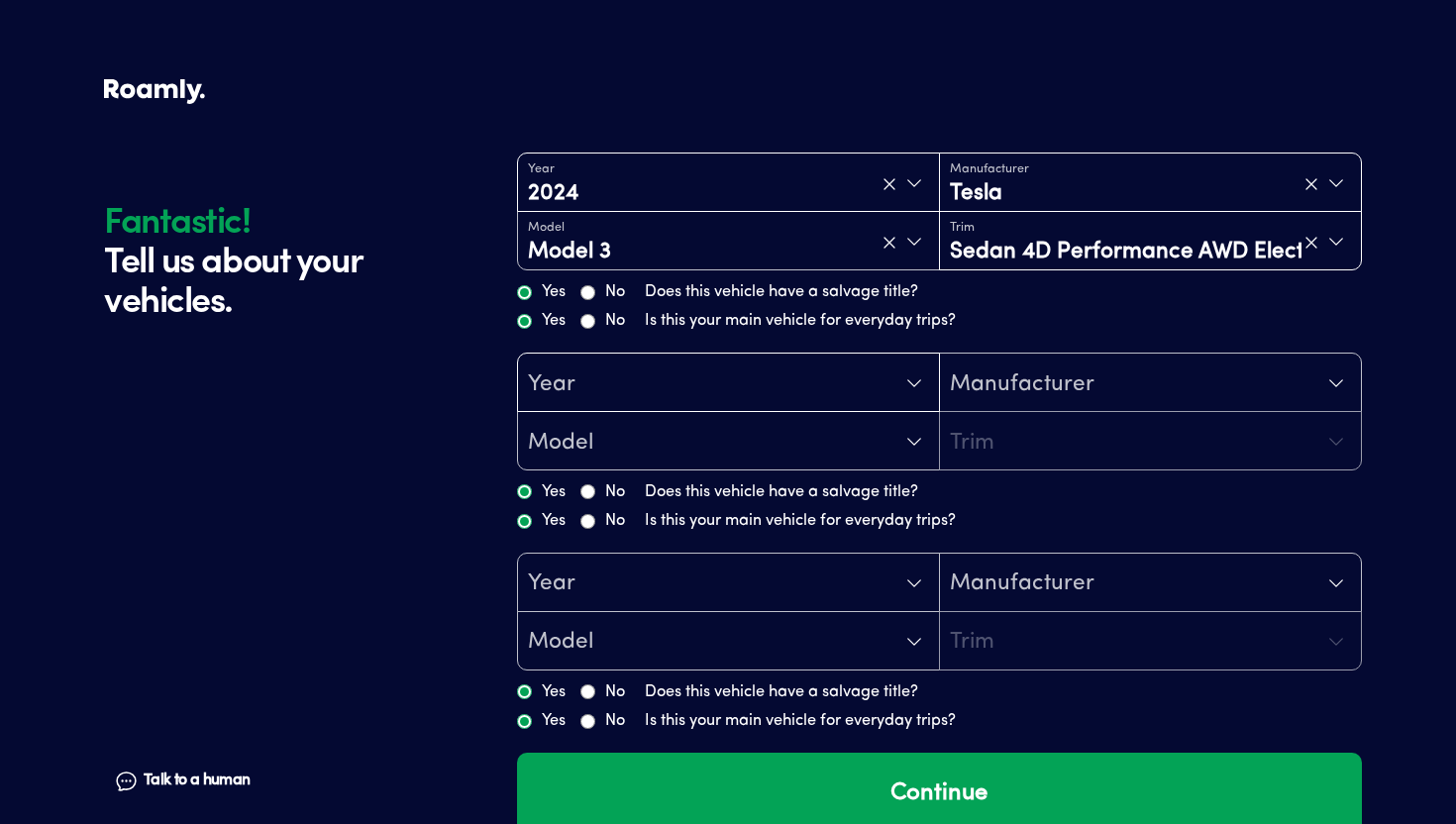 click on "Year" at bounding box center [552, 384] 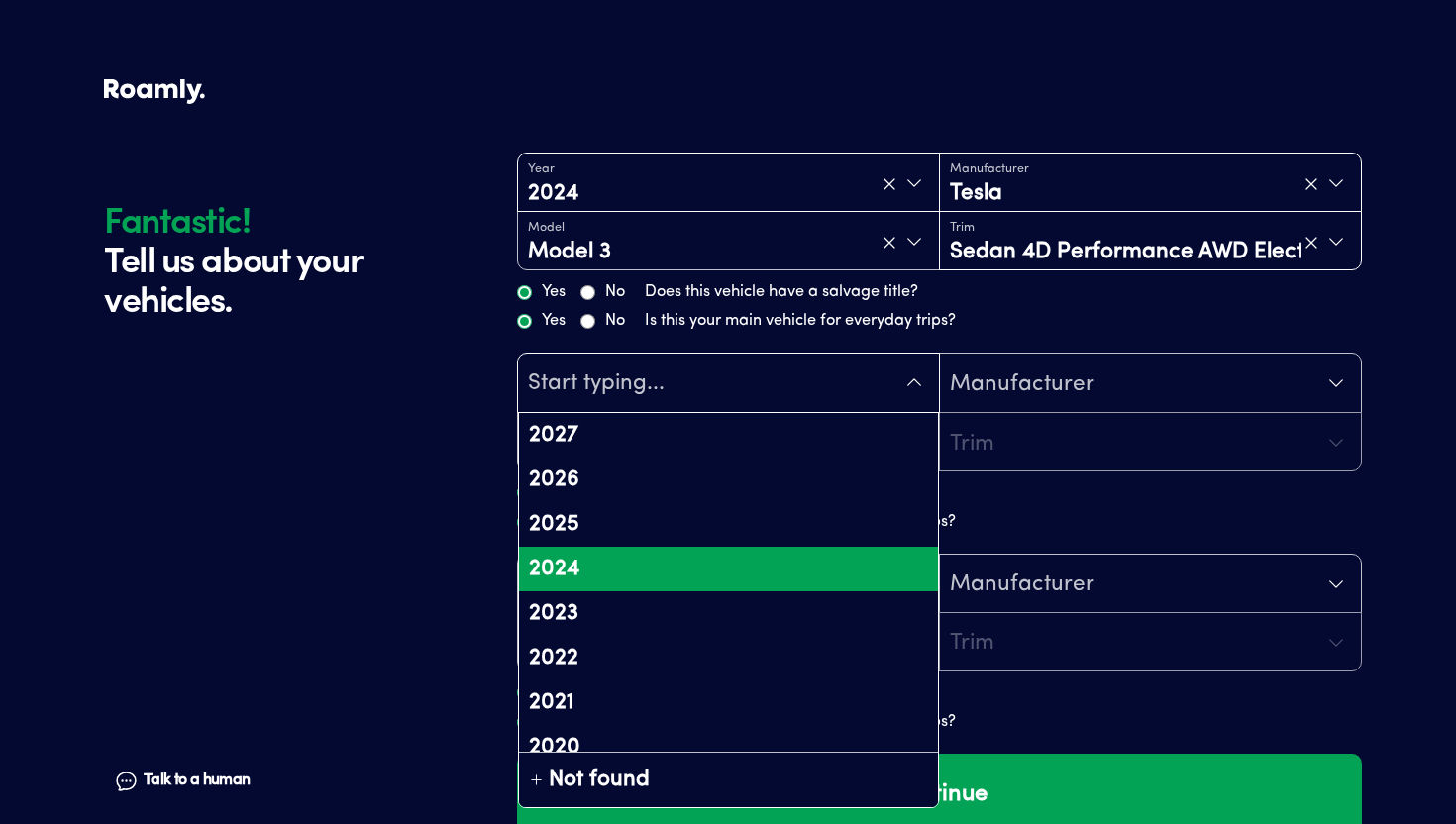 click on "2024" at bounding box center [728, 568] 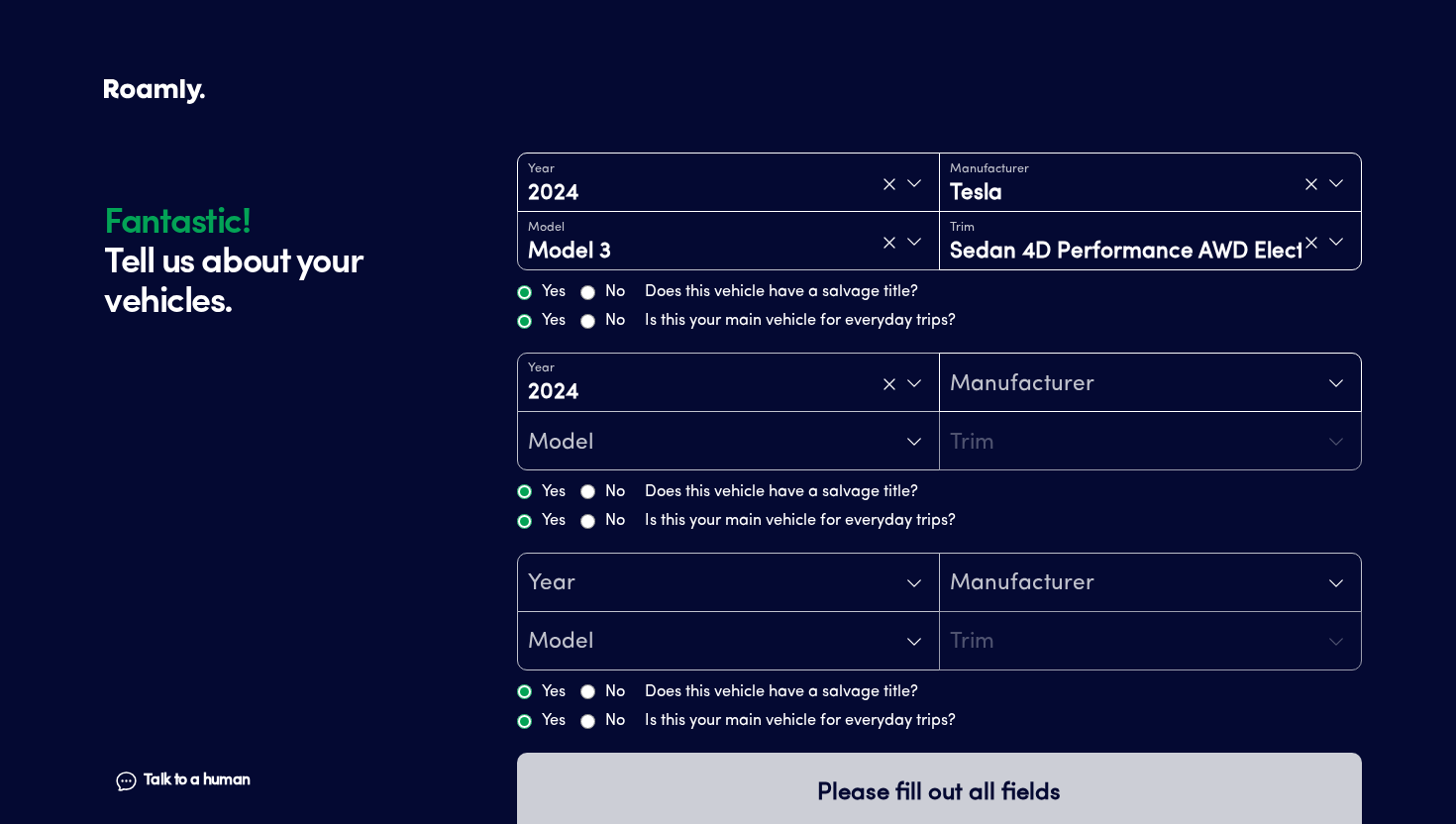 click on "Manufacturer" at bounding box center [1022, 384] 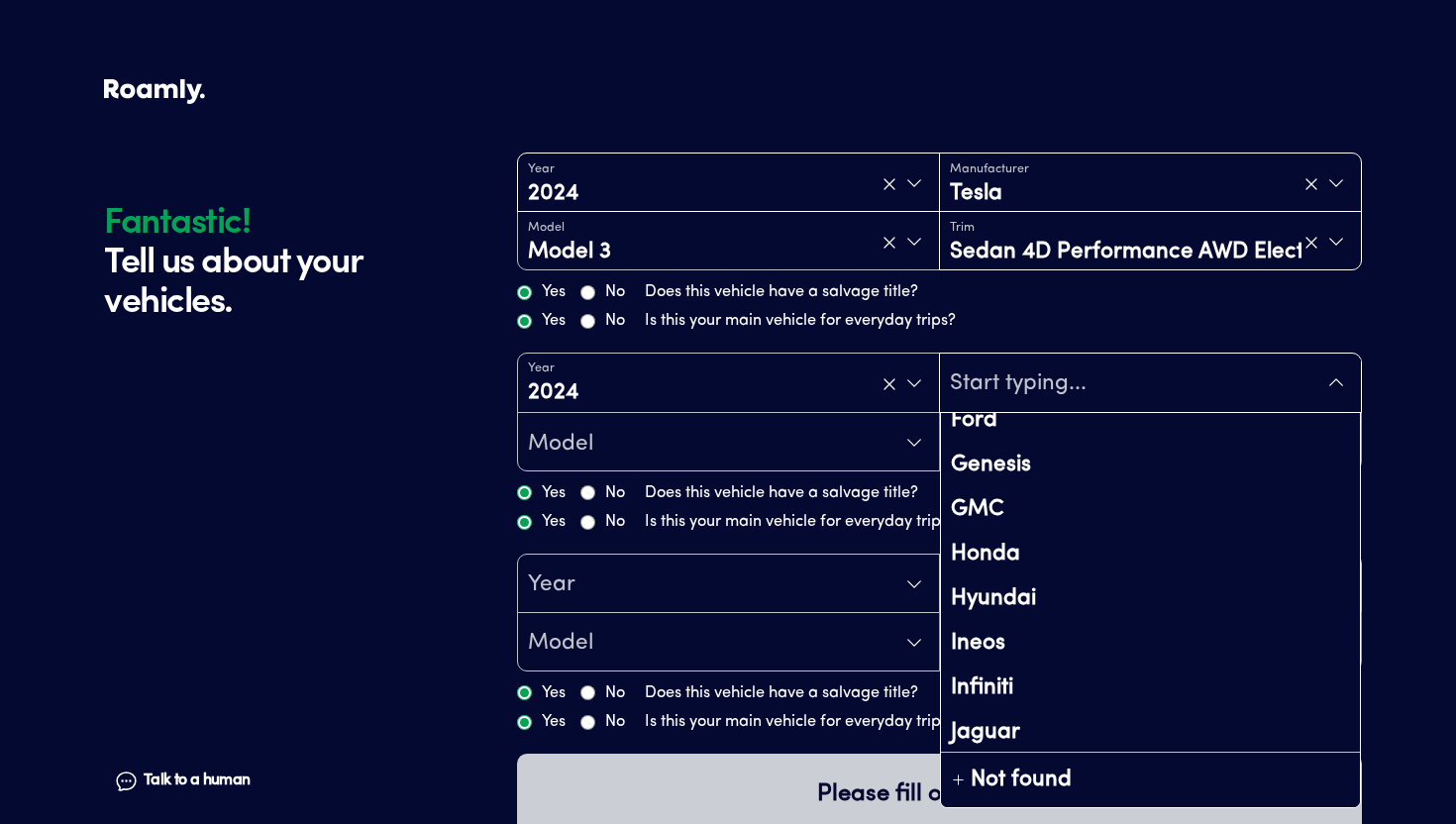 scroll, scrollTop: 439, scrollLeft: 0, axis: vertical 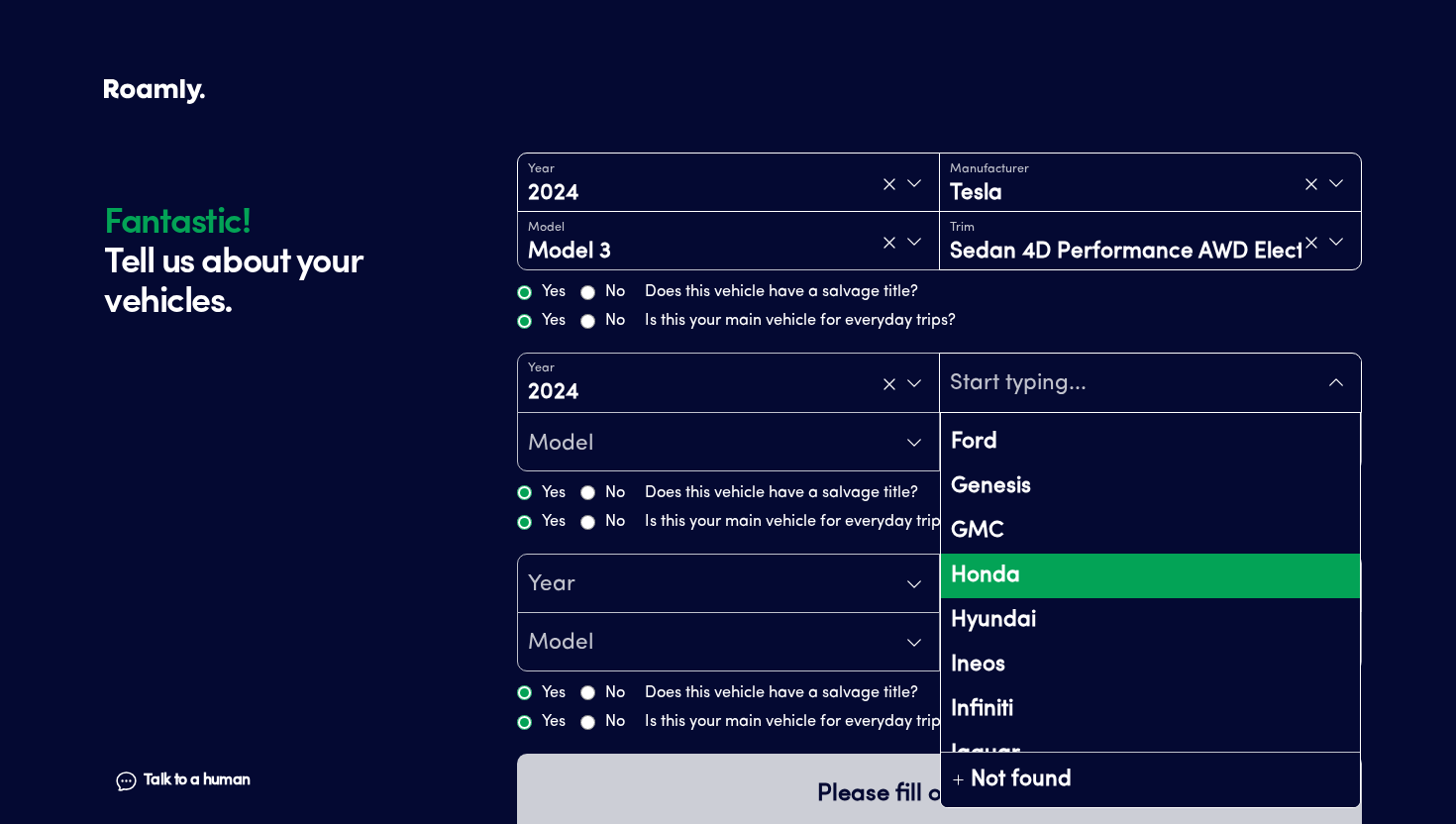 click on "Honda" at bounding box center (1150, 575) 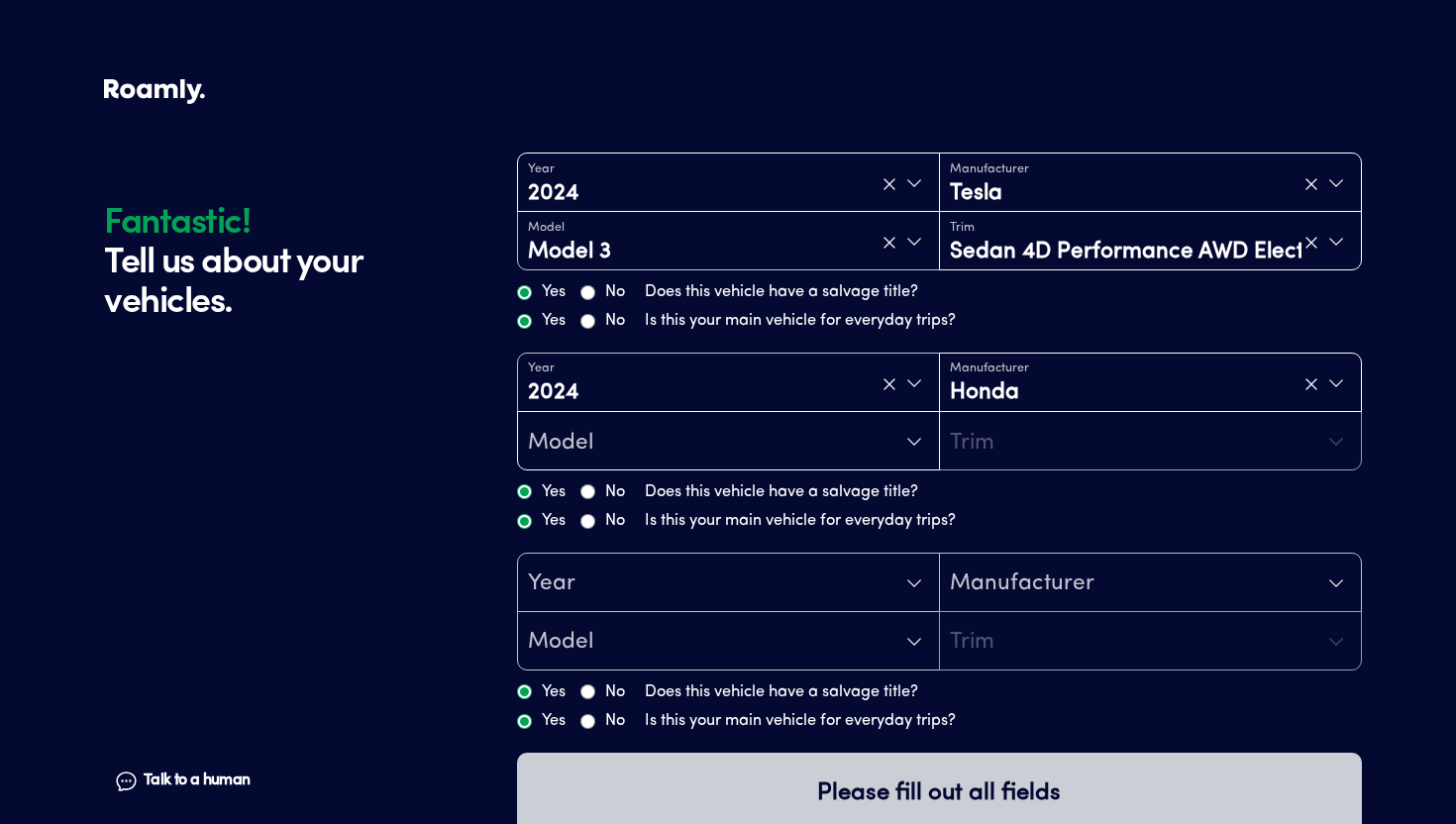 click on "Model" at bounding box center (728, 442) 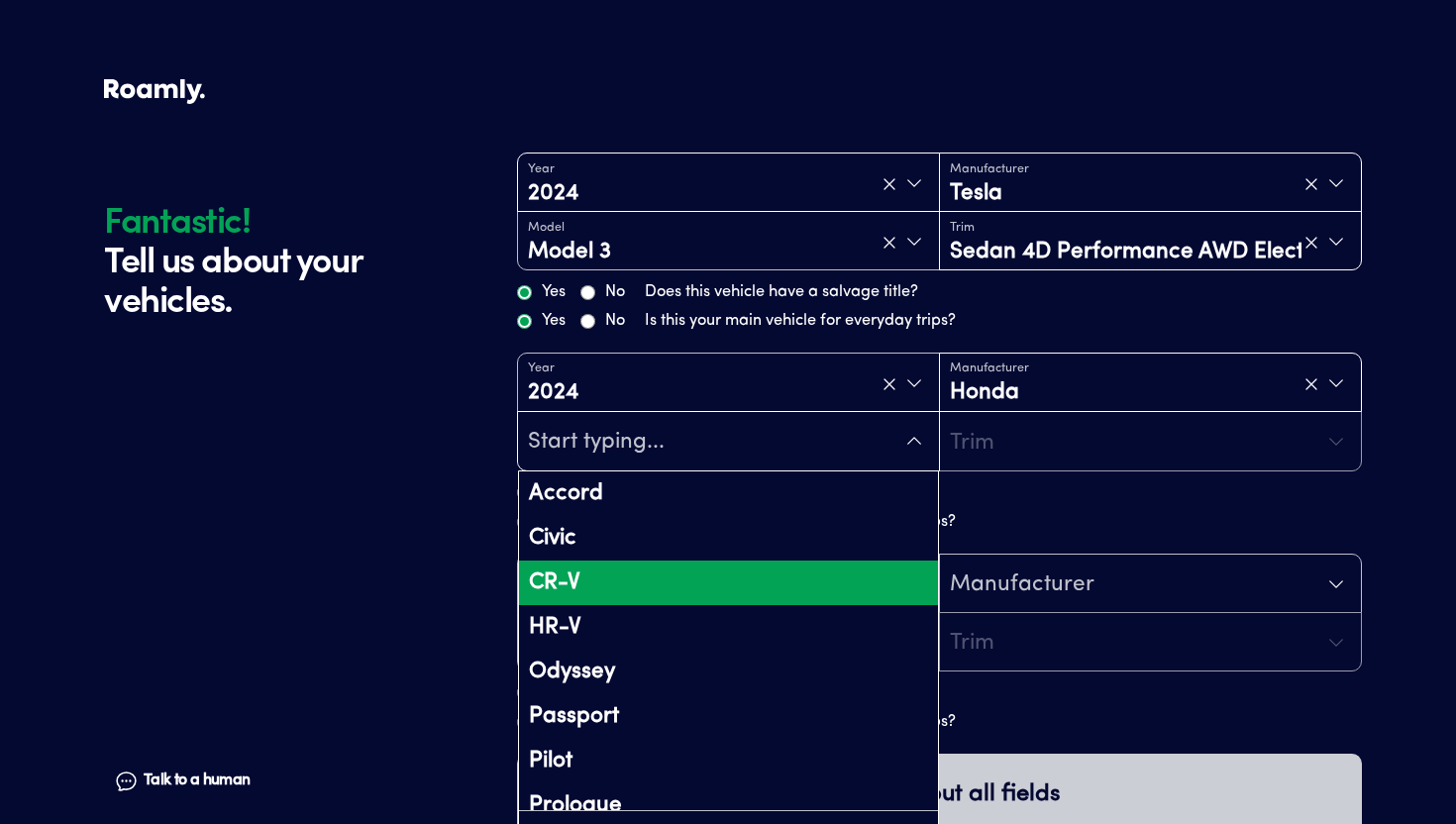 click on "CR-V" at bounding box center [728, 582] 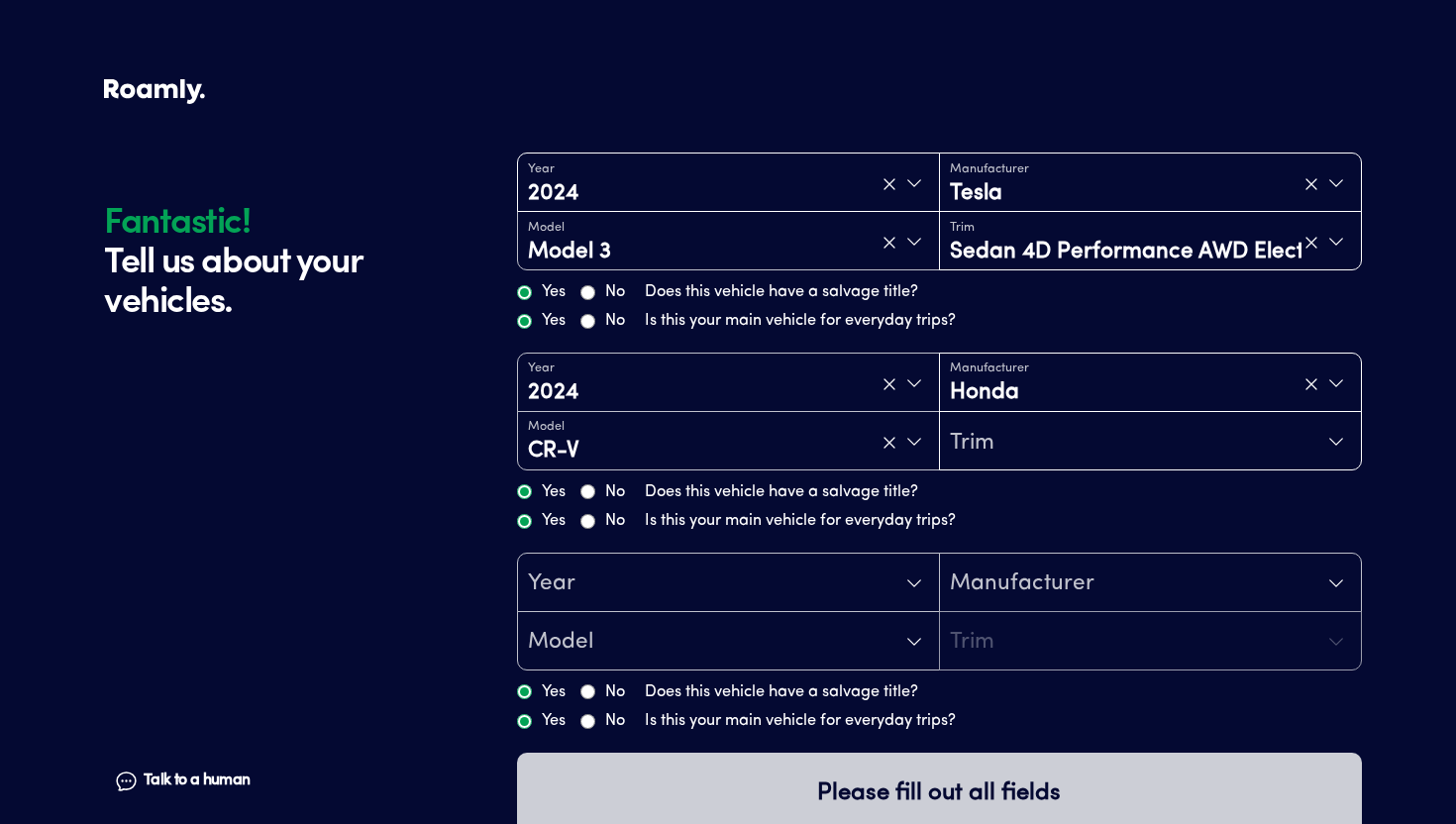 click on "Trim" at bounding box center [1150, 442] 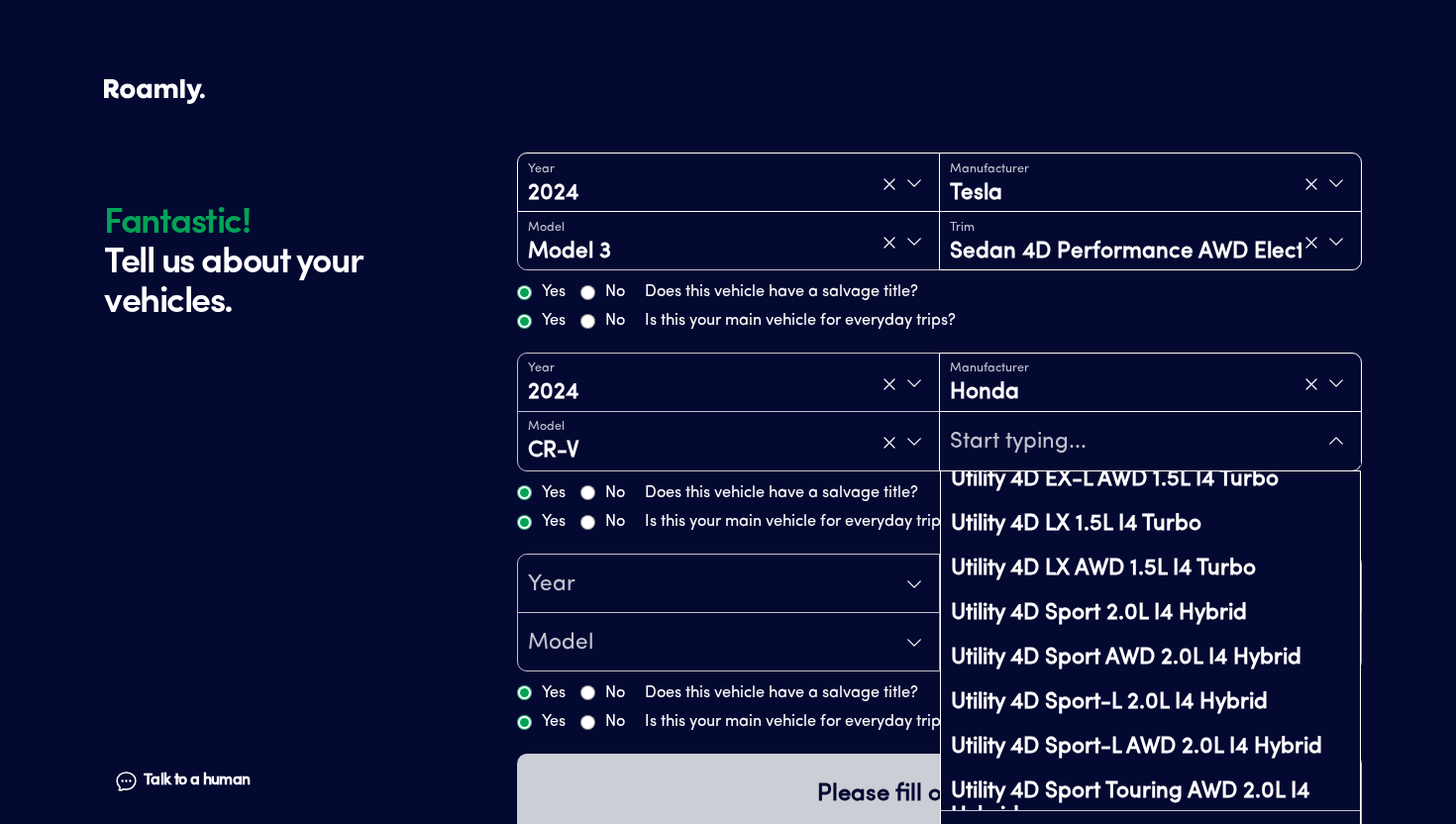 scroll, scrollTop: 176, scrollLeft: 0, axis: vertical 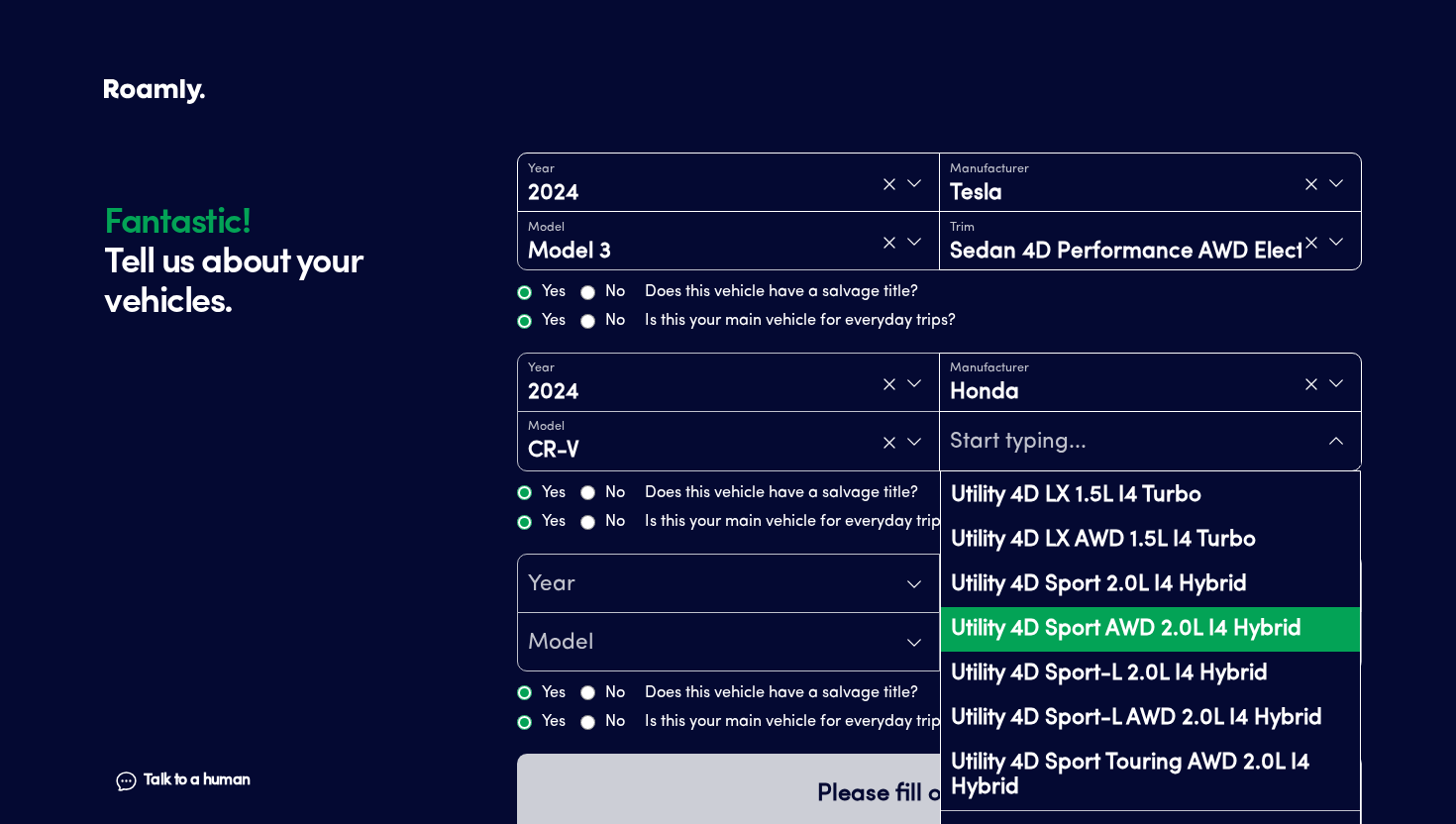 click on "Utility 4D Sport AWD 2.0L I4 Hybrid" at bounding box center (1150, 629) 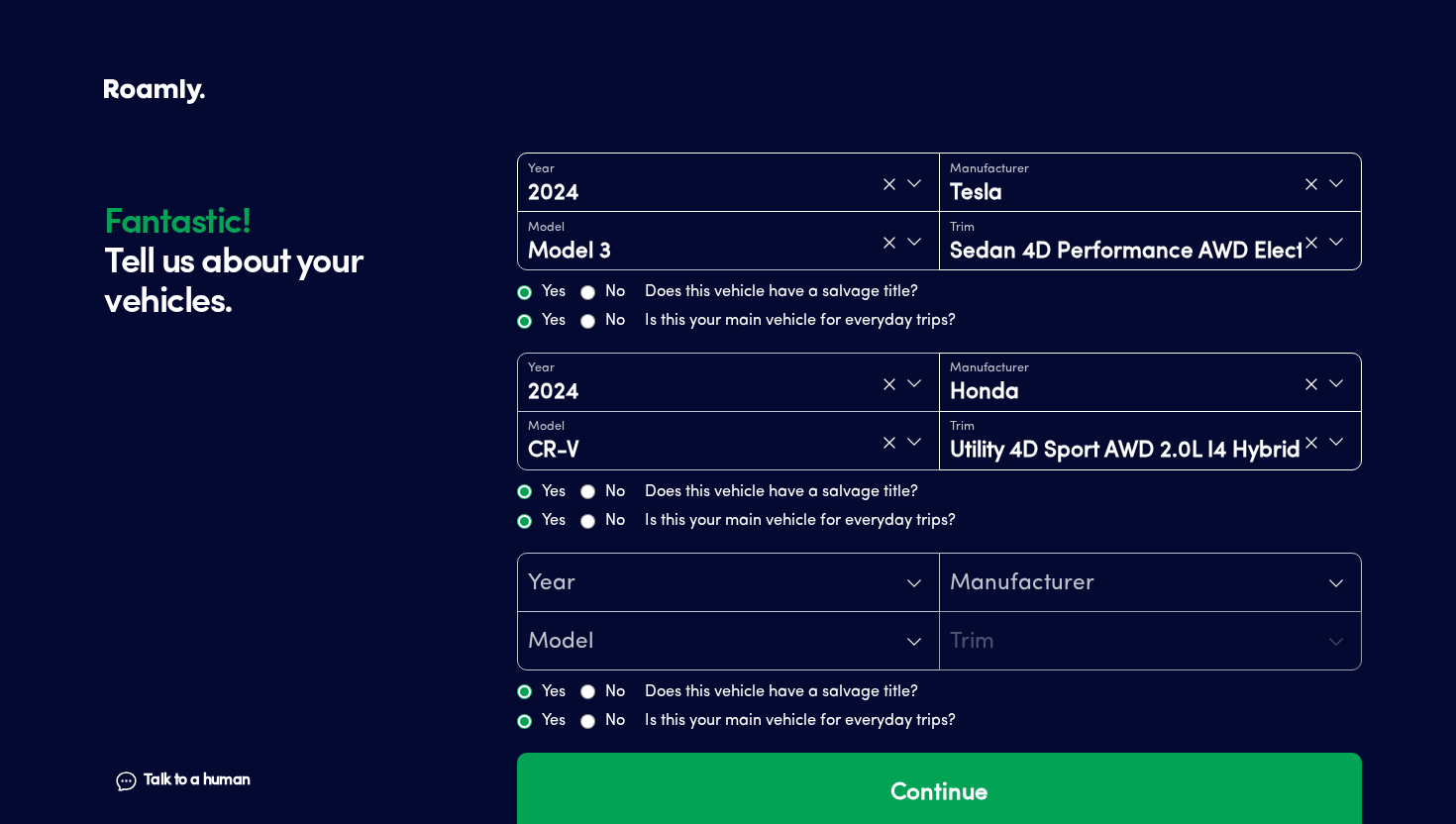 scroll, scrollTop: 40, scrollLeft: 0, axis: vertical 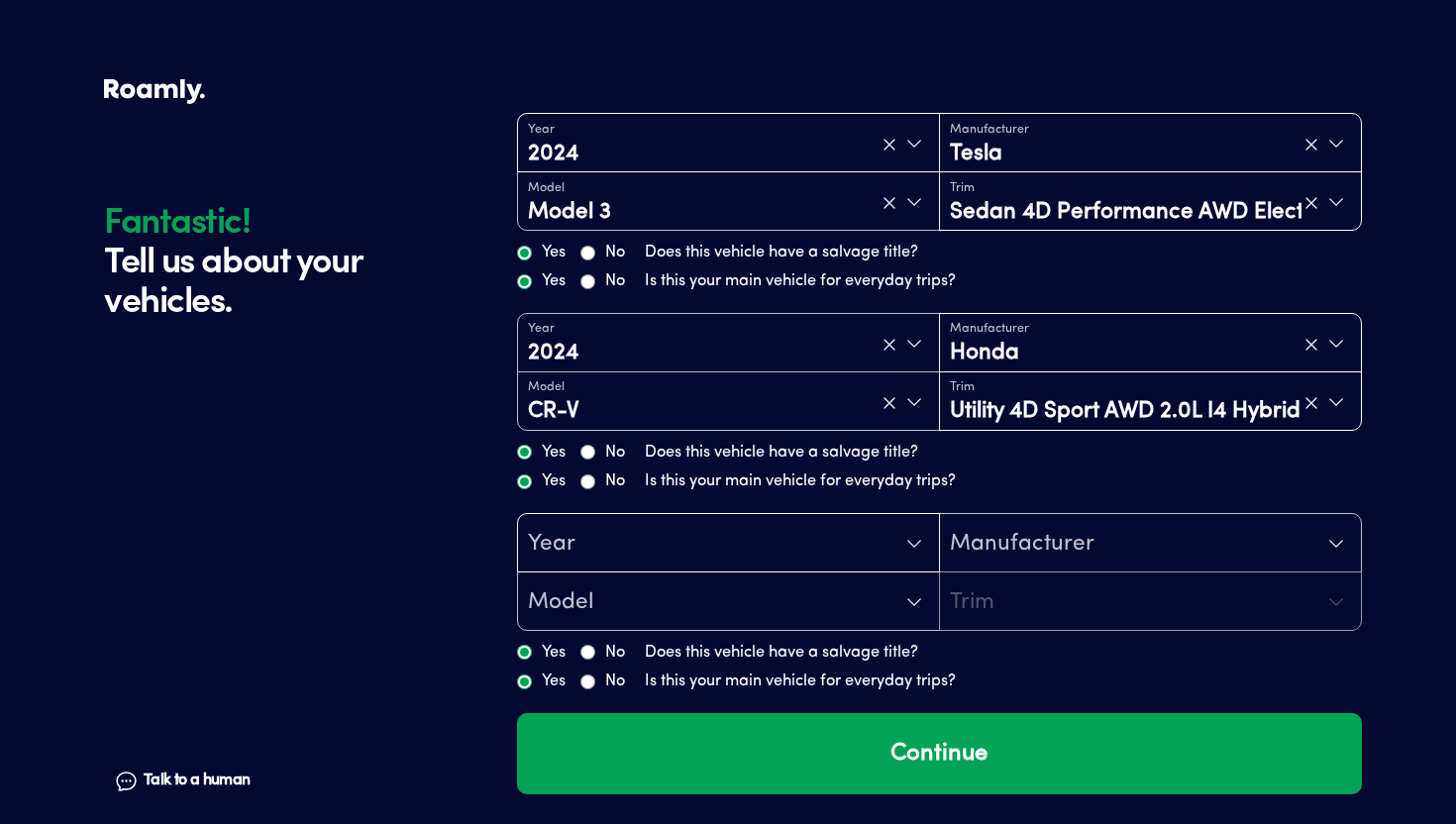 click on "Year" at bounding box center (728, 544) 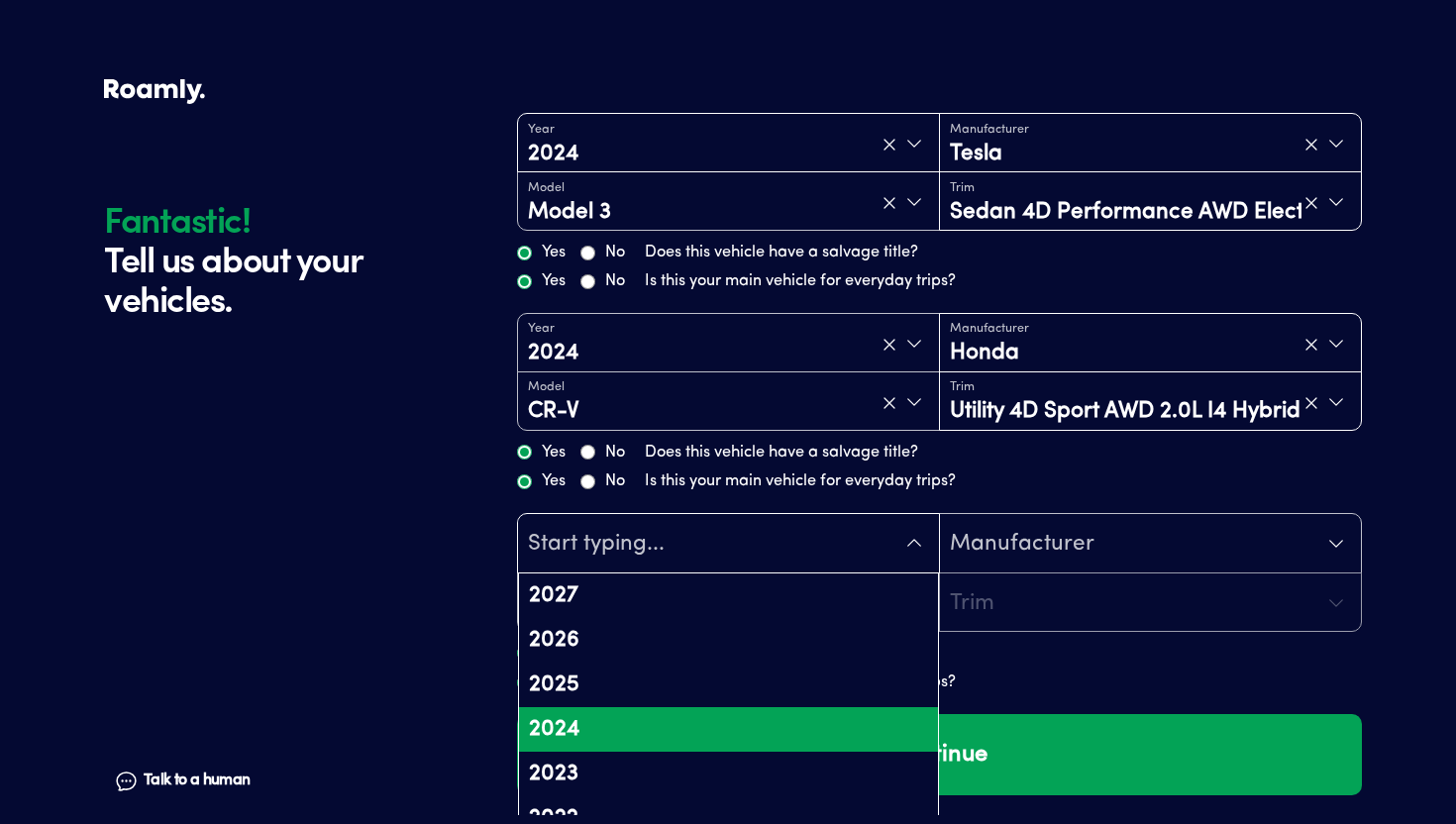 click on "2024" at bounding box center [728, 729] 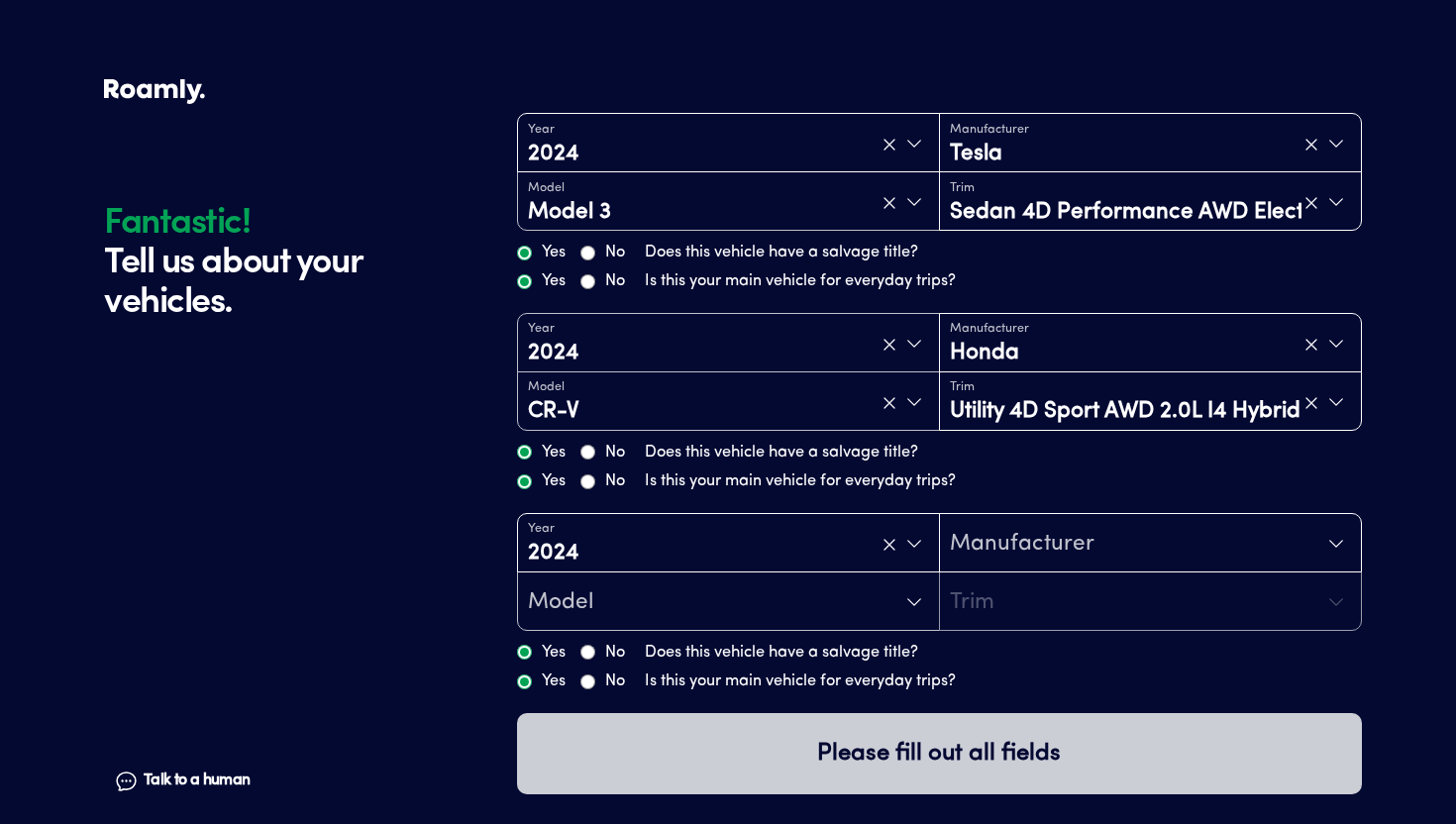 click on "Manufacturer" at bounding box center (1022, 545) 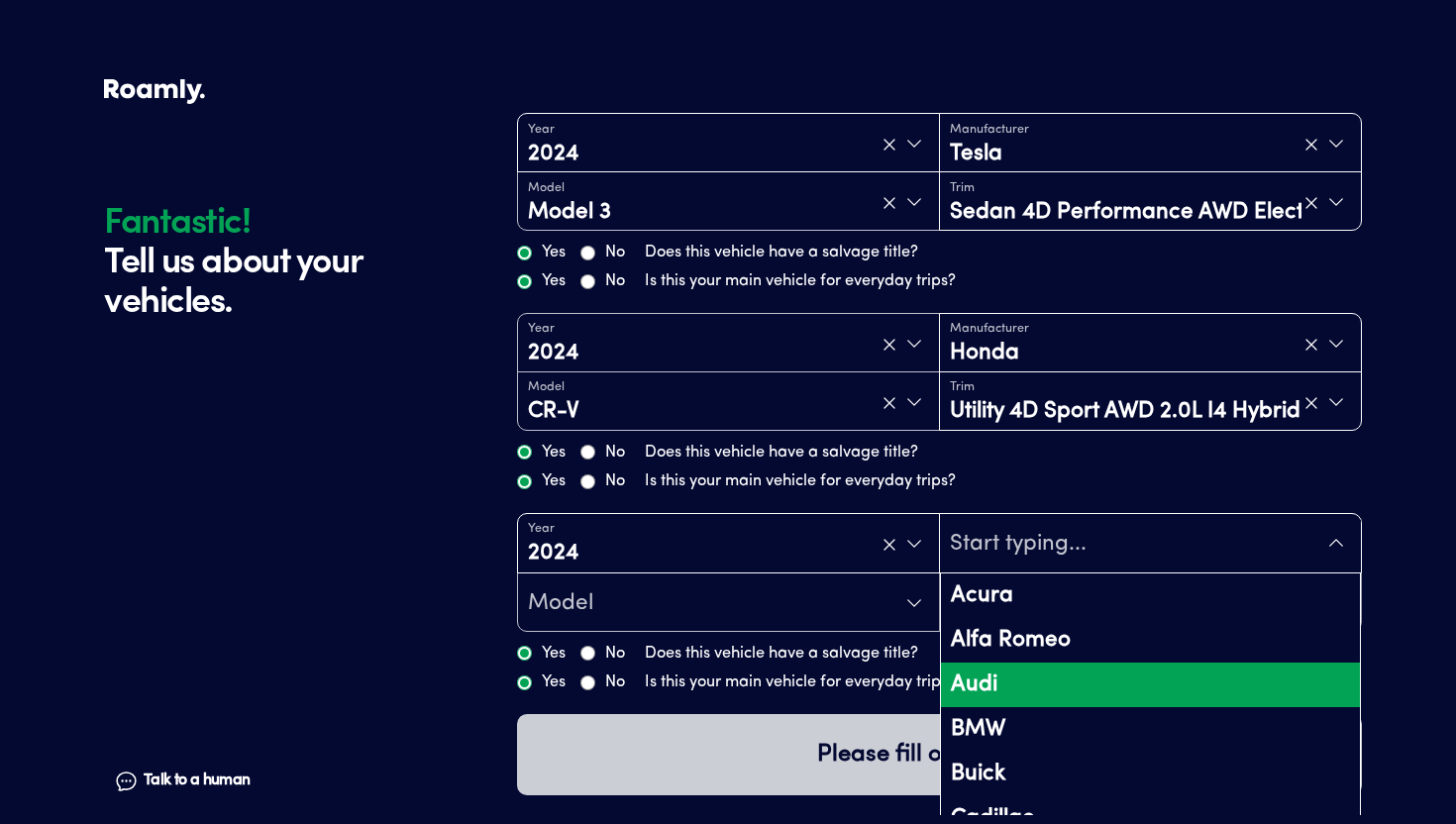 scroll, scrollTop: 487, scrollLeft: 0, axis: vertical 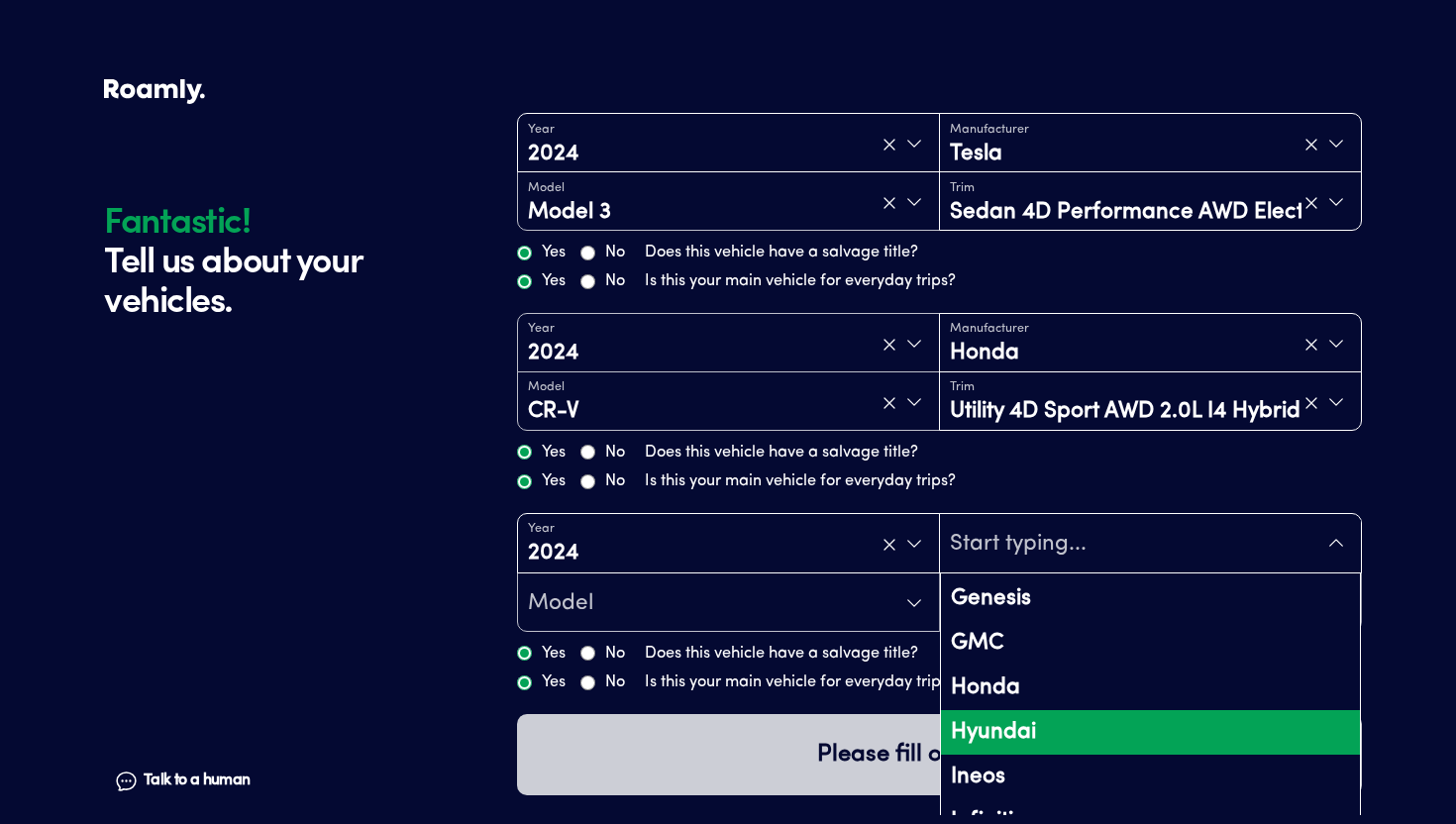click on "Hyundai" at bounding box center [1150, 732] 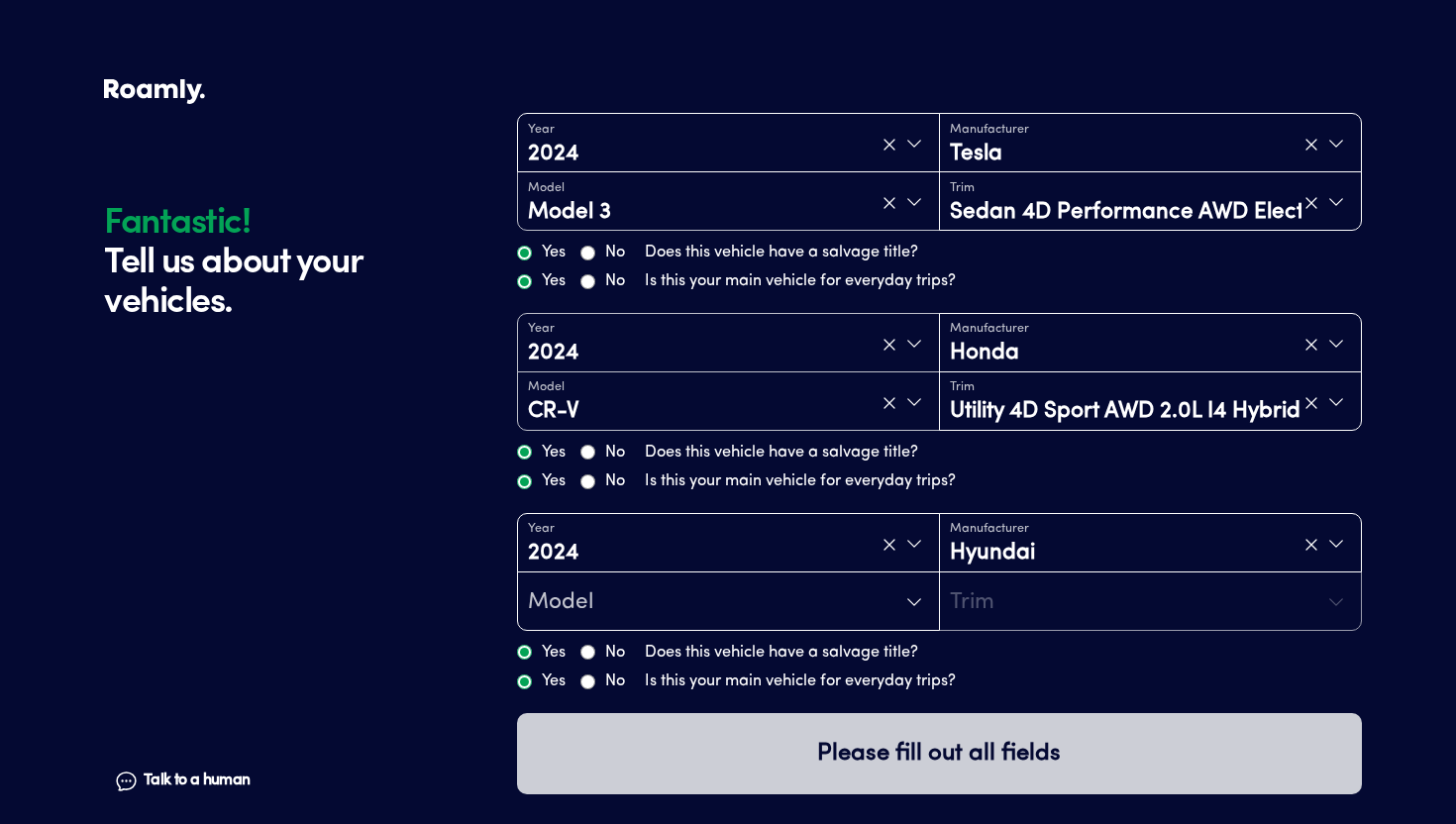 click on "Model" at bounding box center [728, 602] 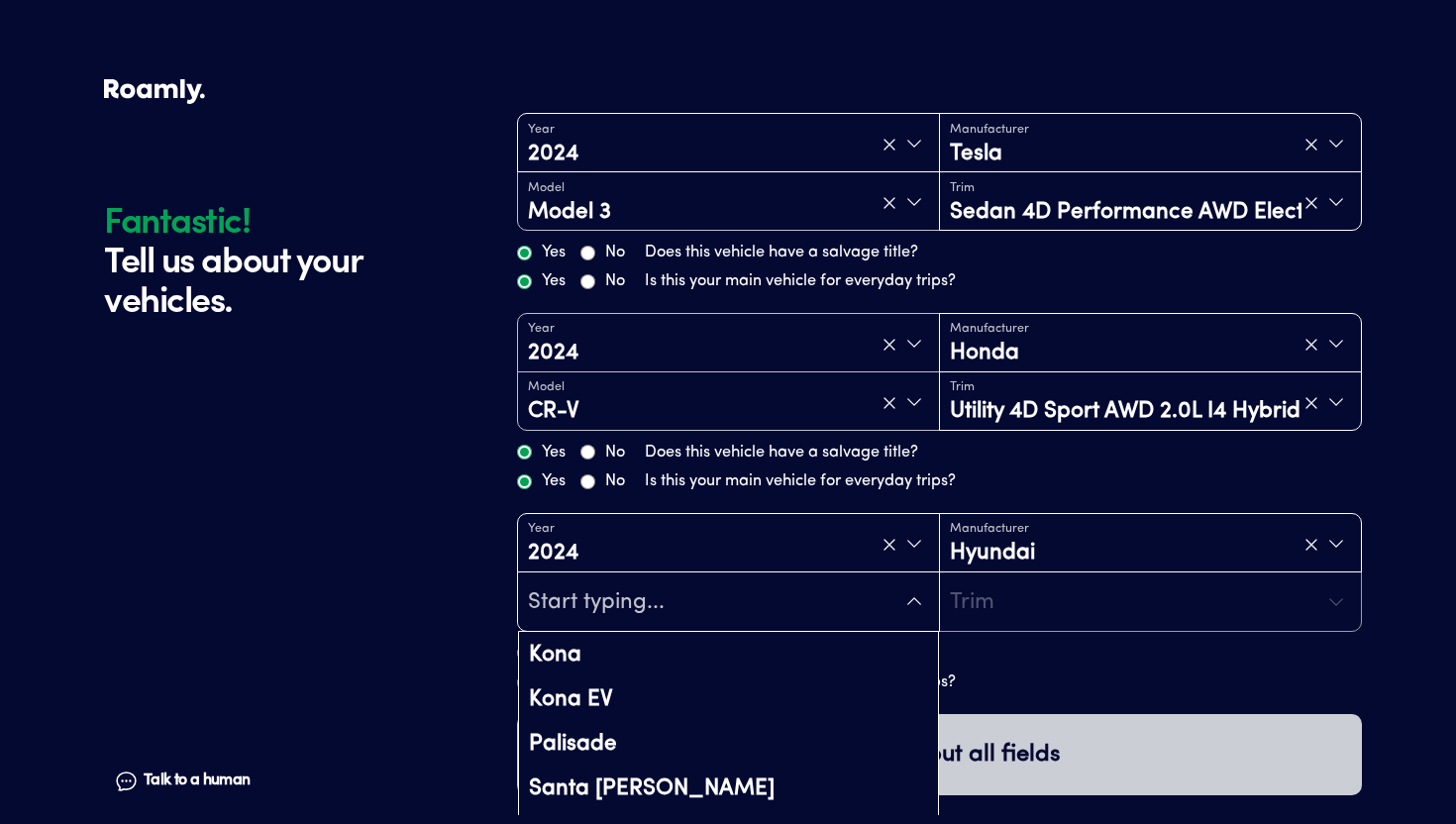 scroll, scrollTop: 152, scrollLeft: 0, axis: vertical 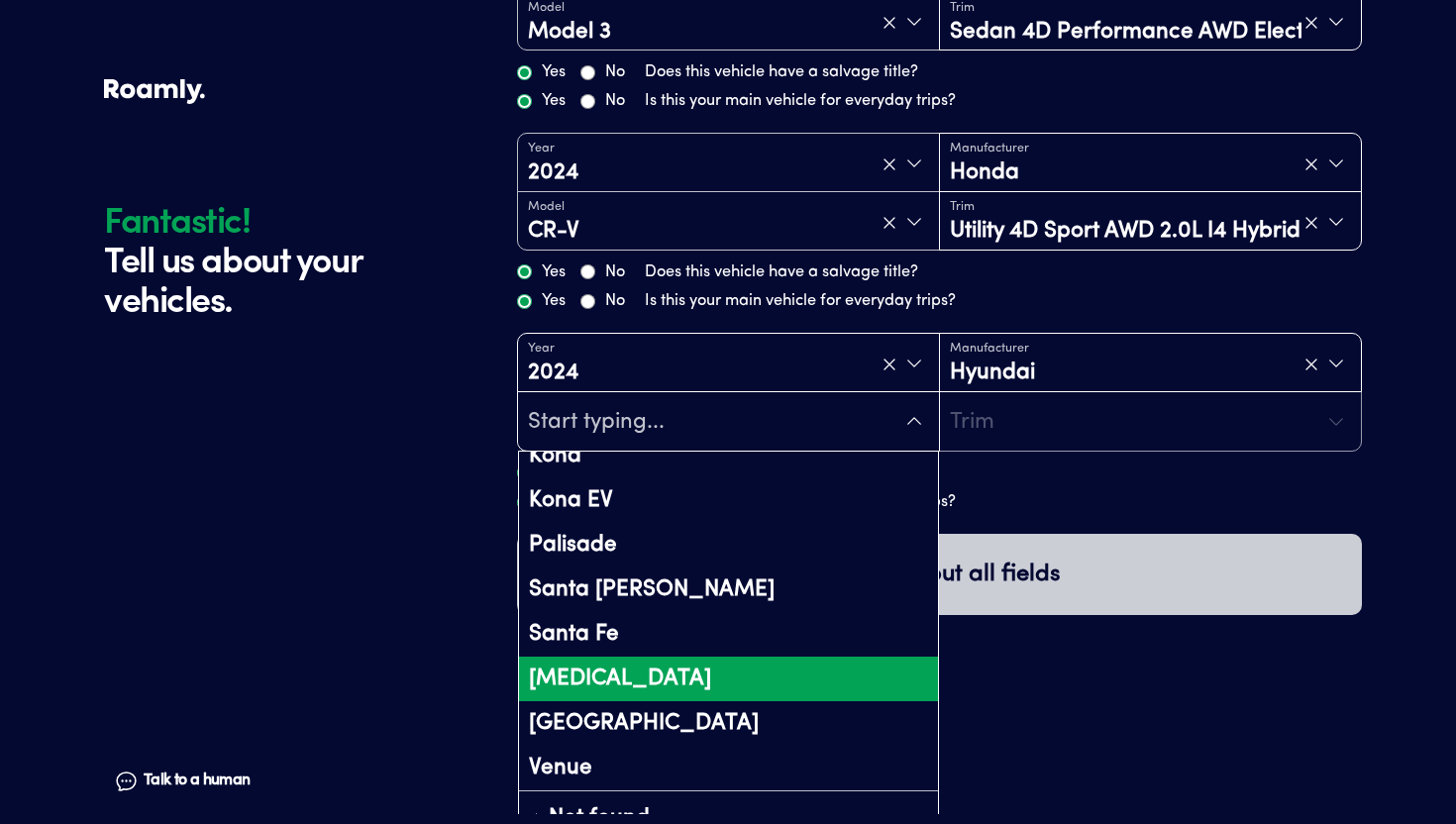 click on "[MEDICAL_DATA]" at bounding box center (728, 678) 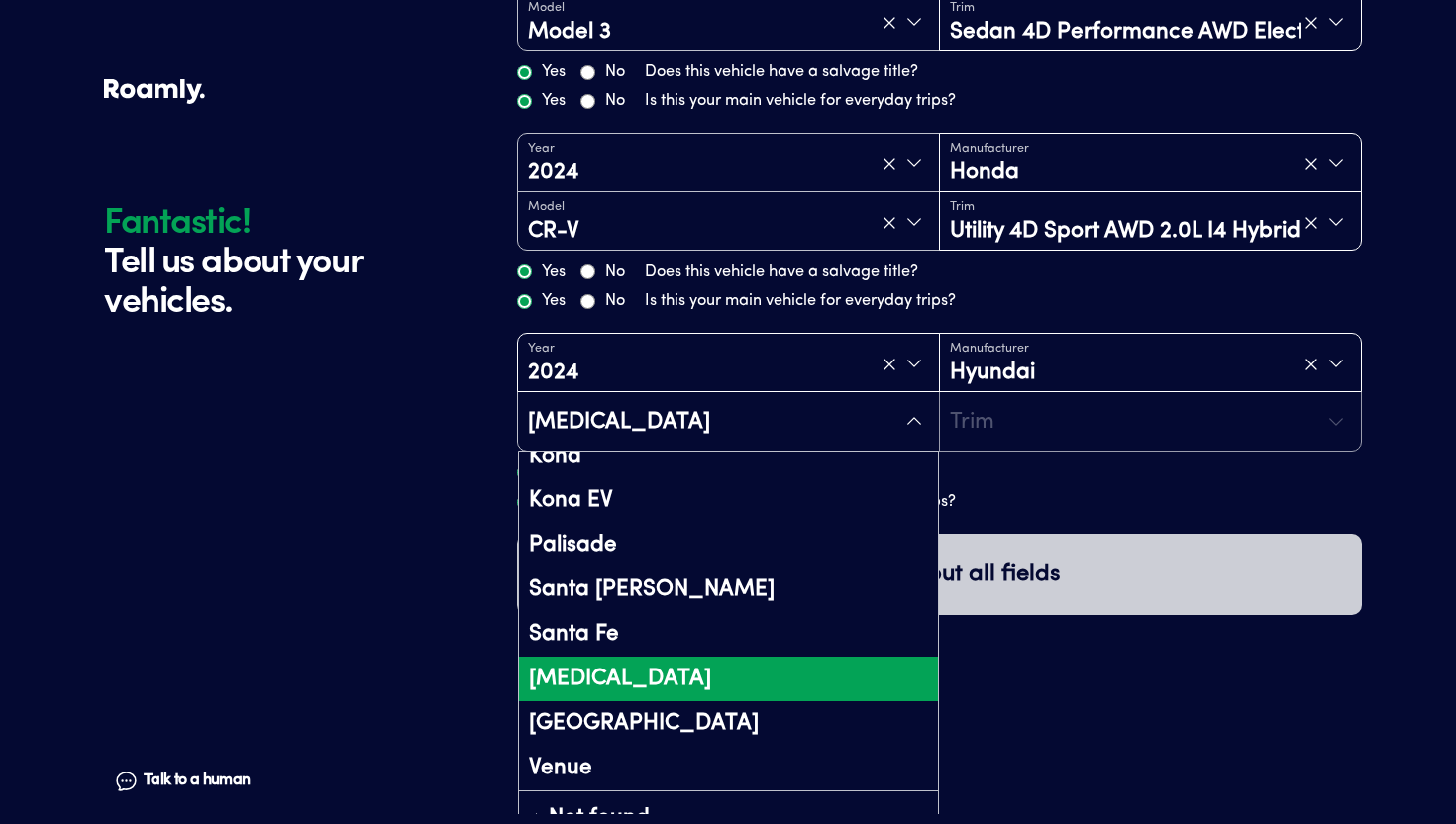 scroll, scrollTop: 40, scrollLeft: 0, axis: vertical 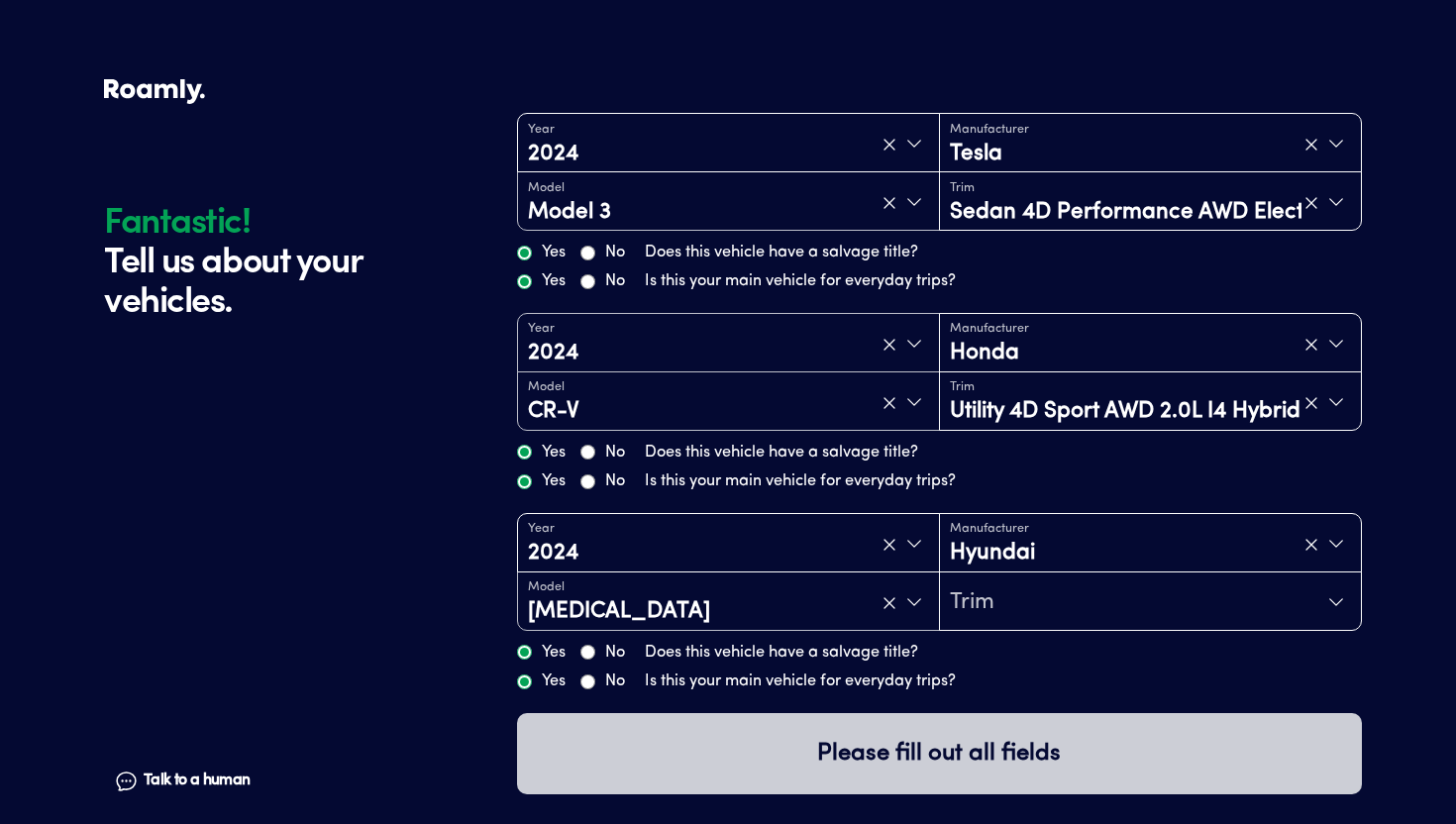 click on "Trim" at bounding box center [972, 603] 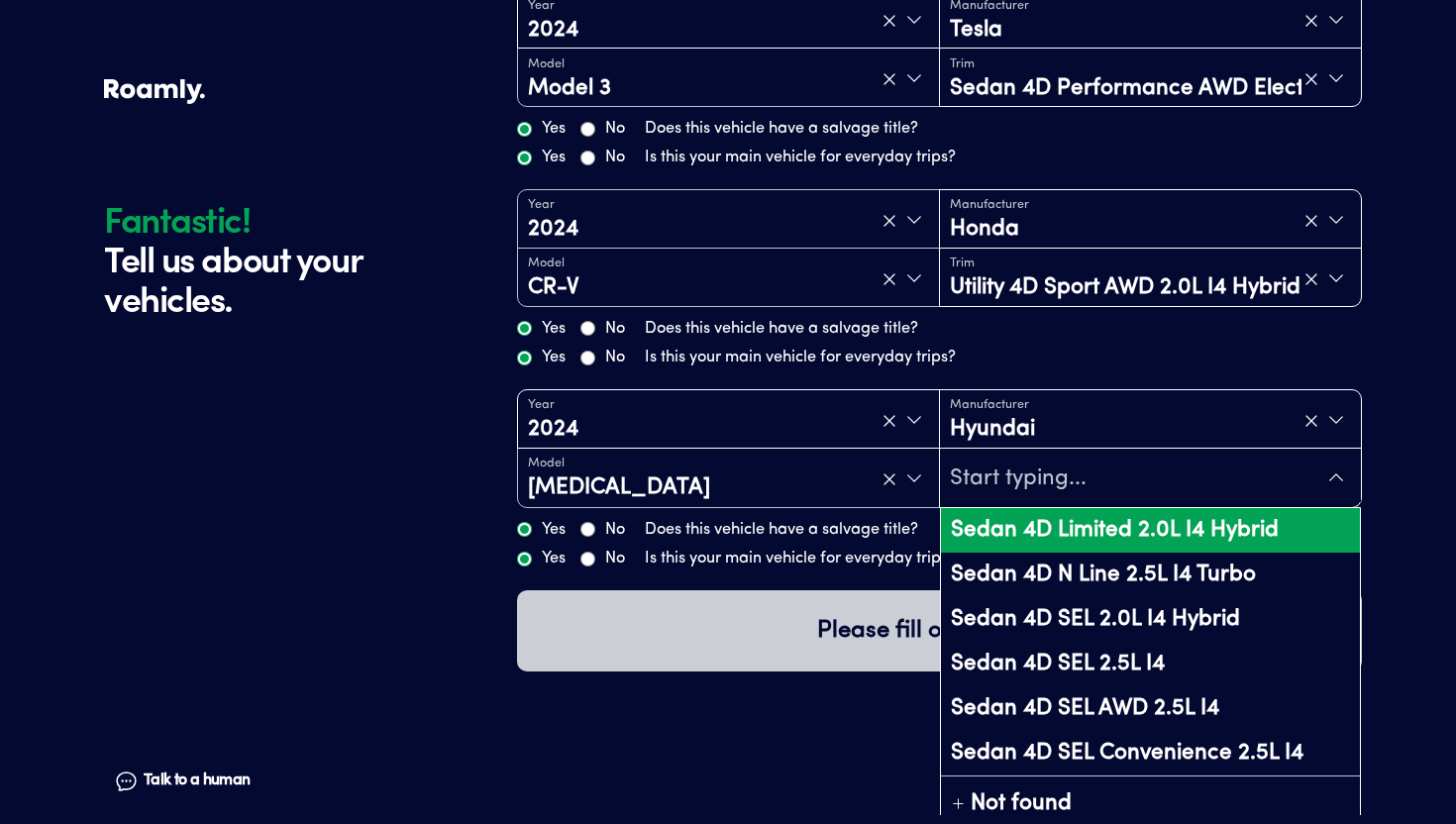 scroll, scrollTop: 140, scrollLeft: 0, axis: vertical 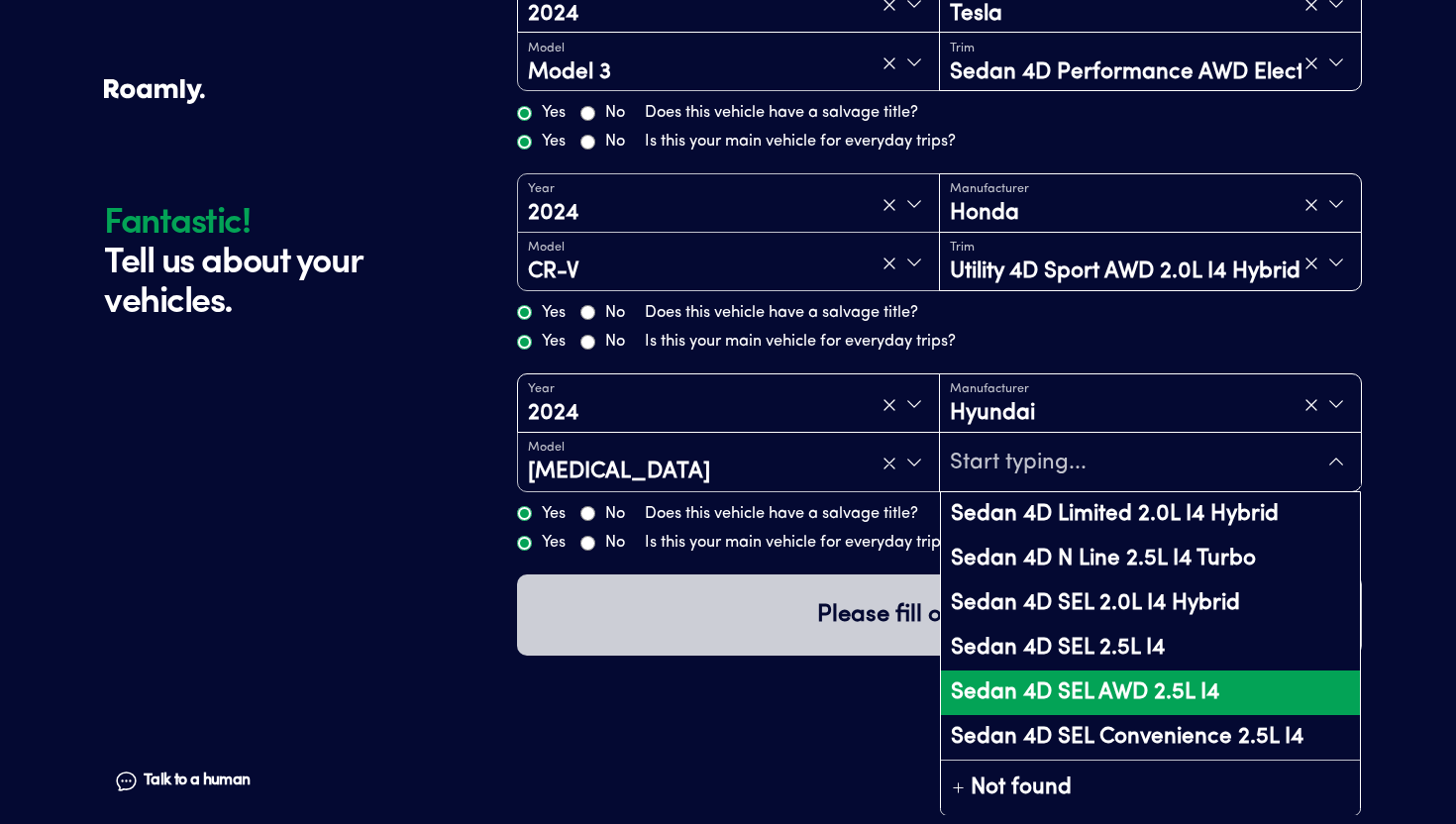 click on "Sedan 4D SEL AWD 2.5L I4" at bounding box center [1150, 692] 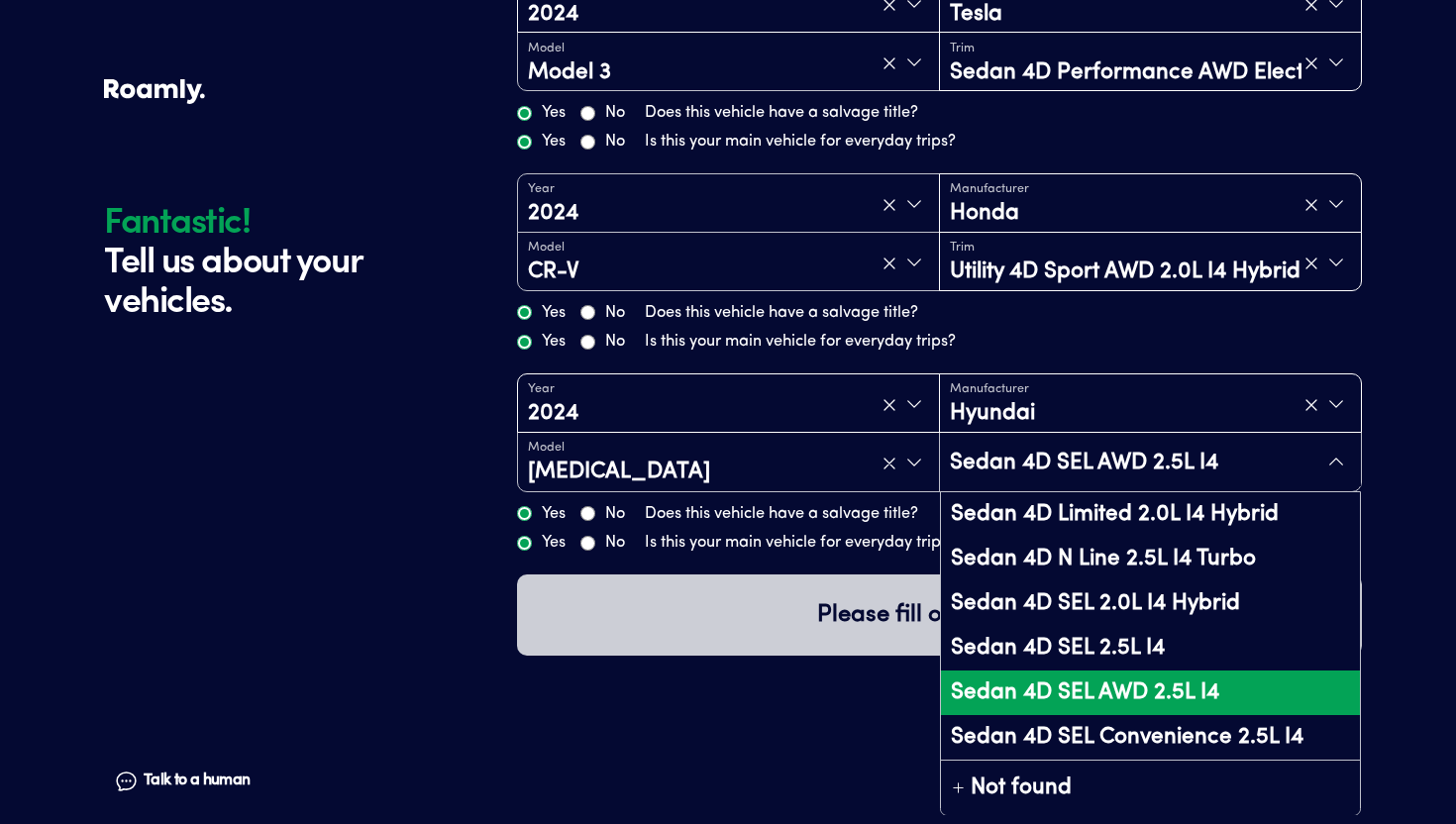 scroll, scrollTop: 0, scrollLeft: 0, axis: both 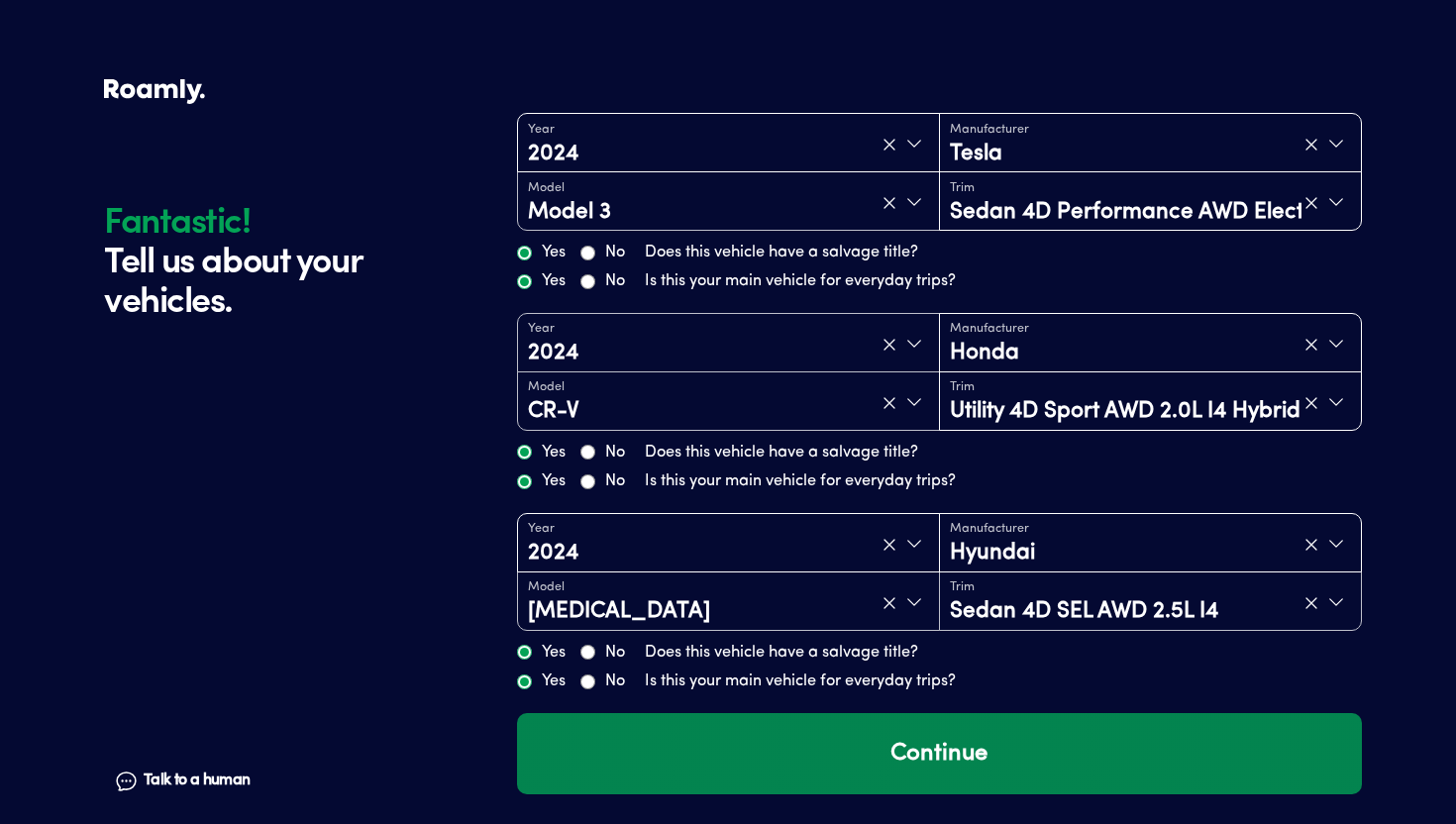 click on "Continue" at bounding box center [939, 754] 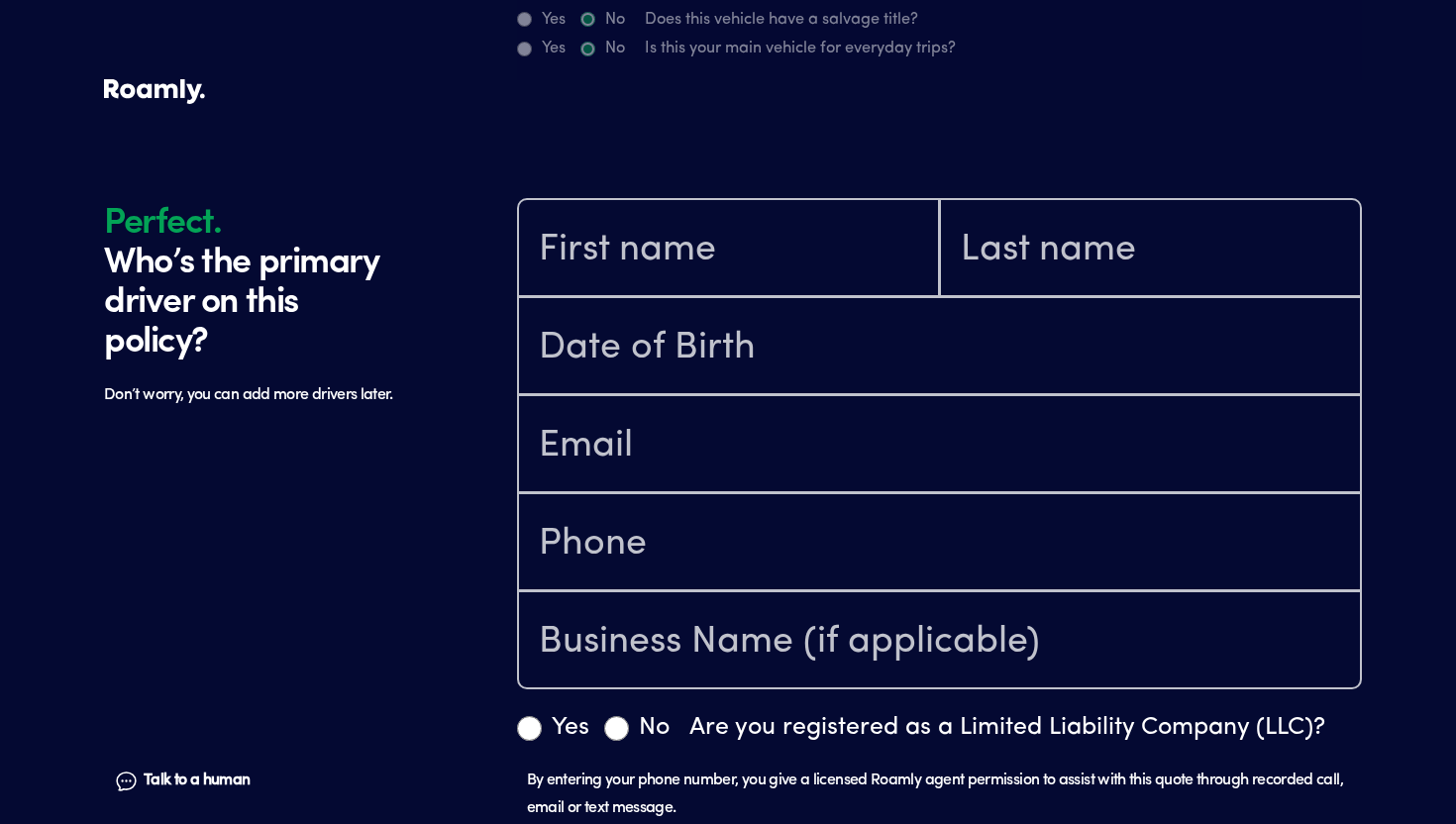 scroll, scrollTop: 797, scrollLeft: 0, axis: vertical 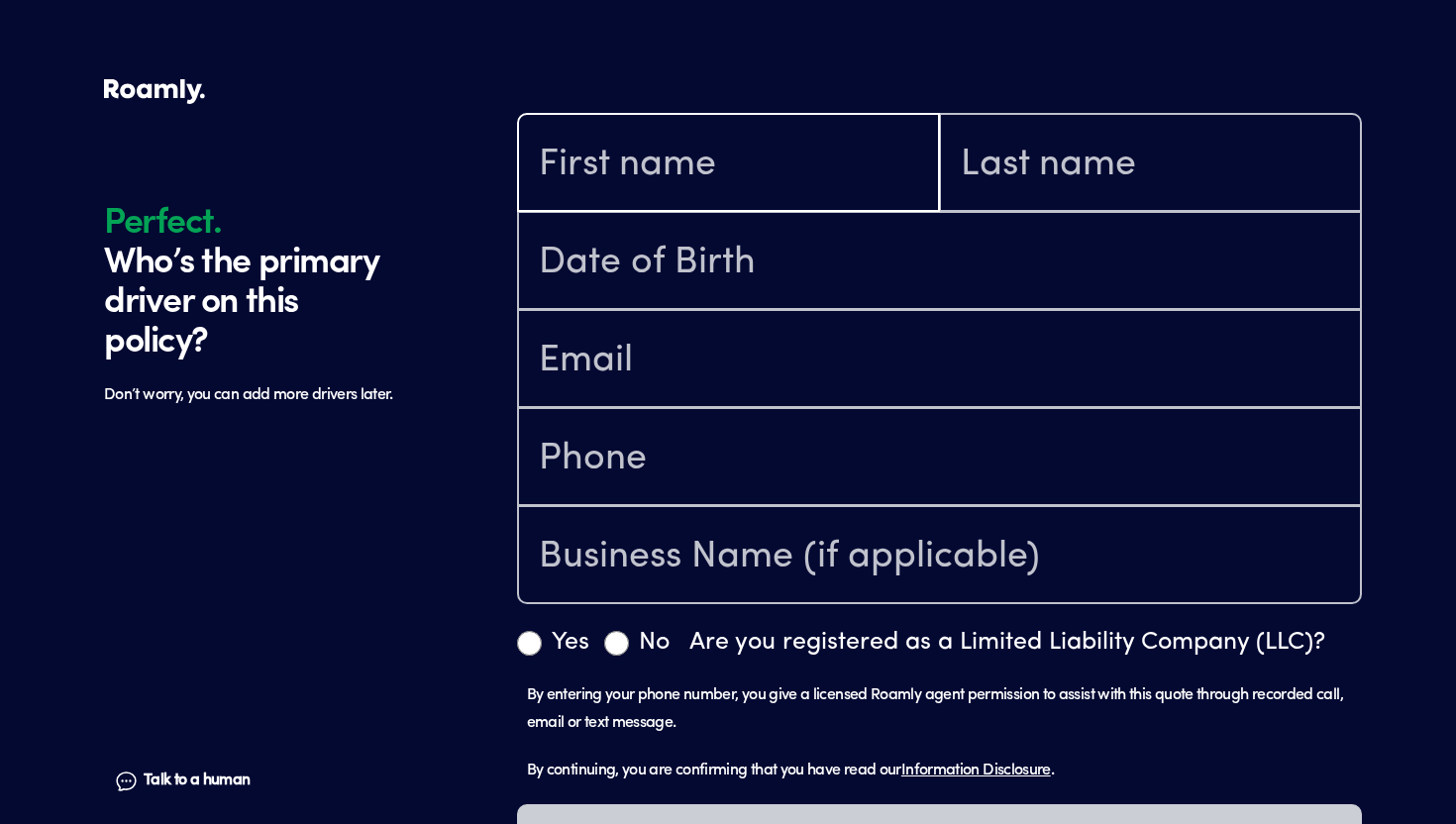 click at bounding box center (728, 164) 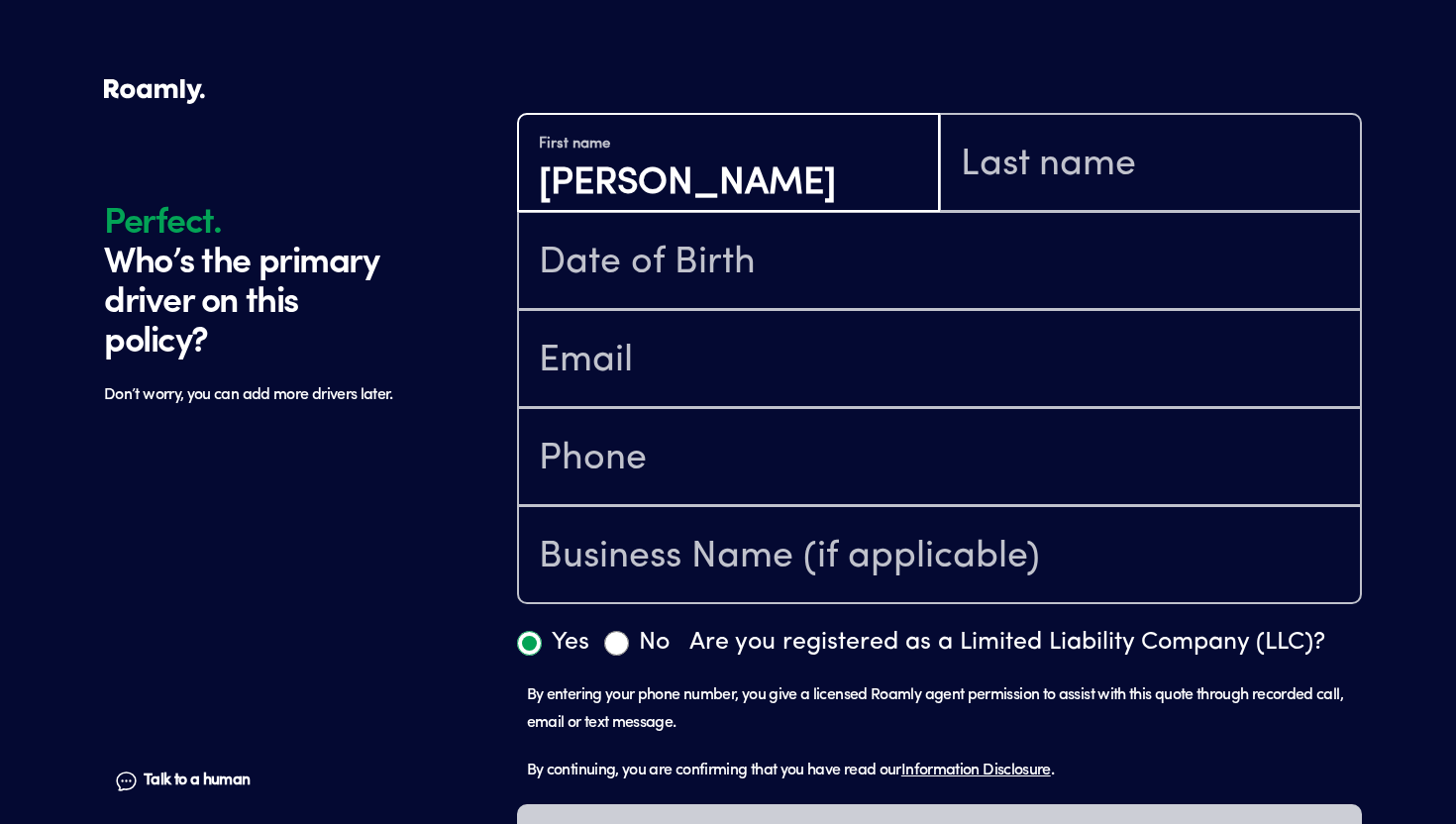 type on "[PERSON_NAME]" 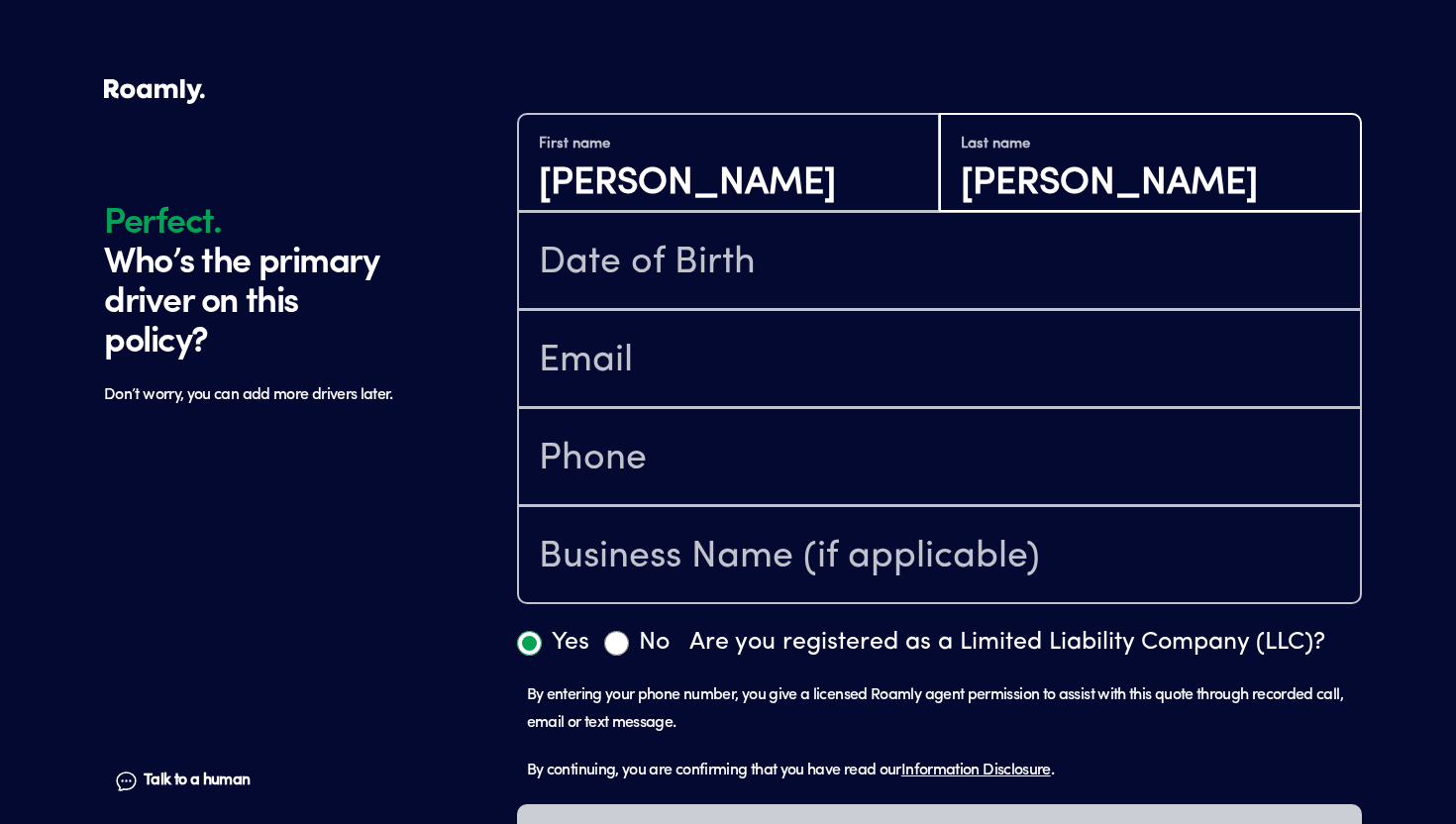 type on "[PERSON_NAME]" 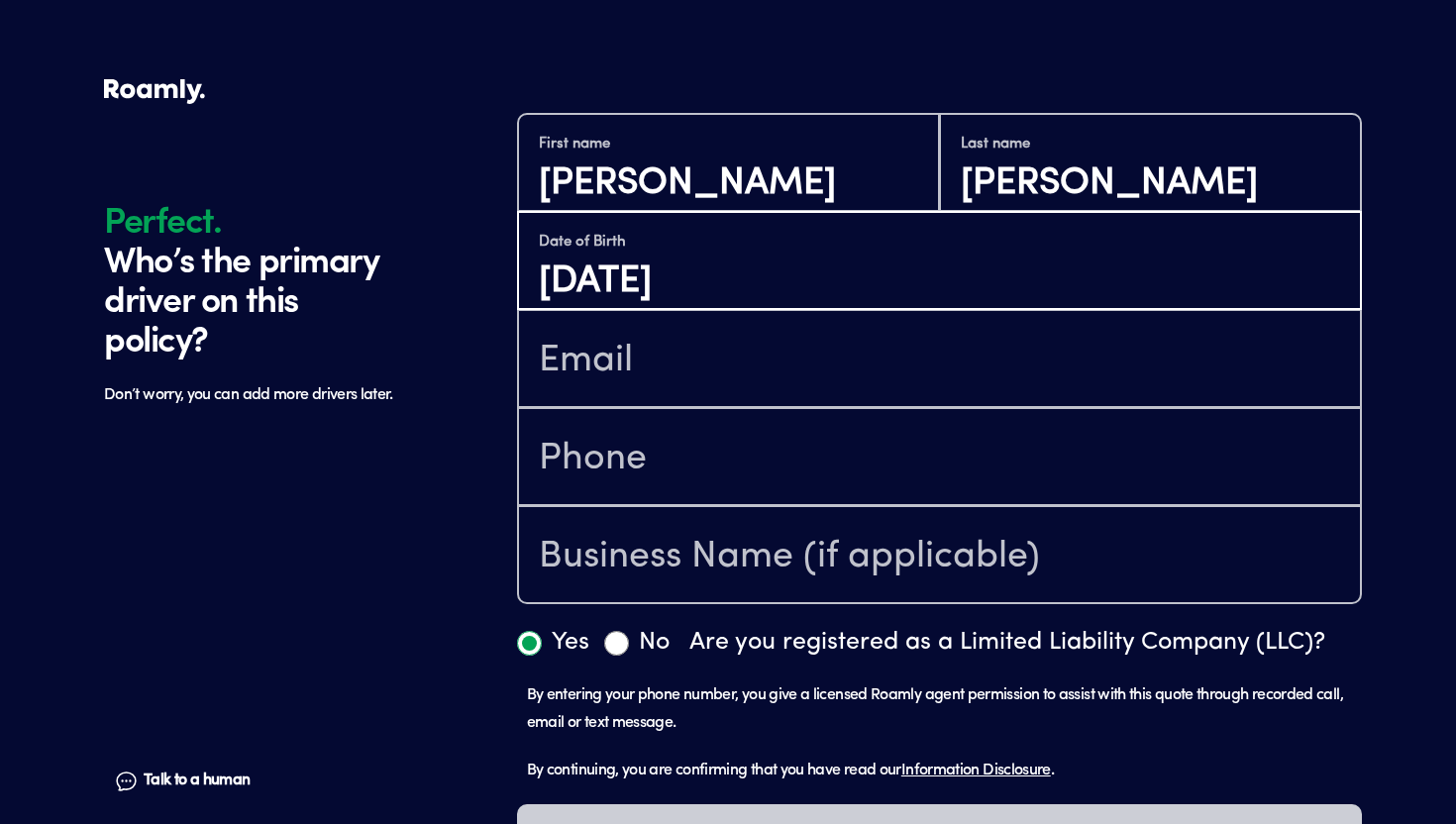 type on "[DATE]" 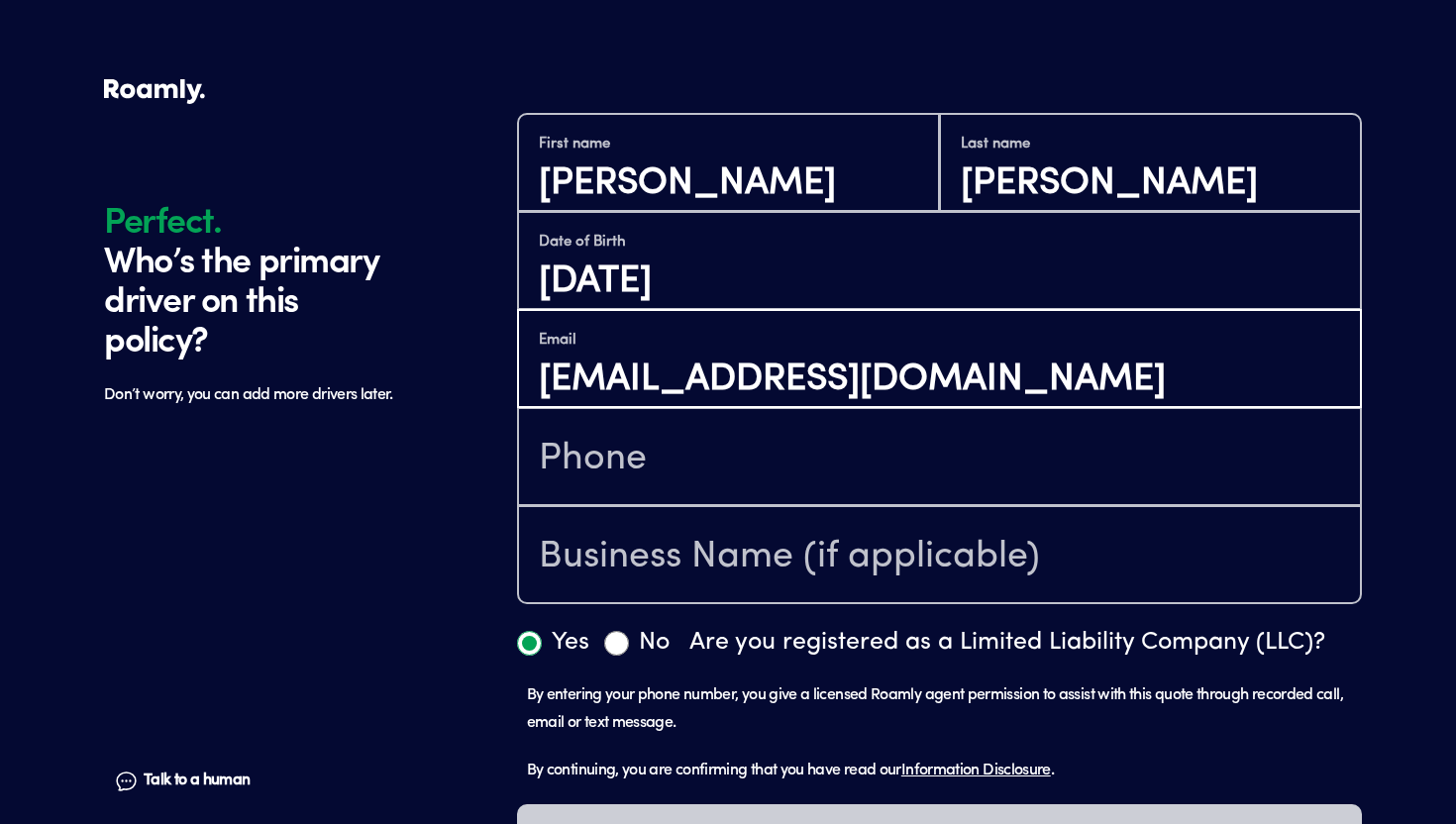 type on "[EMAIL_ADDRESS][DOMAIN_NAME]" 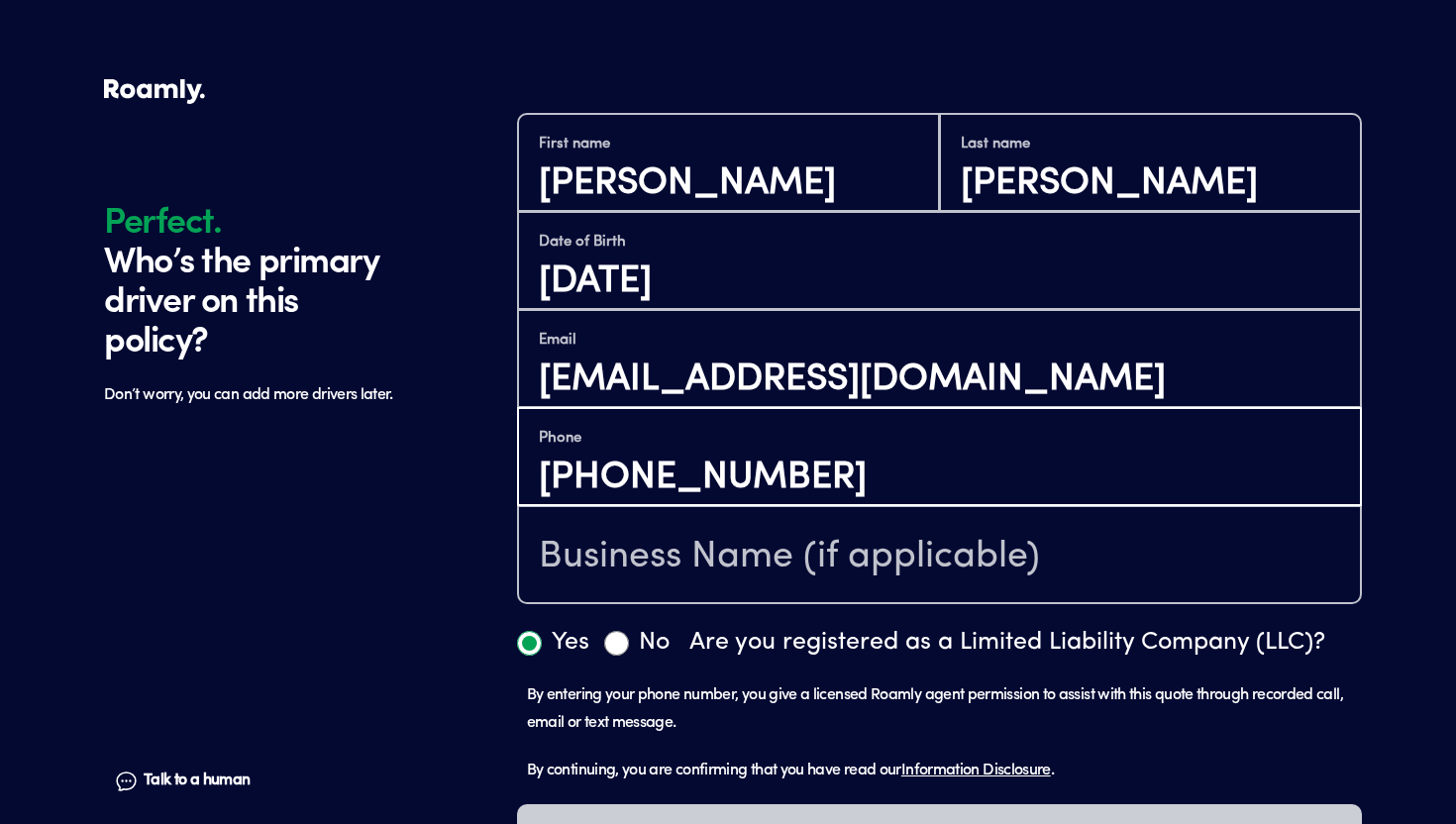 type on "[PHONE_NUMBER]" 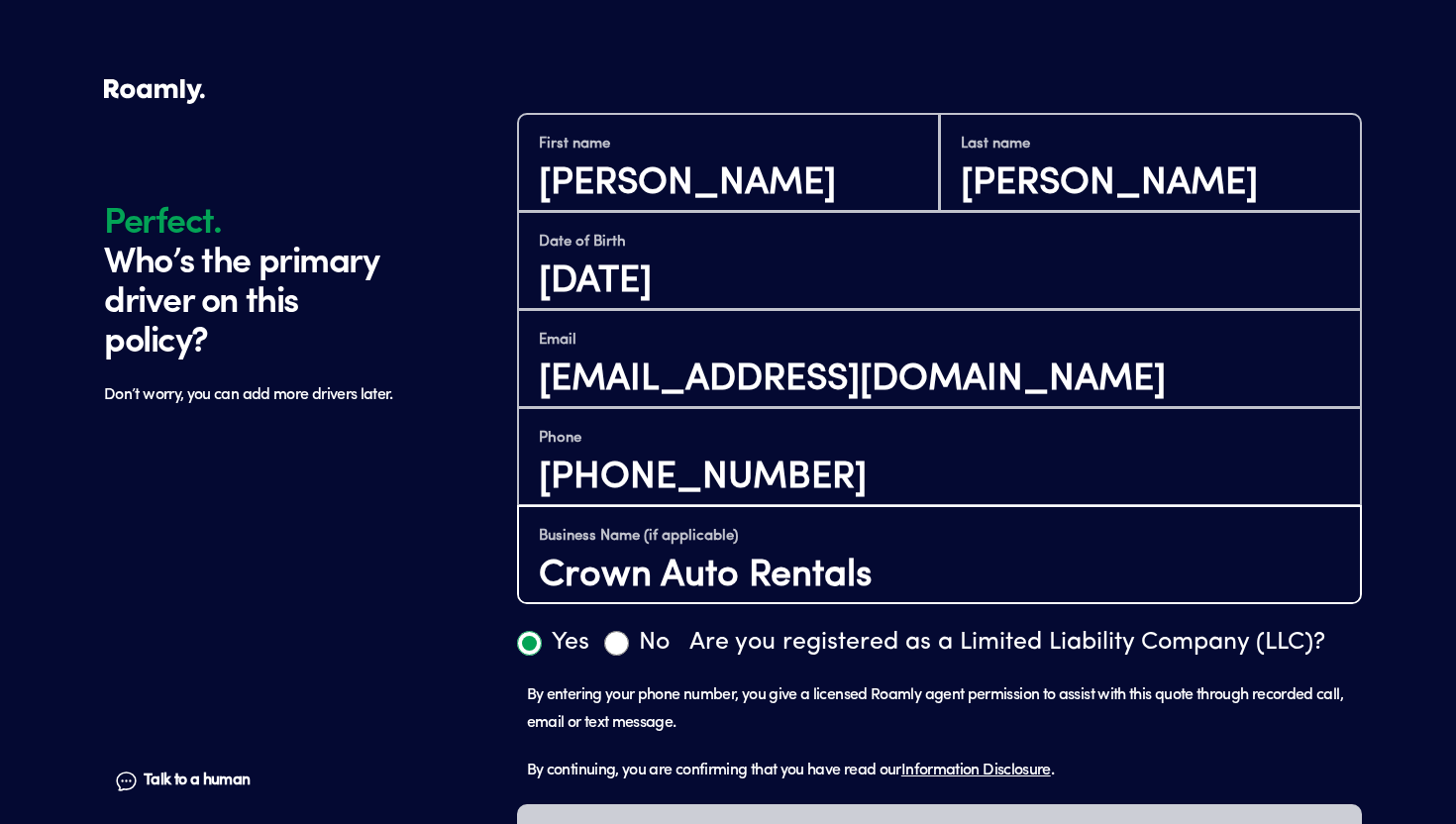 type on "Crown Auto Rentals" 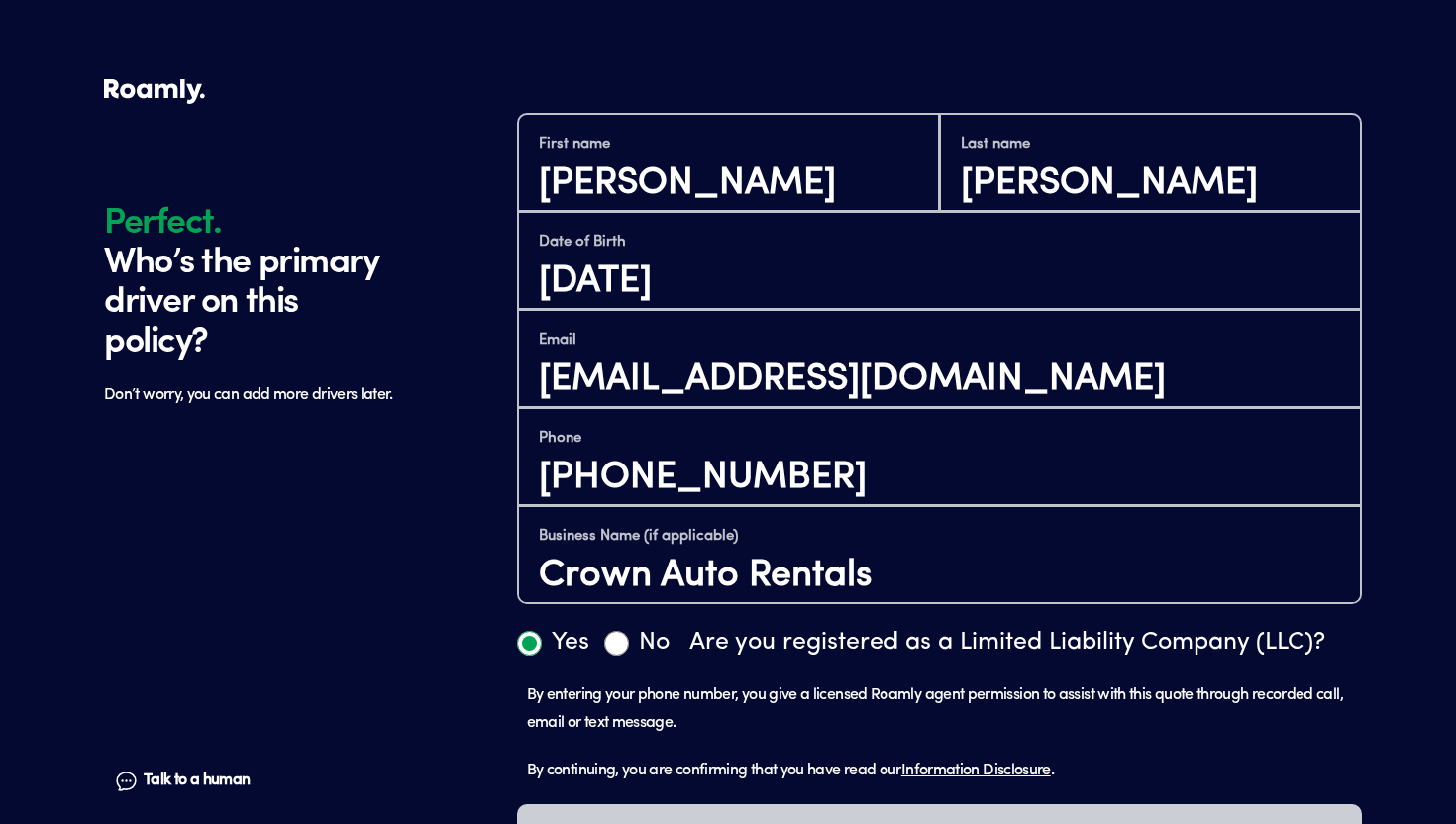 click on "Yes" at bounding box center (529, 643) 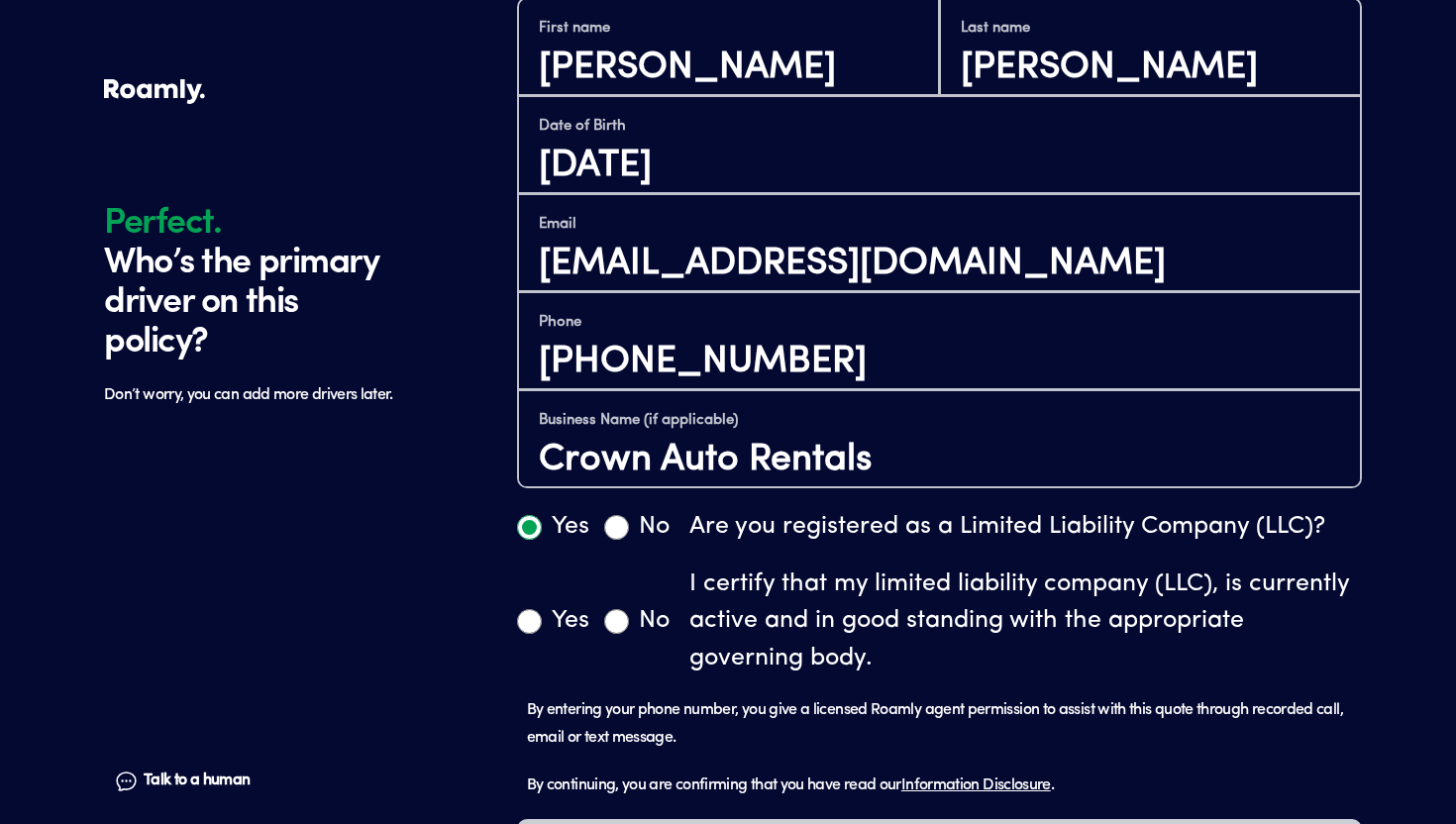 scroll, scrollTop: 914, scrollLeft: 0, axis: vertical 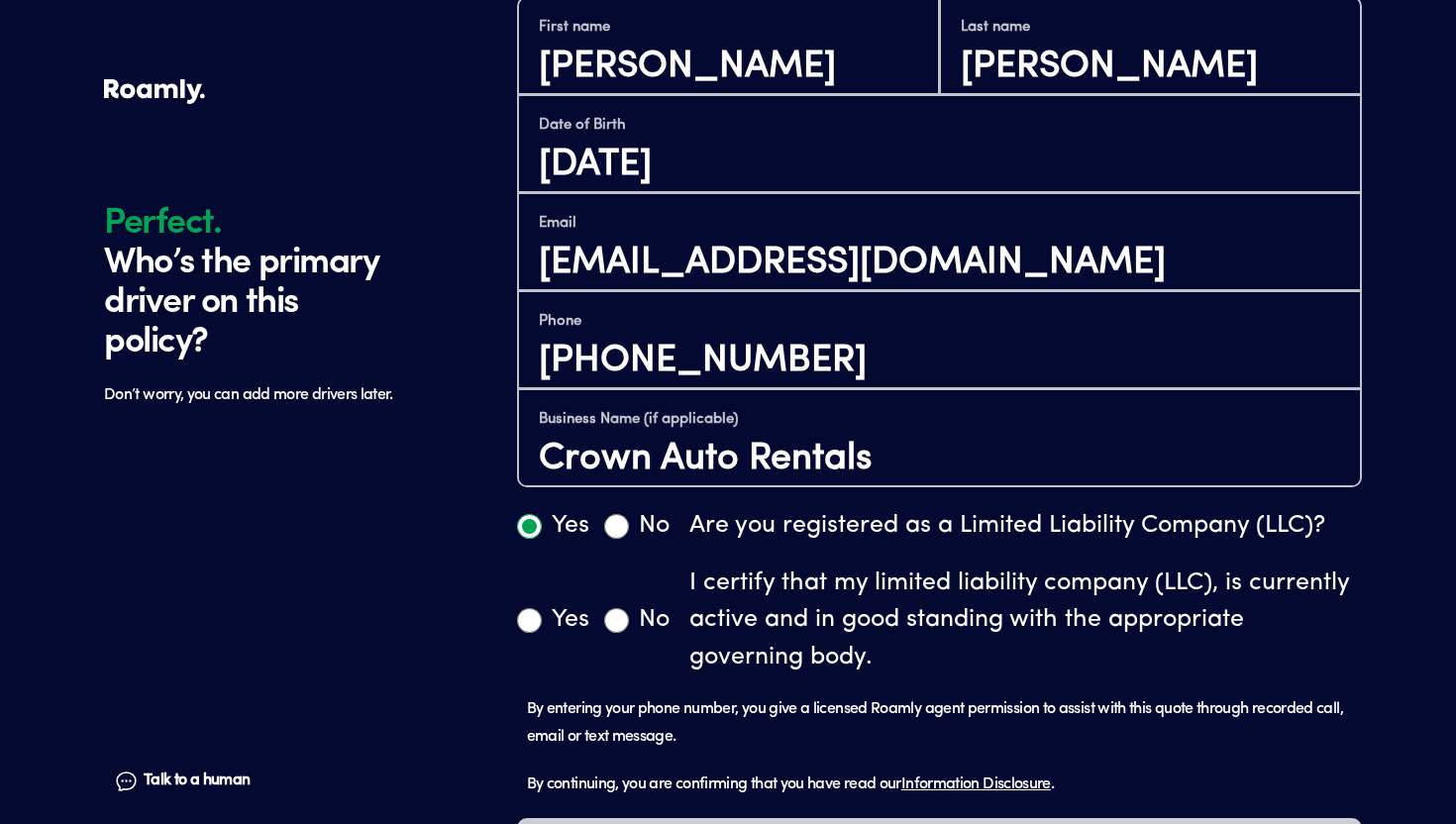 click on "Yes" at bounding box center [553, 620] 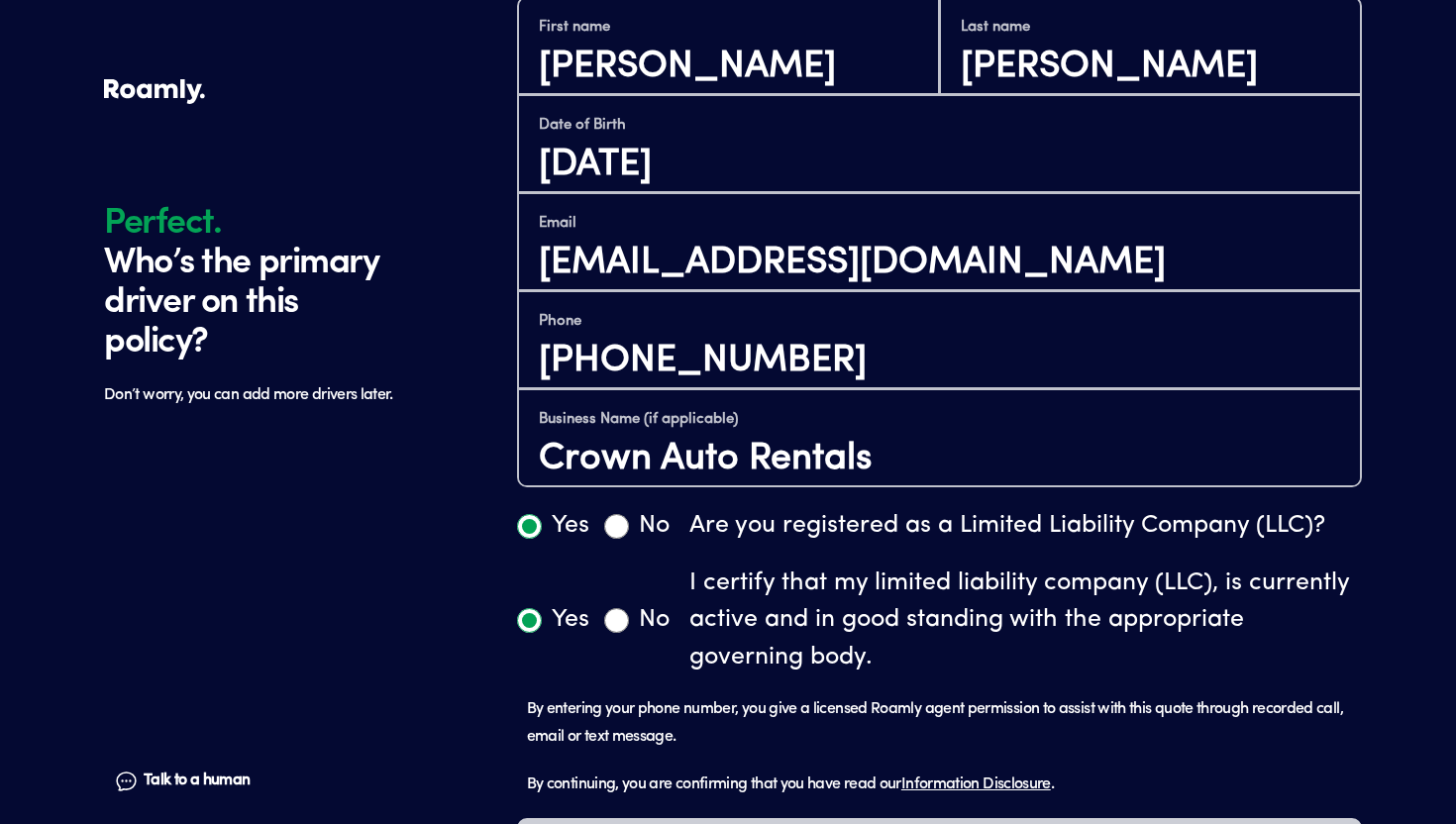 radio on "true" 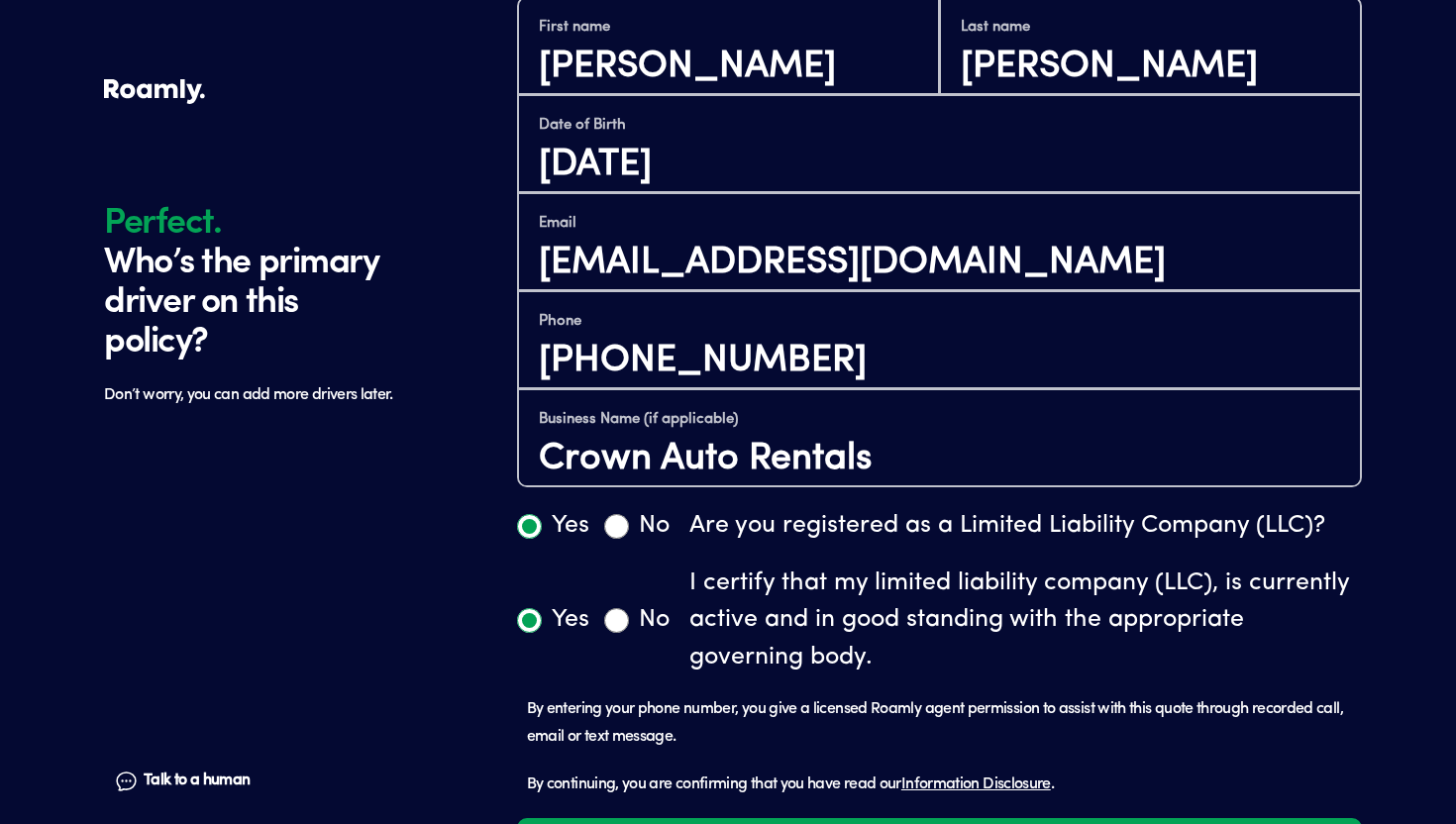 scroll, scrollTop: 1019, scrollLeft: 0, axis: vertical 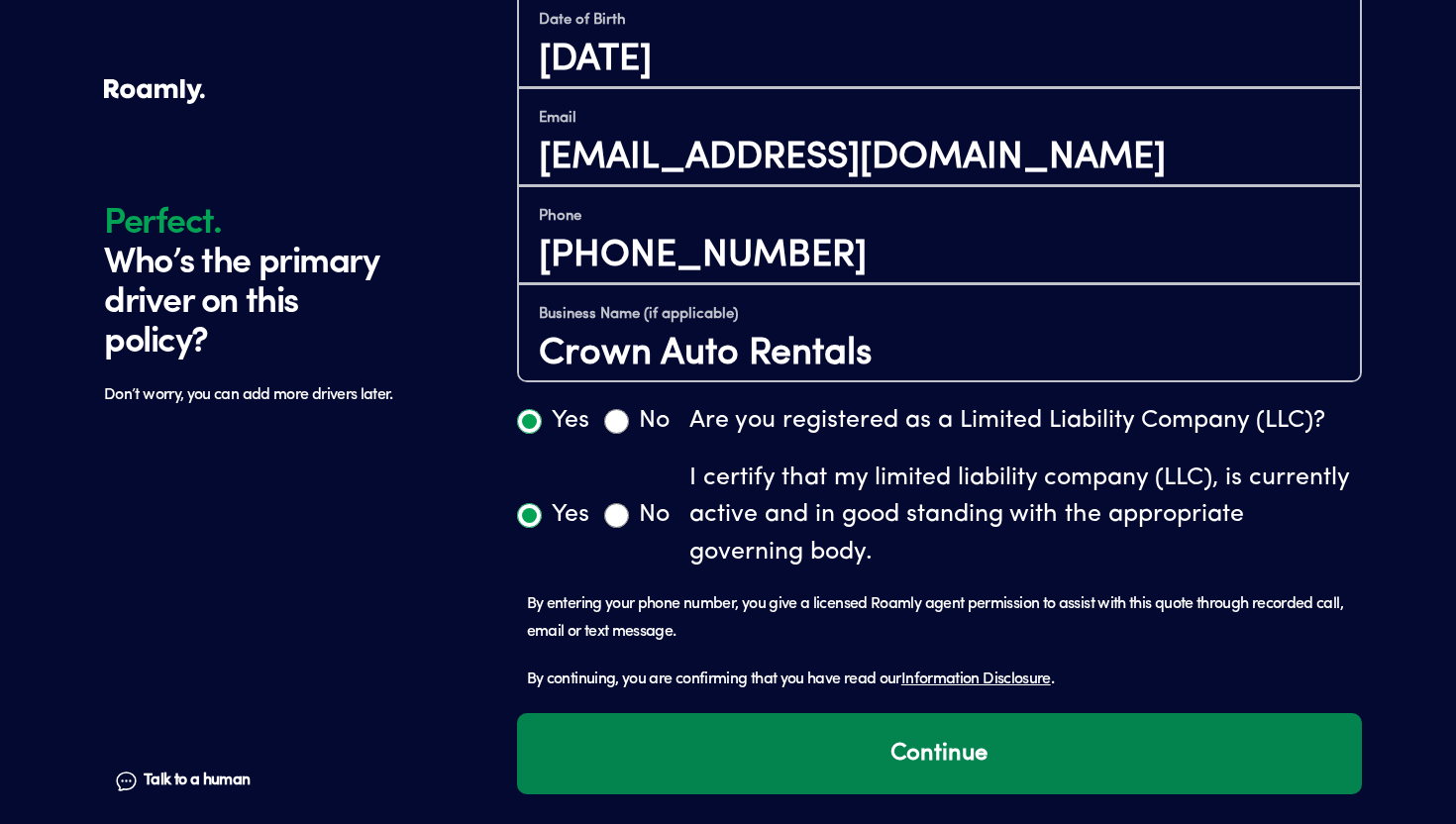 click on "Continue" at bounding box center (939, 754) 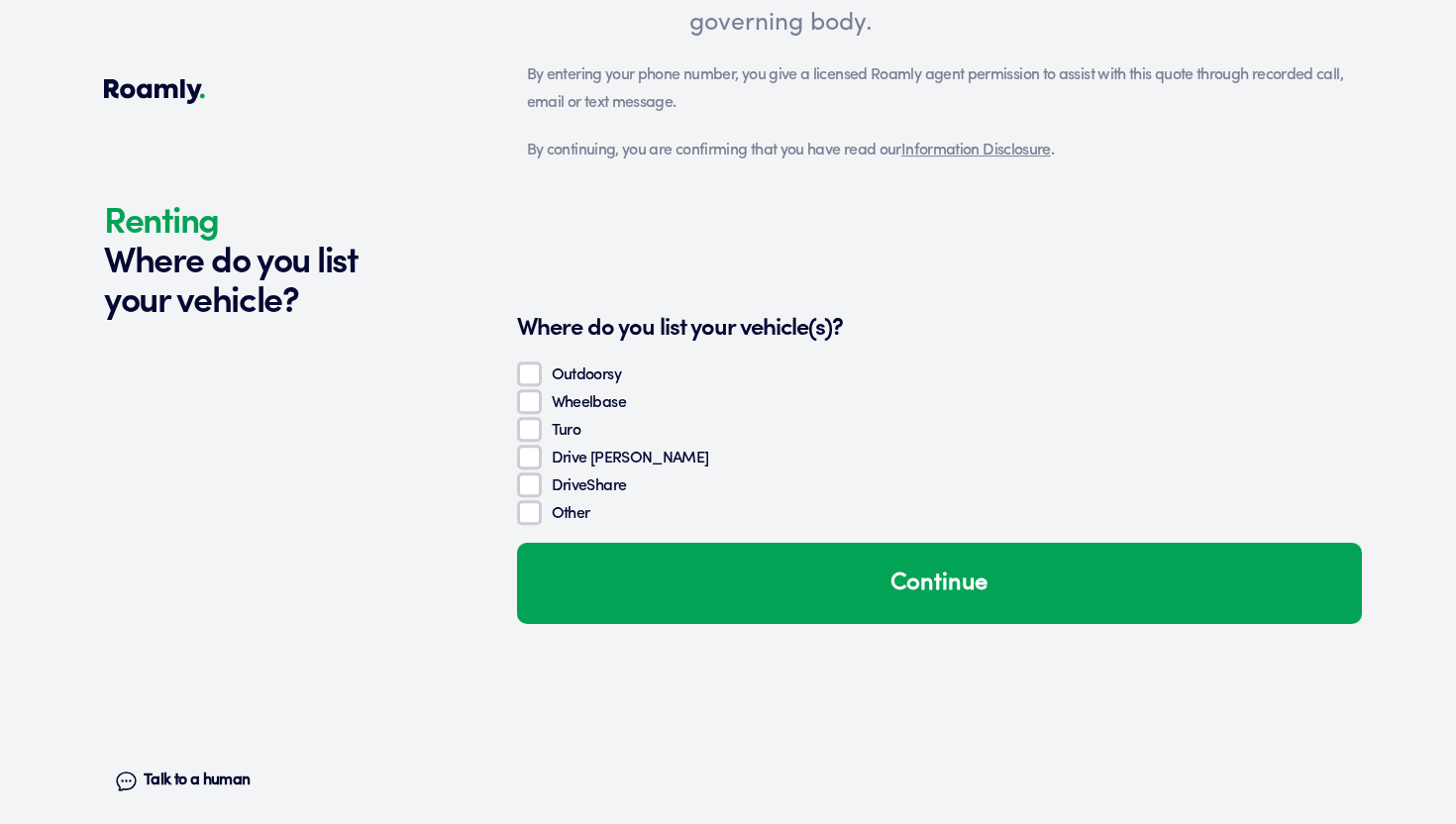 scroll, scrollTop: 1716, scrollLeft: 0, axis: vertical 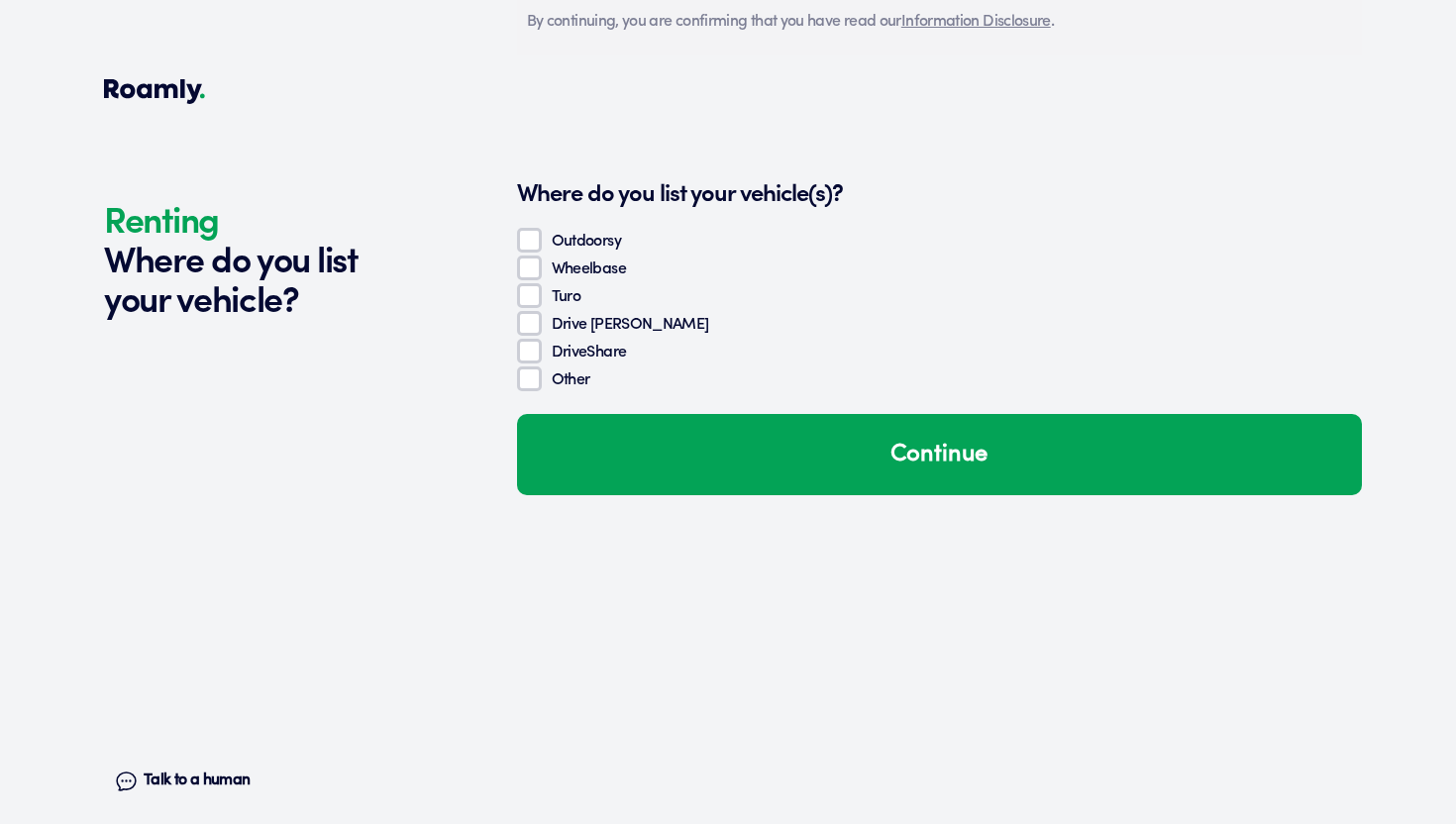 click on "Turo" at bounding box center [529, 295] 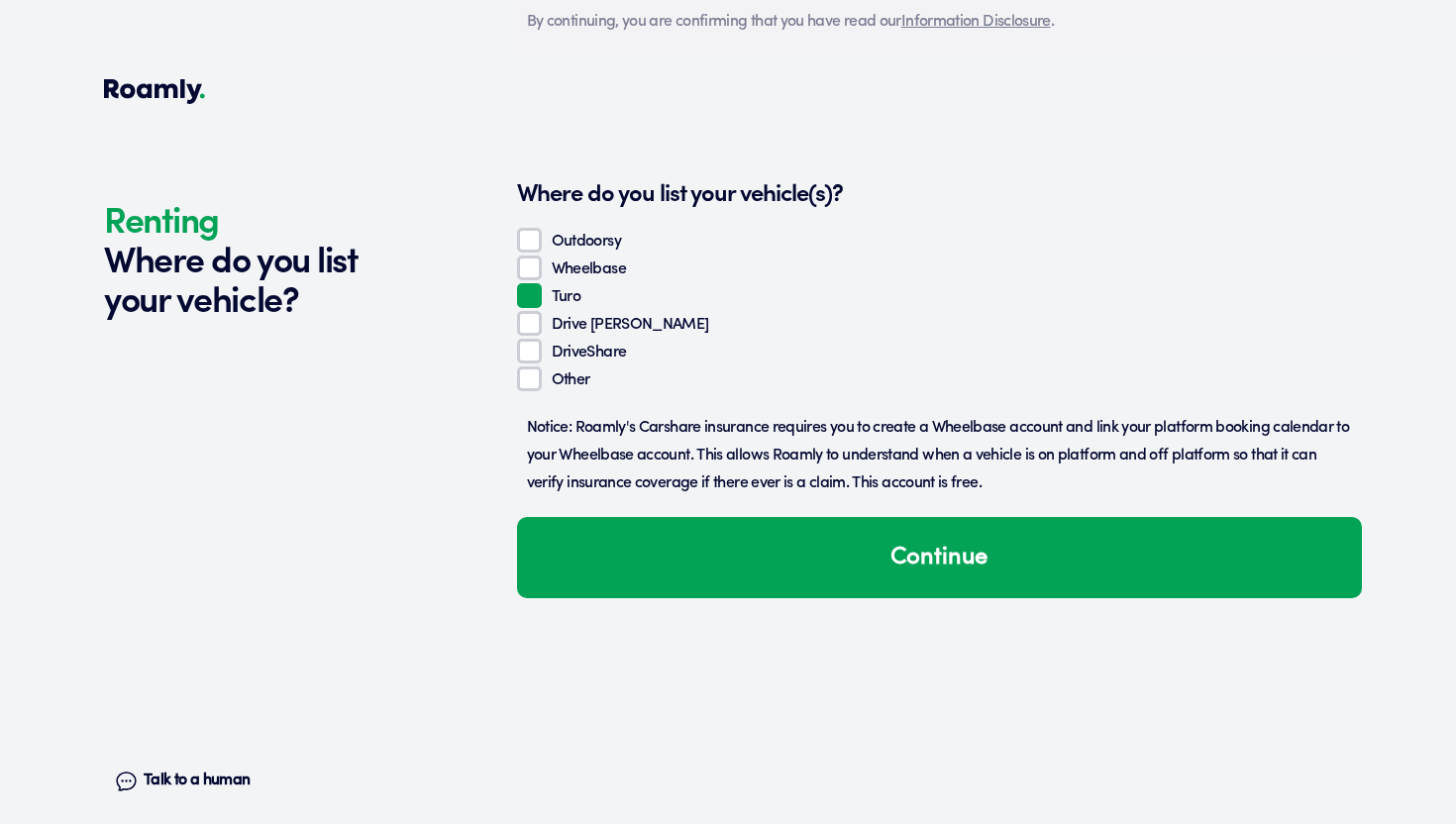 click on "Other" at bounding box center [529, 378] 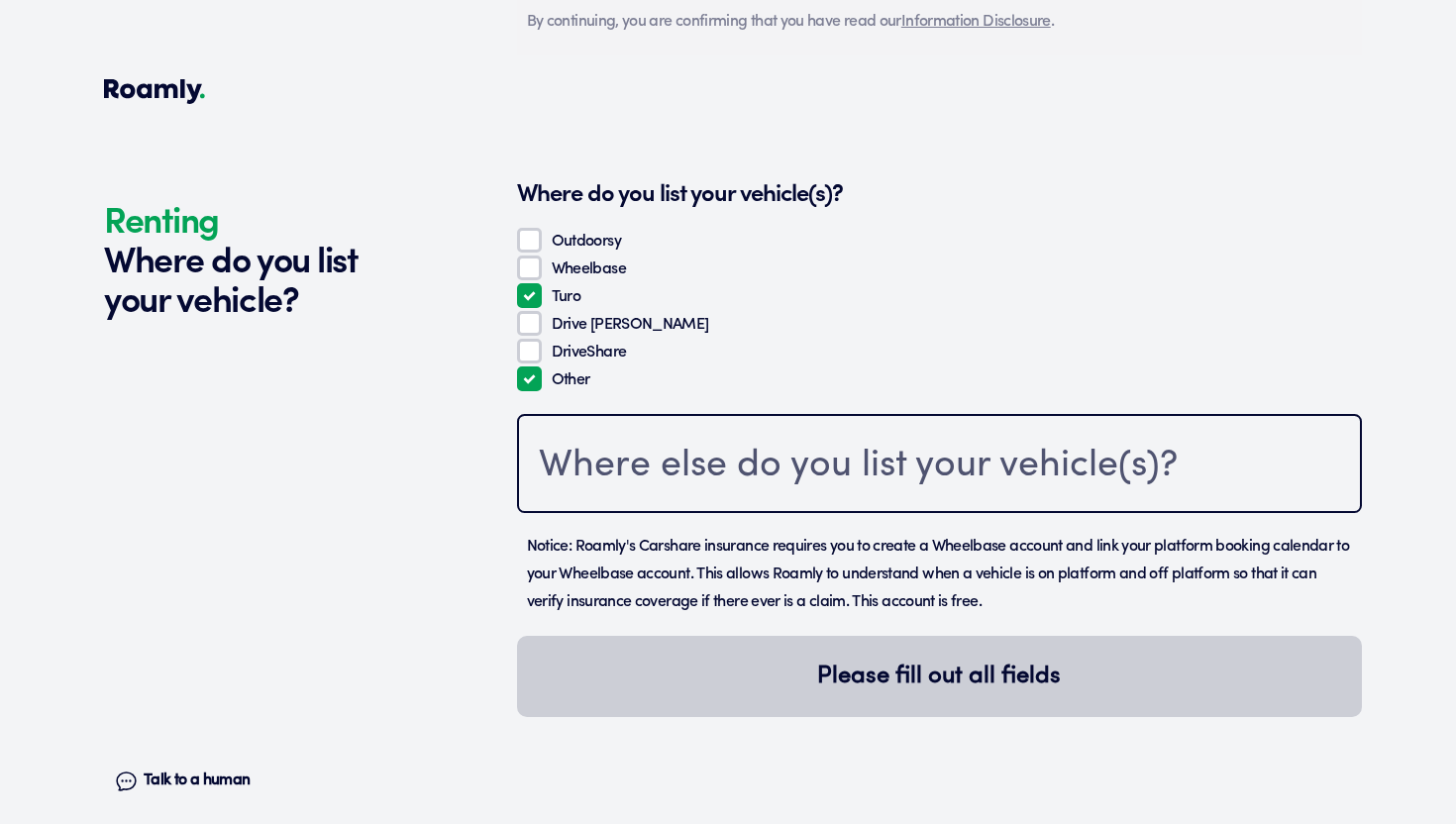 click at bounding box center [939, 465] 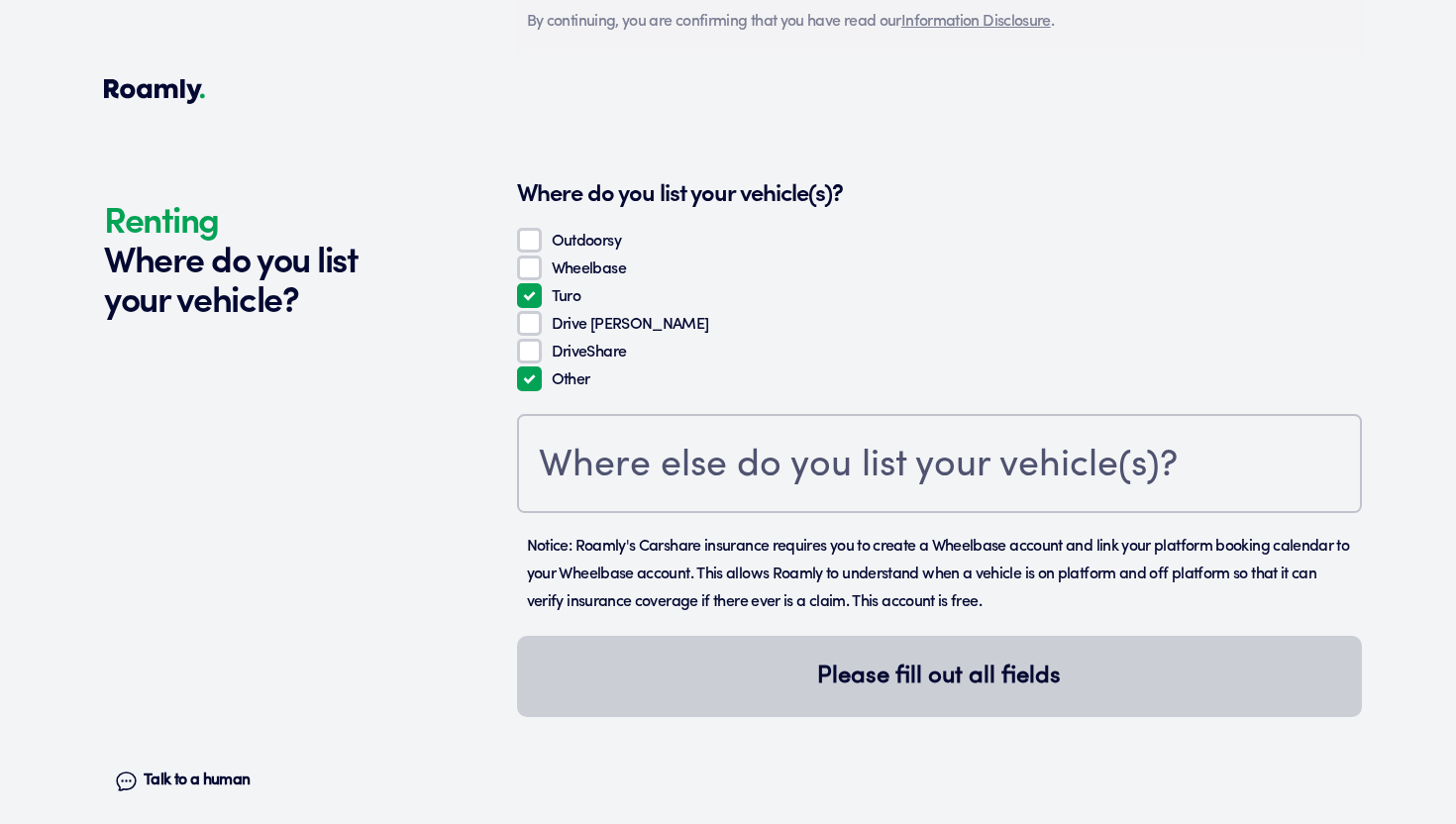 click on "Other" at bounding box center [529, 378] 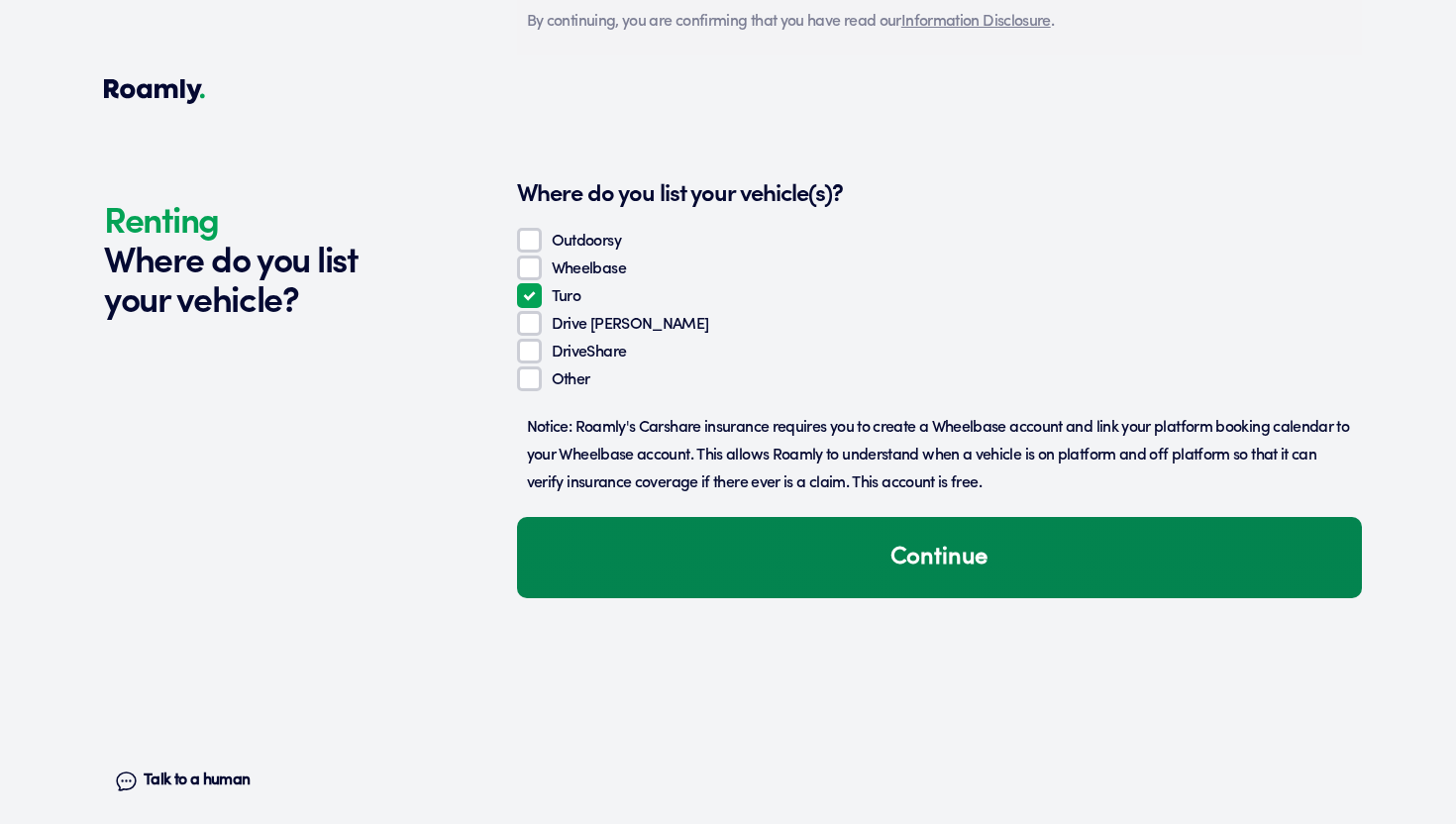 click on "Continue" at bounding box center [939, 558] 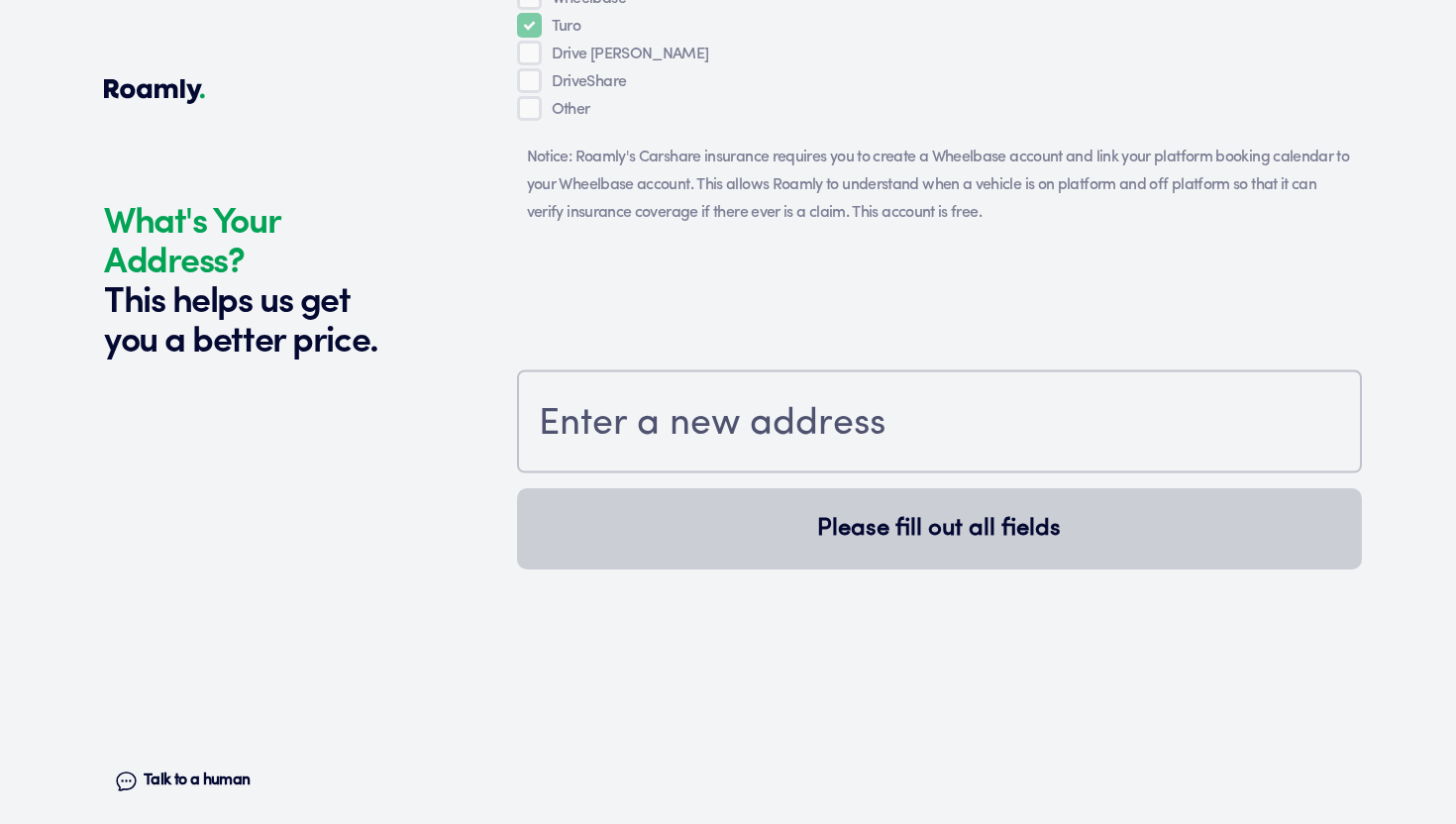 scroll, scrollTop: 2217, scrollLeft: 0, axis: vertical 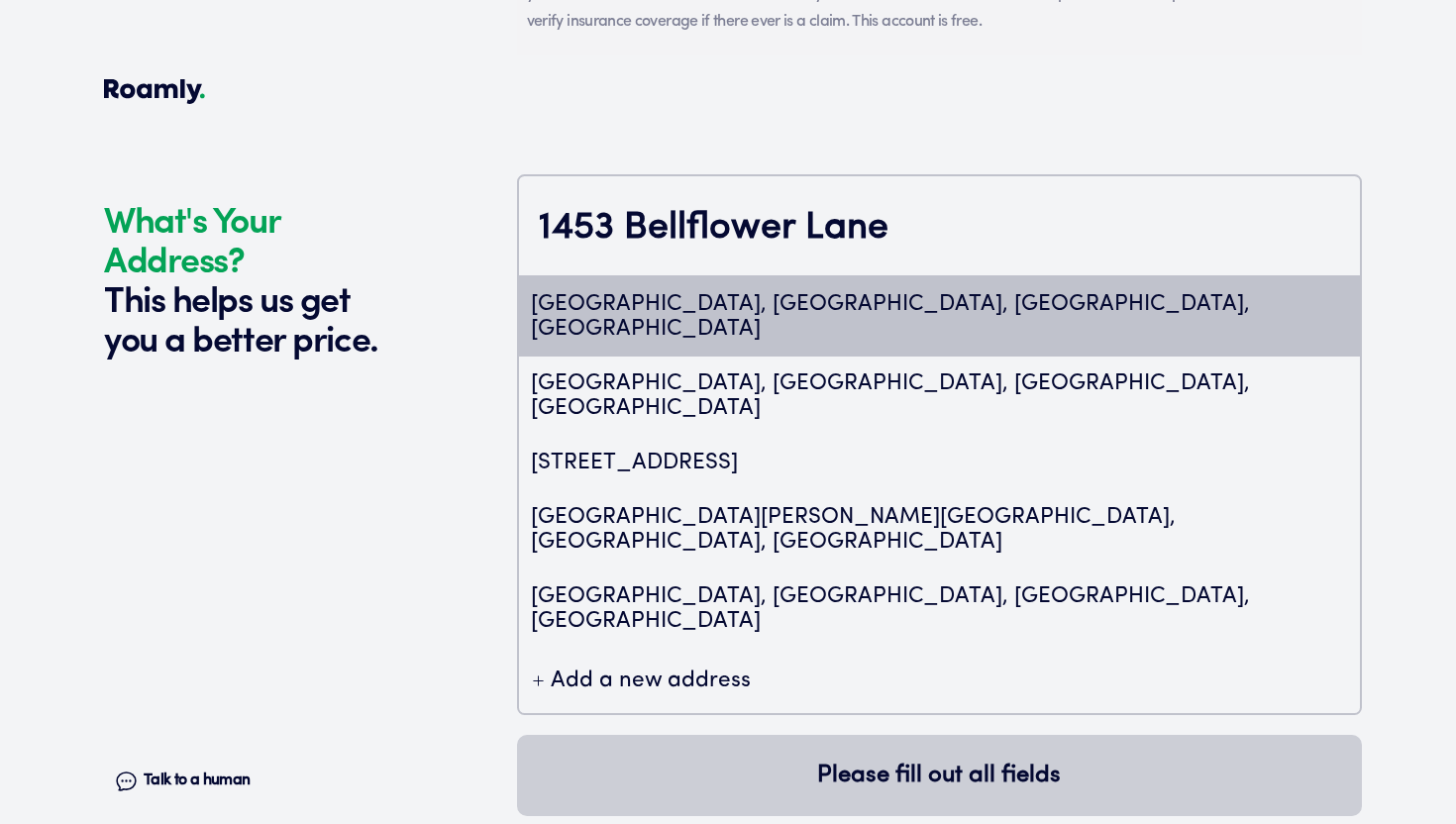 click on "[GEOGRAPHIC_DATA], [GEOGRAPHIC_DATA], [GEOGRAPHIC_DATA], [GEOGRAPHIC_DATA]" at bounding box center [939, 317] 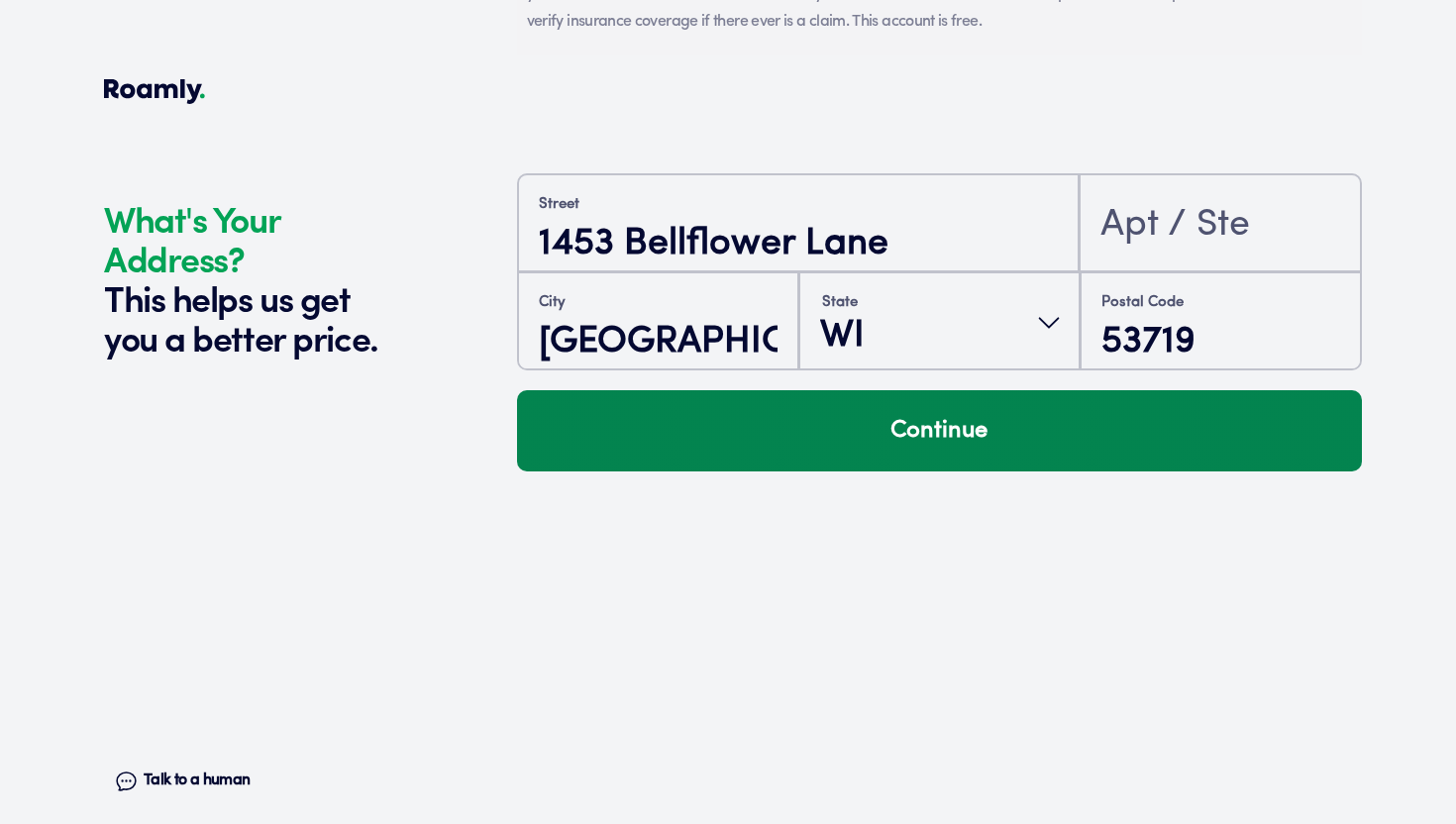 click on "Continue" at bounding box center (939, 431) 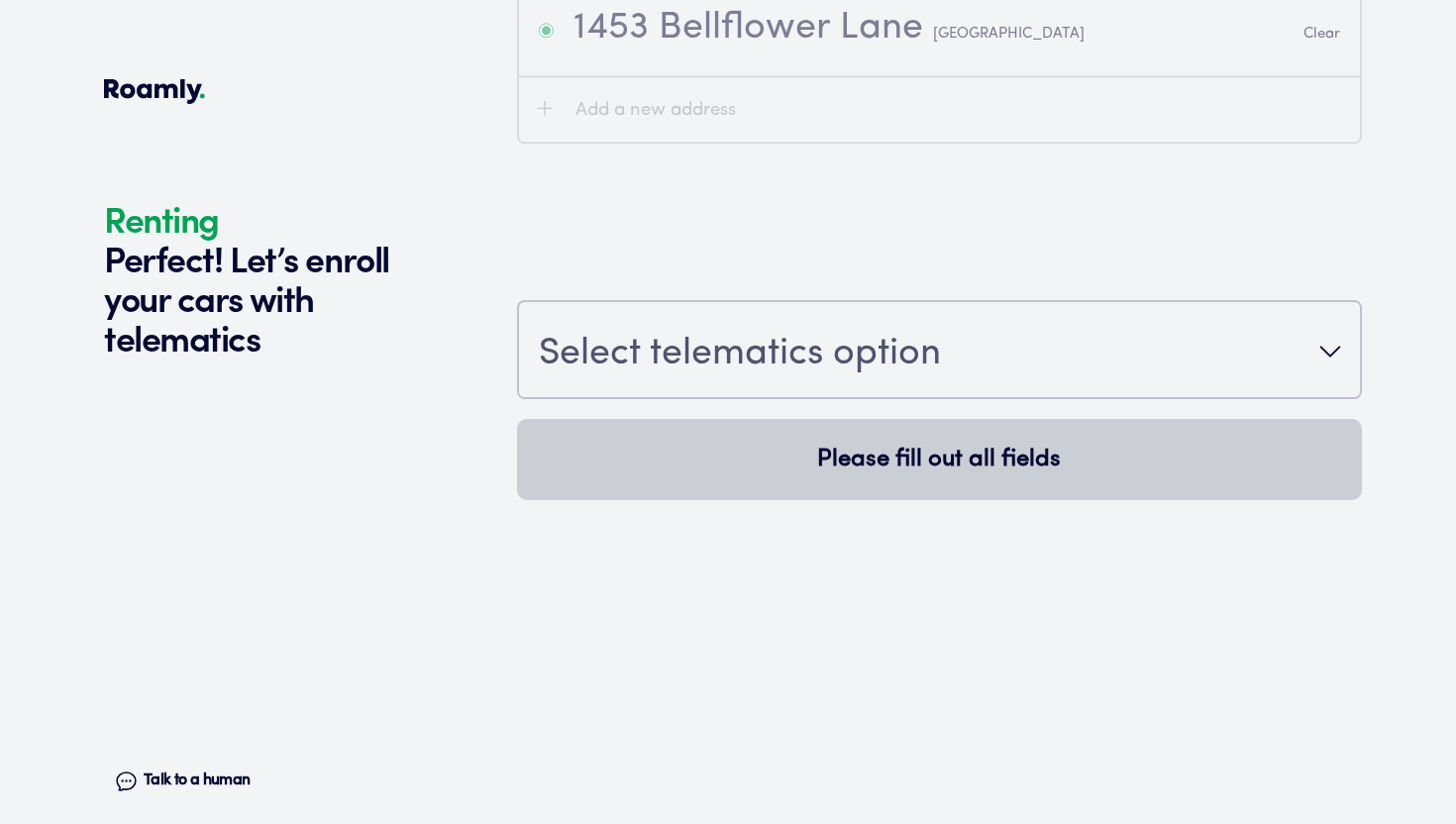 scroll, scrollTop: 2585, scrollLeft: 0, axis: vertical 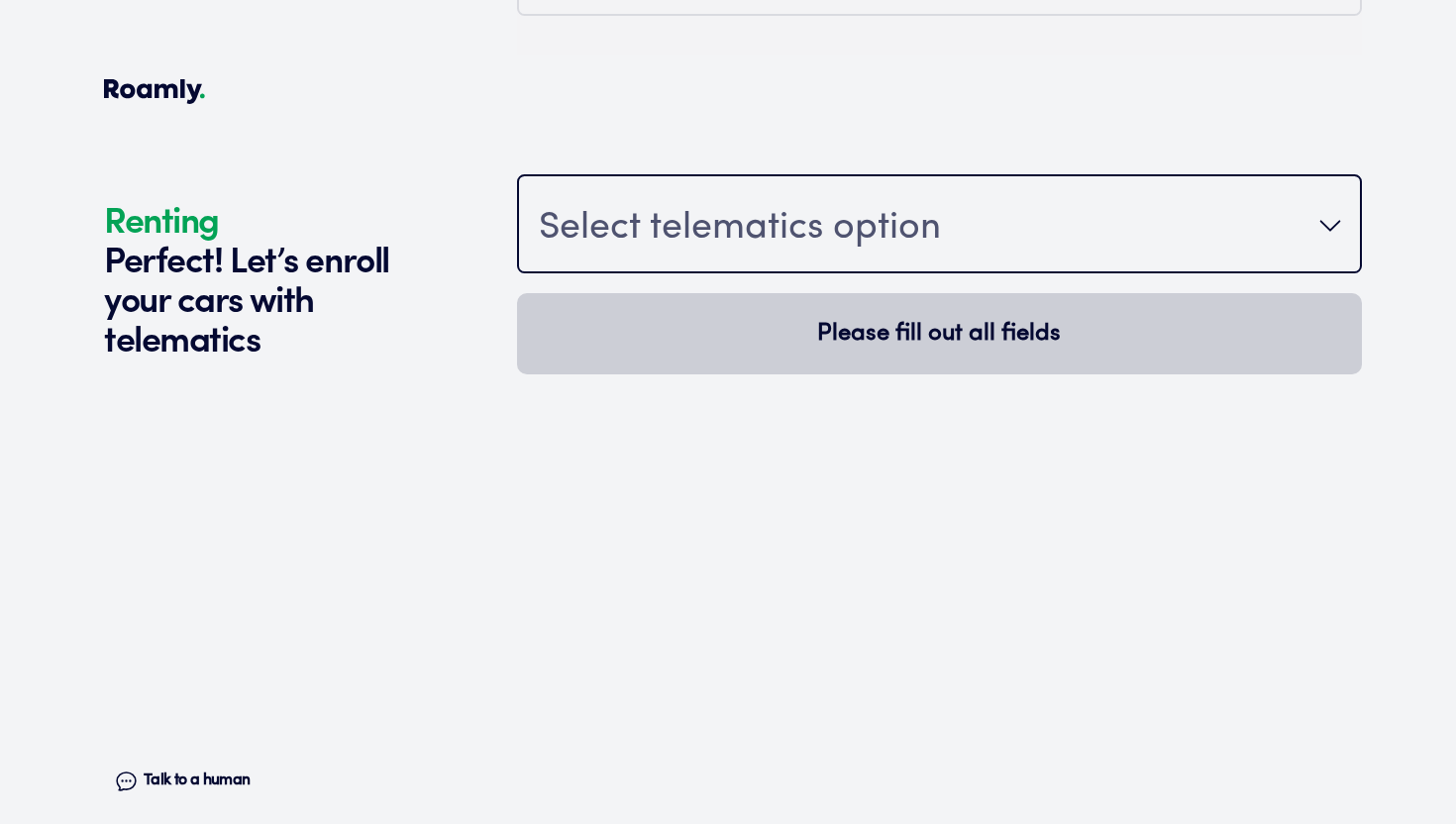 click on "Select telematics option" at bounding box center (939, 226) 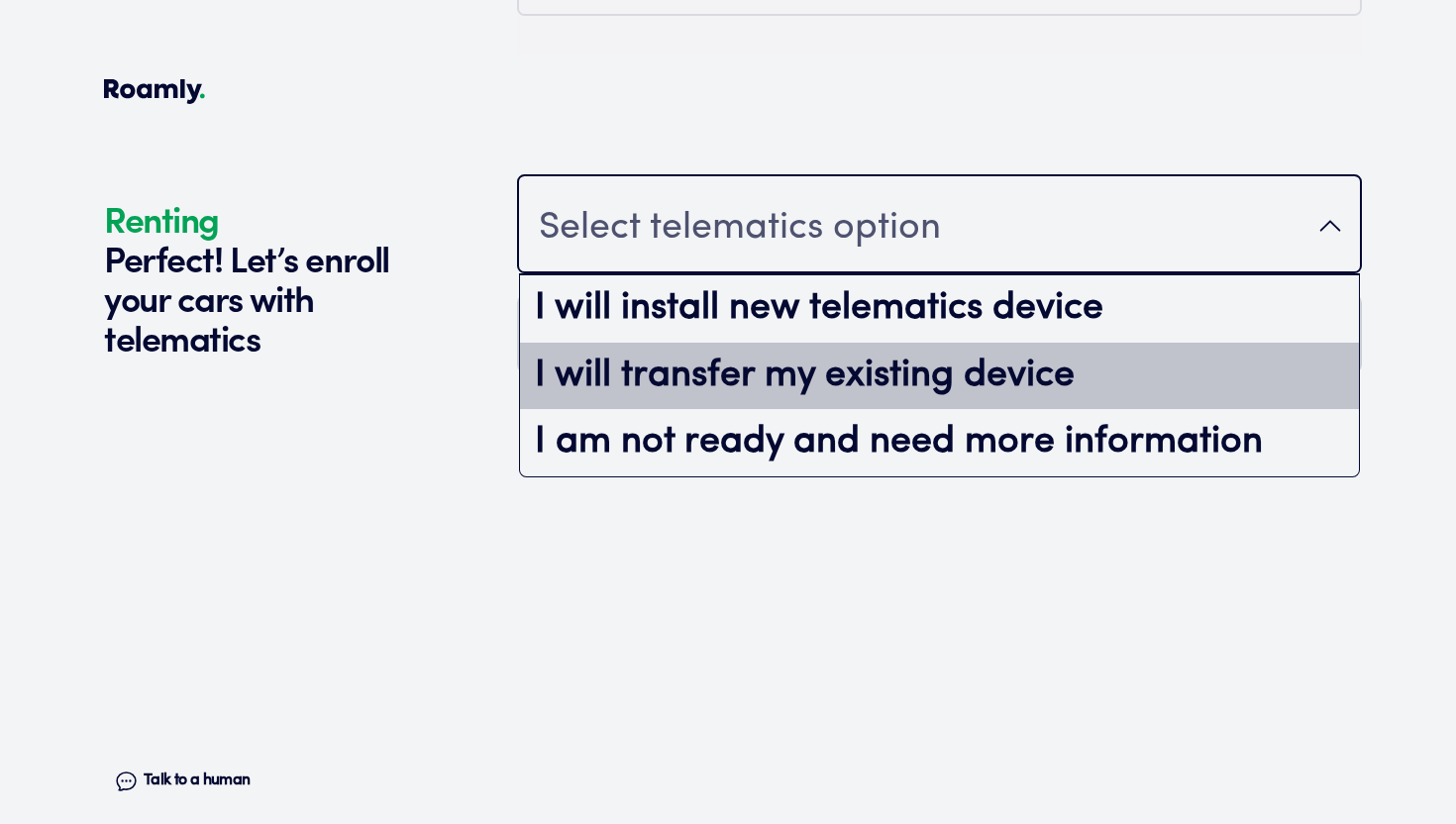click on "I will transfer my existing device" at bounding box center (939, 376) 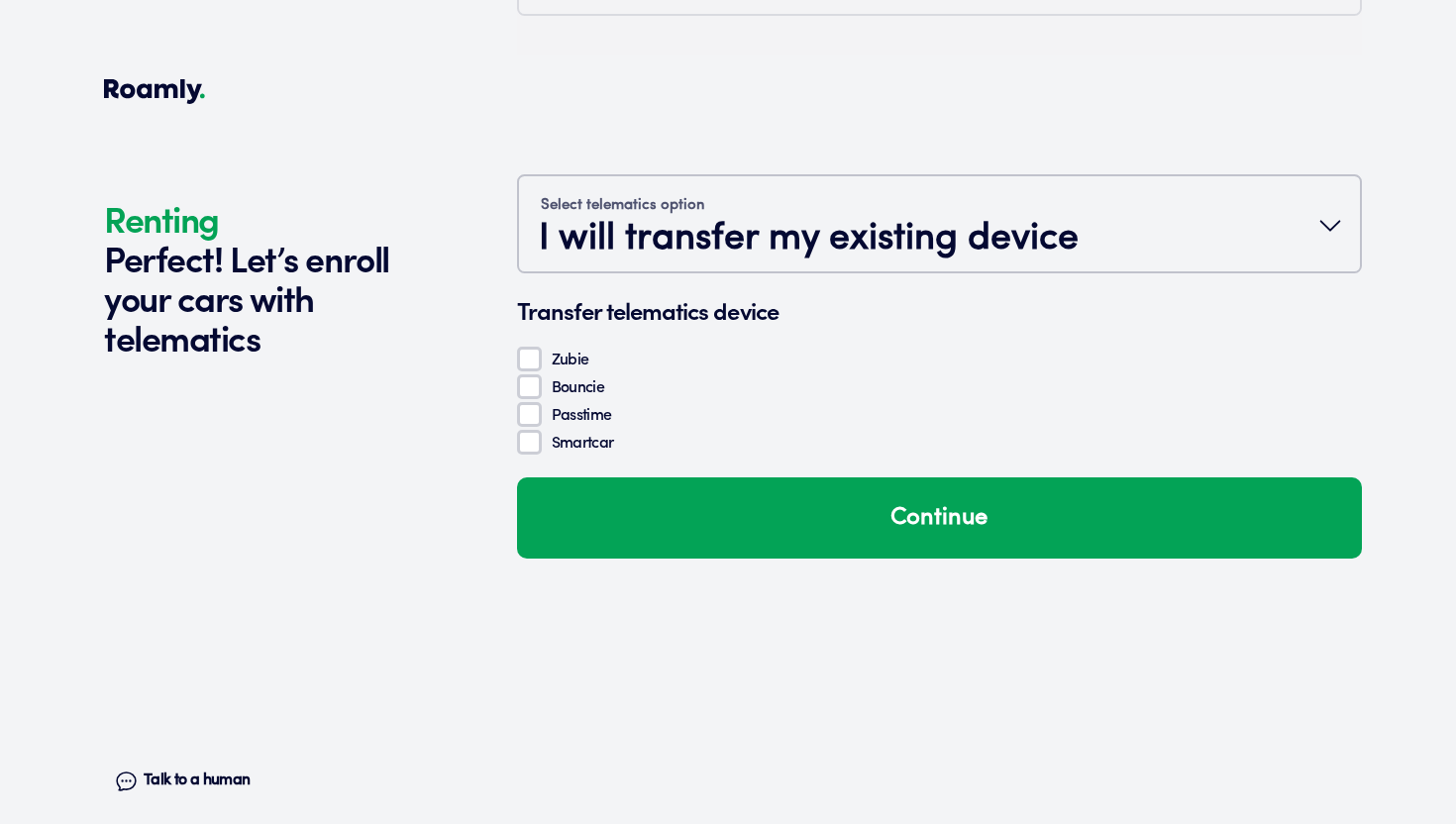 click on "Bouncie" at bounding box center [529, 386] 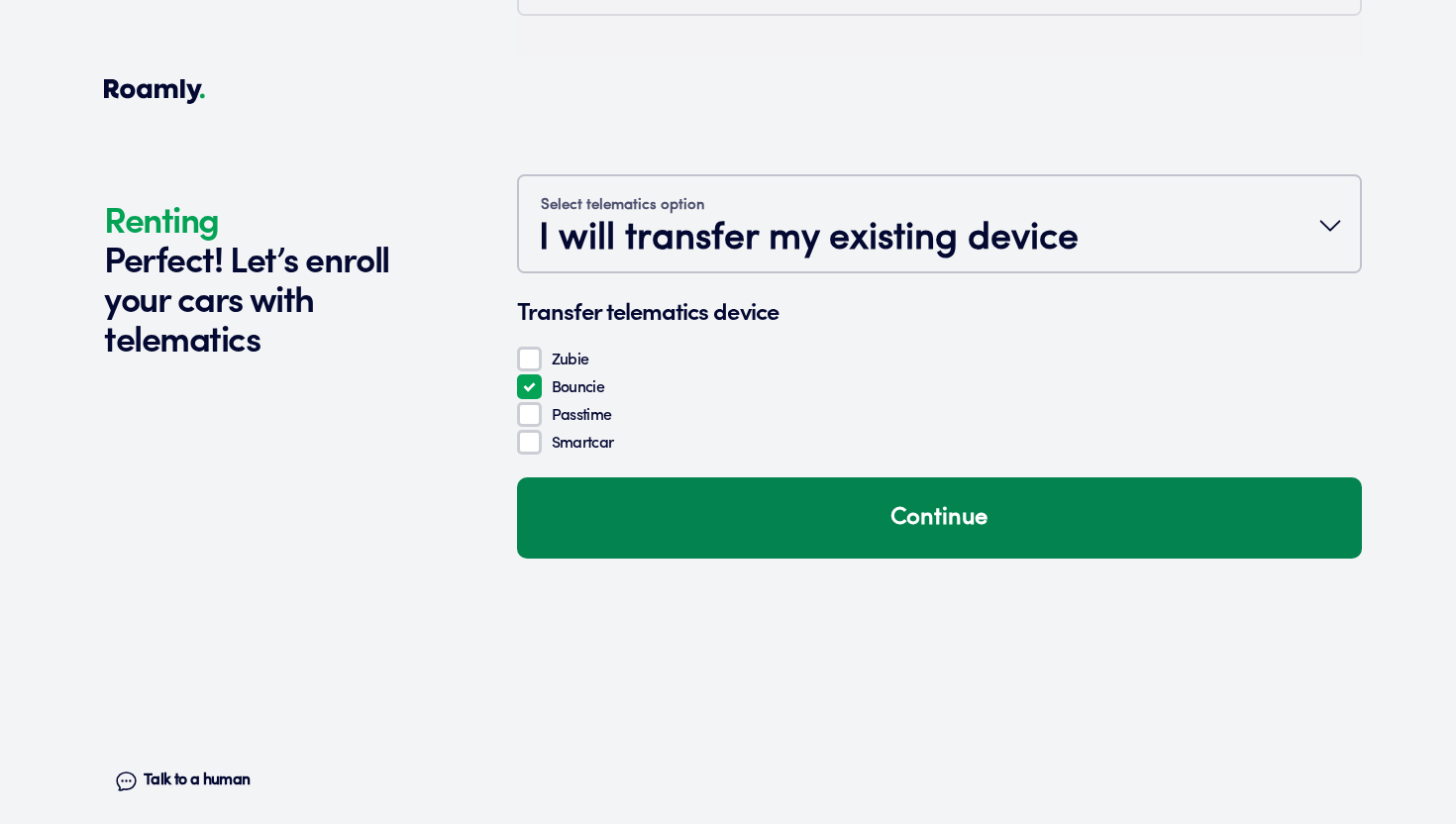 click on "Continue" at bounding box center (939, 518) 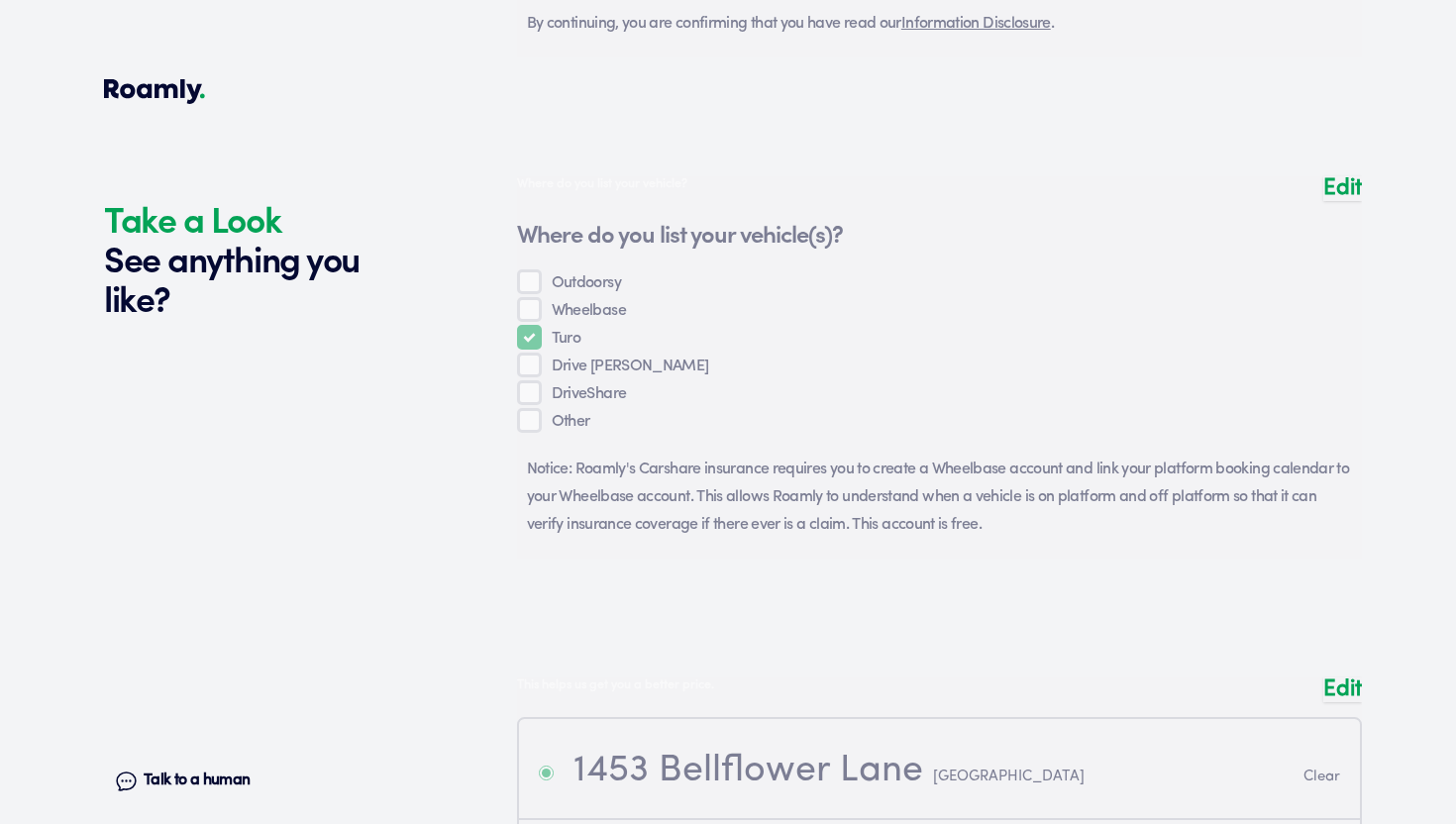 scroll, scrollTop: 3081, scrollLeft: 0, axis: vertical 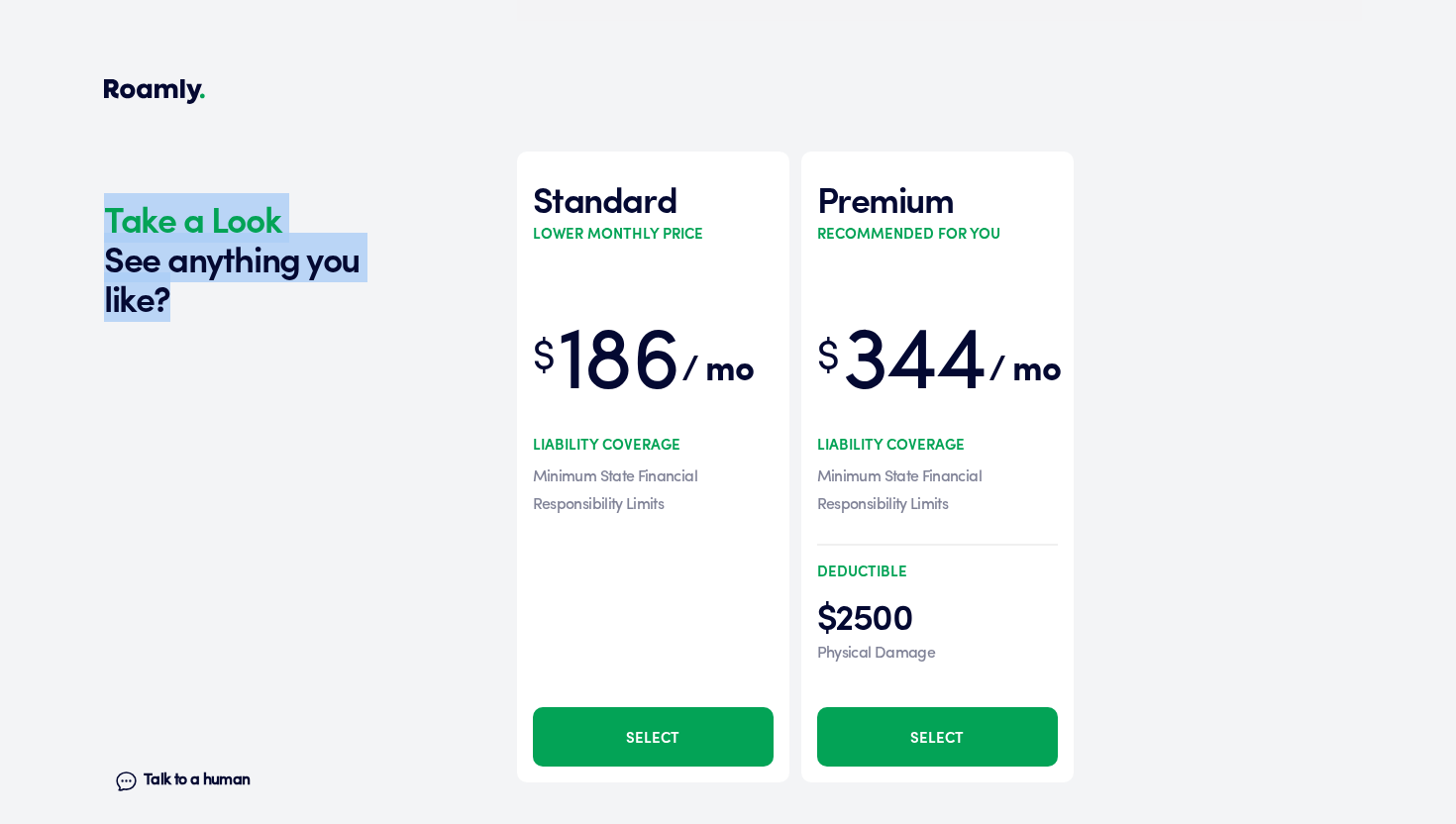 drag, startPoint x: 103, startPoint y: 222, endPoint x: 258, endPoint y: 308, distance: 177.2597 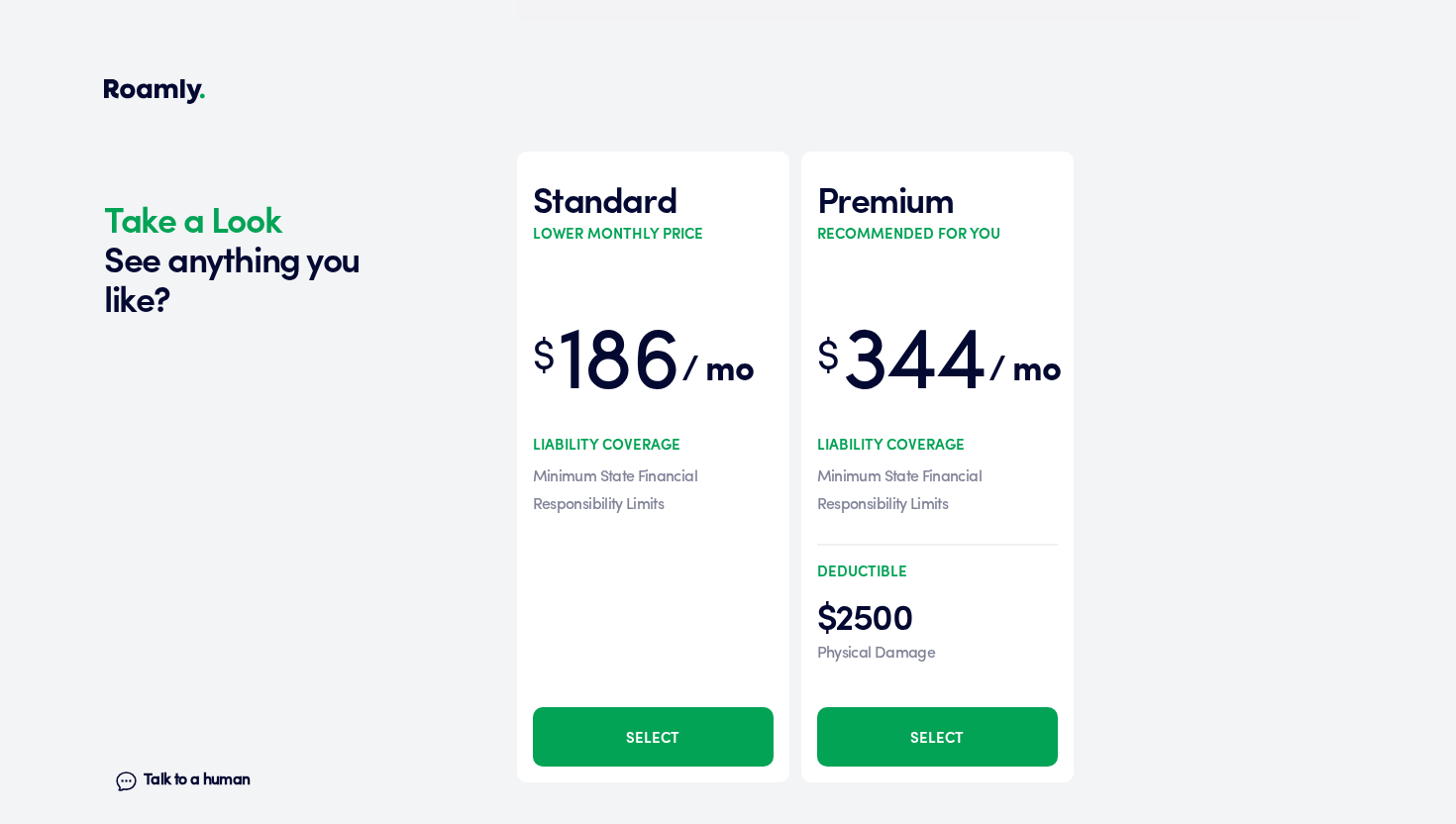 click on "Take a Look See anything you like? Talk to a human Chat" at bounding box center [305, -1129] 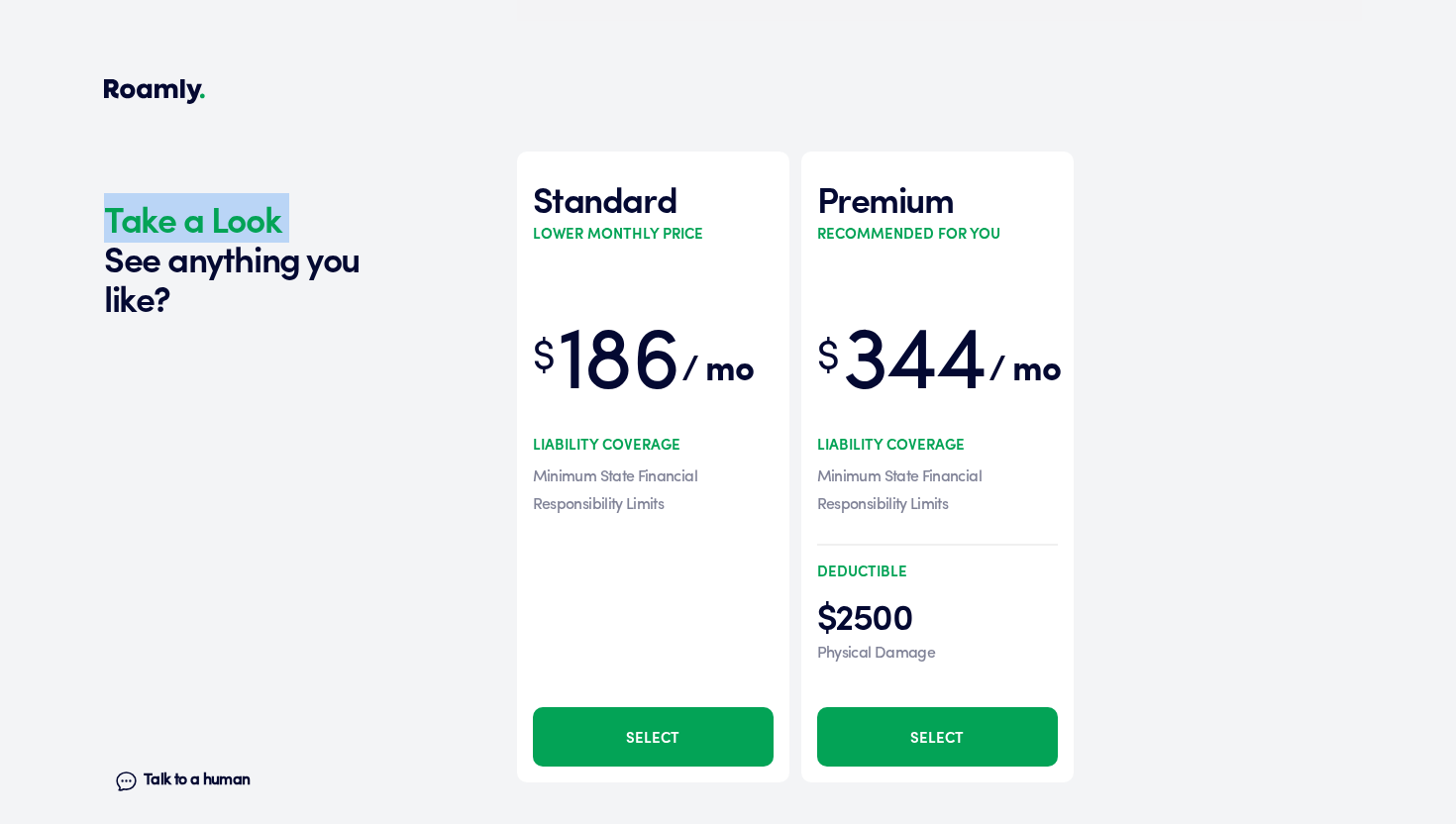 click on "Take a Look See anything you like? Talk to a human Chat" at bounding box center (305, -1129) 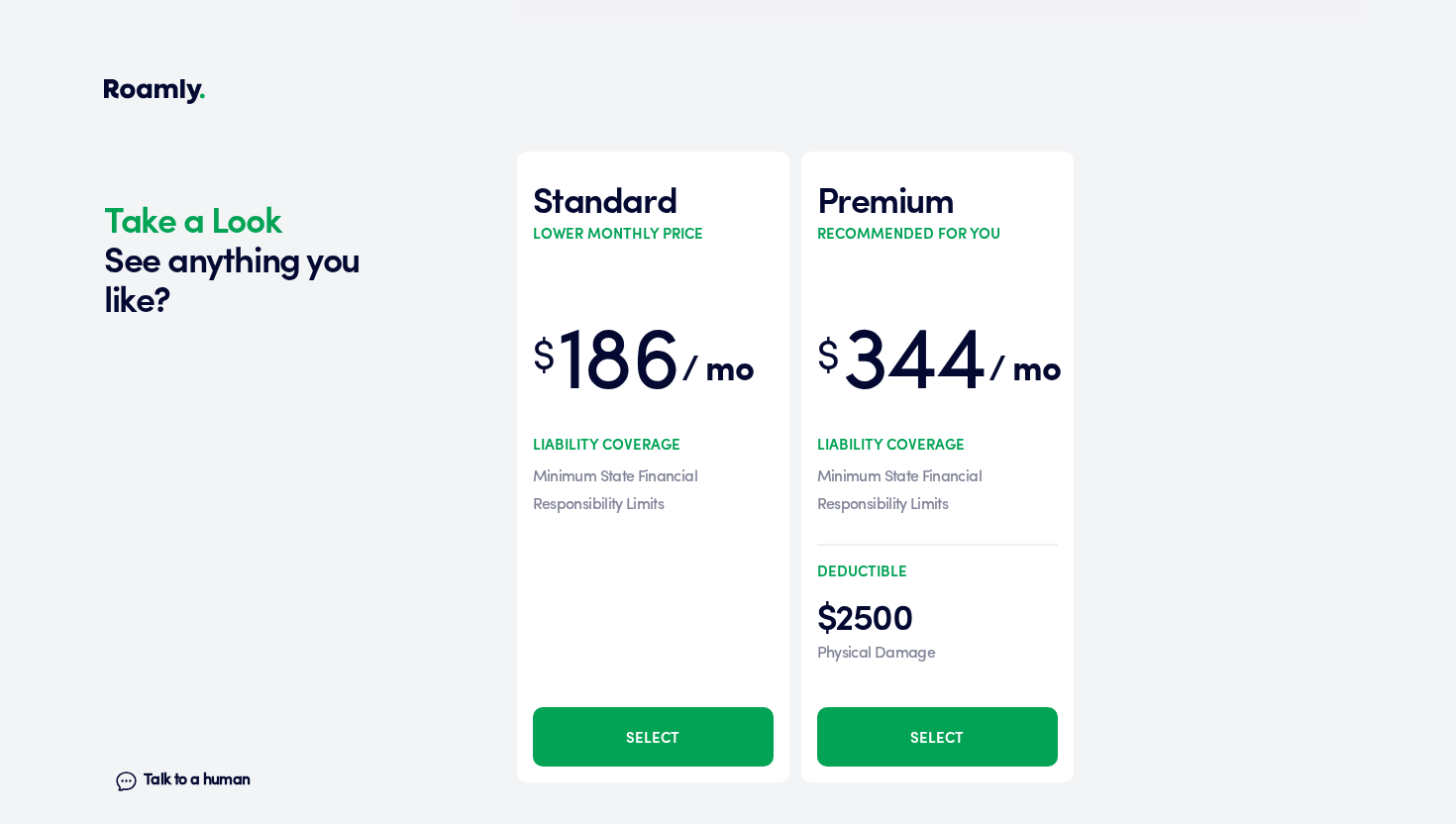 click on "Take a Look See anything you like? Talk to a human Chat" at bounding box center [305, -1129] 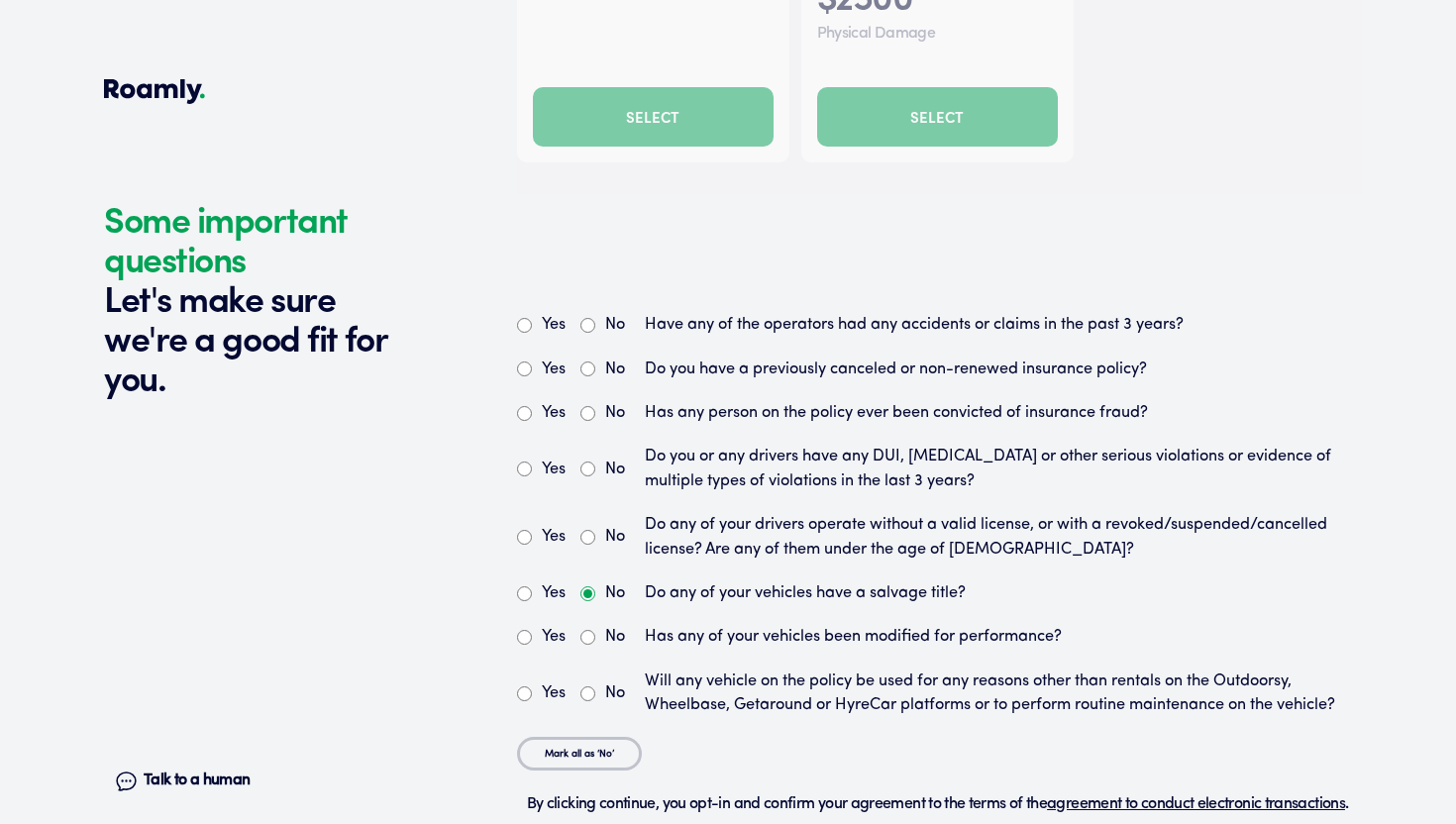 scroll, scrollTop: 3893, scrollLeft: 0, axis: vertical 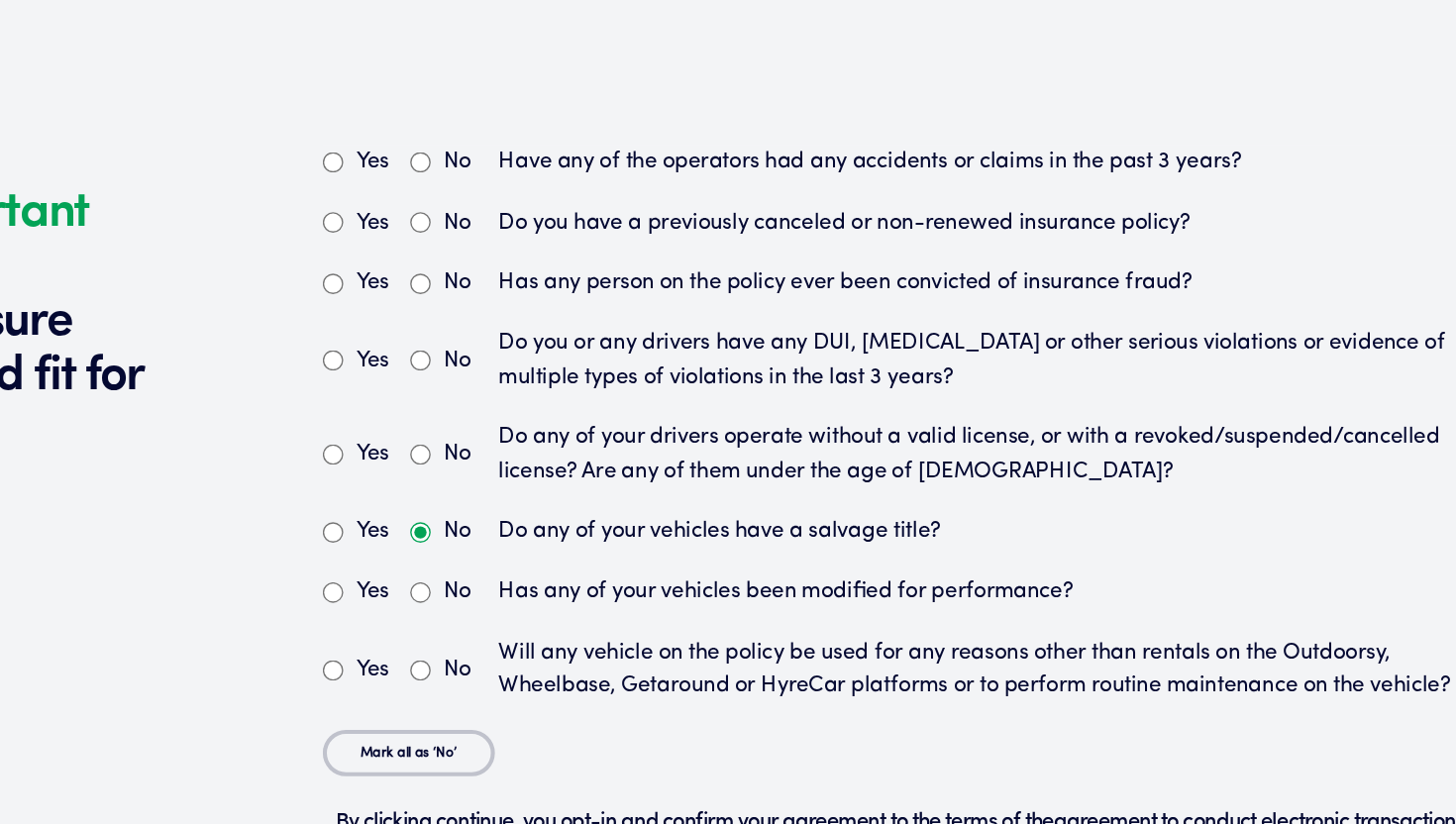 click on "No" at bounding box center [587, 186] 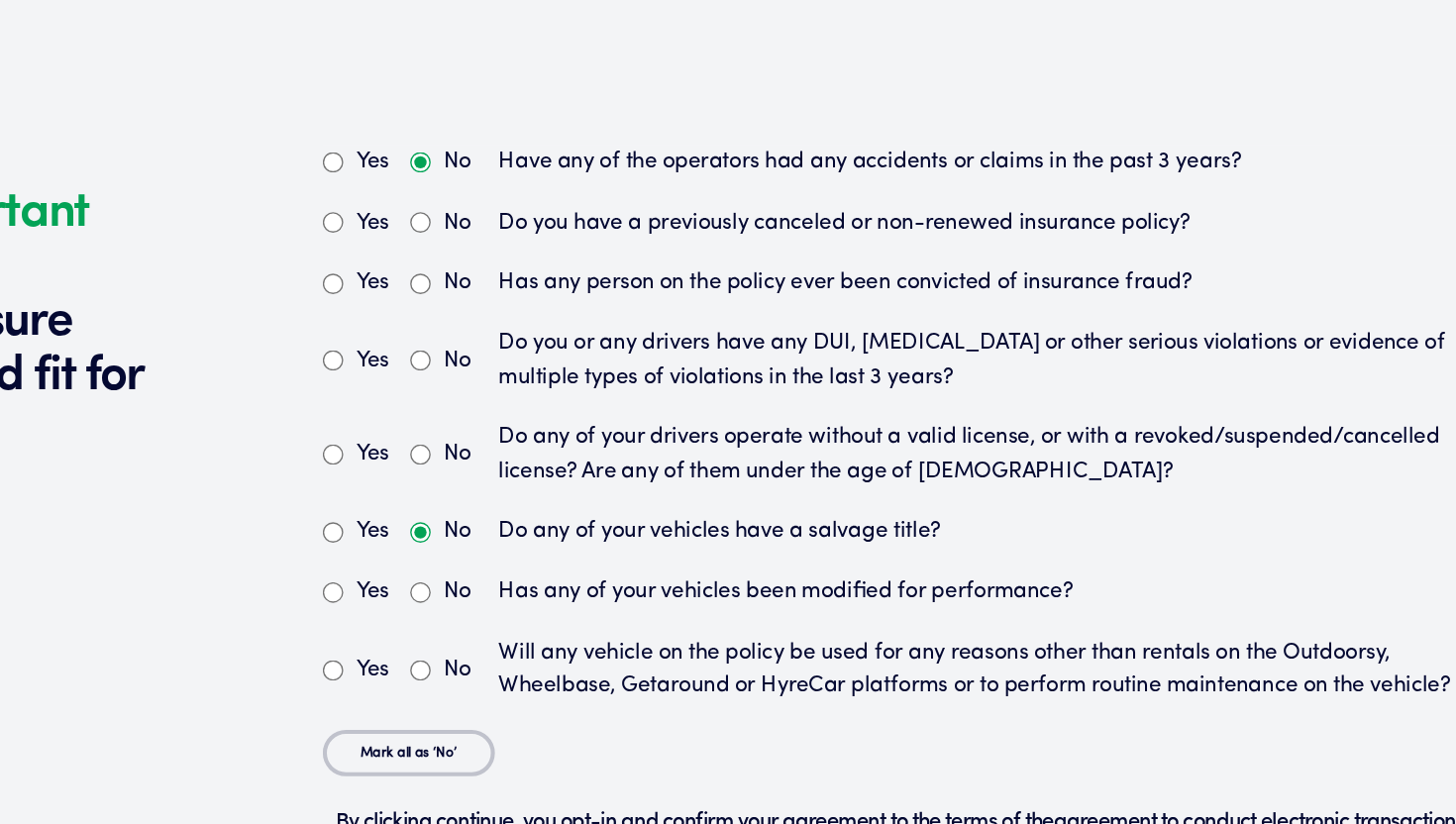 radio on "true" 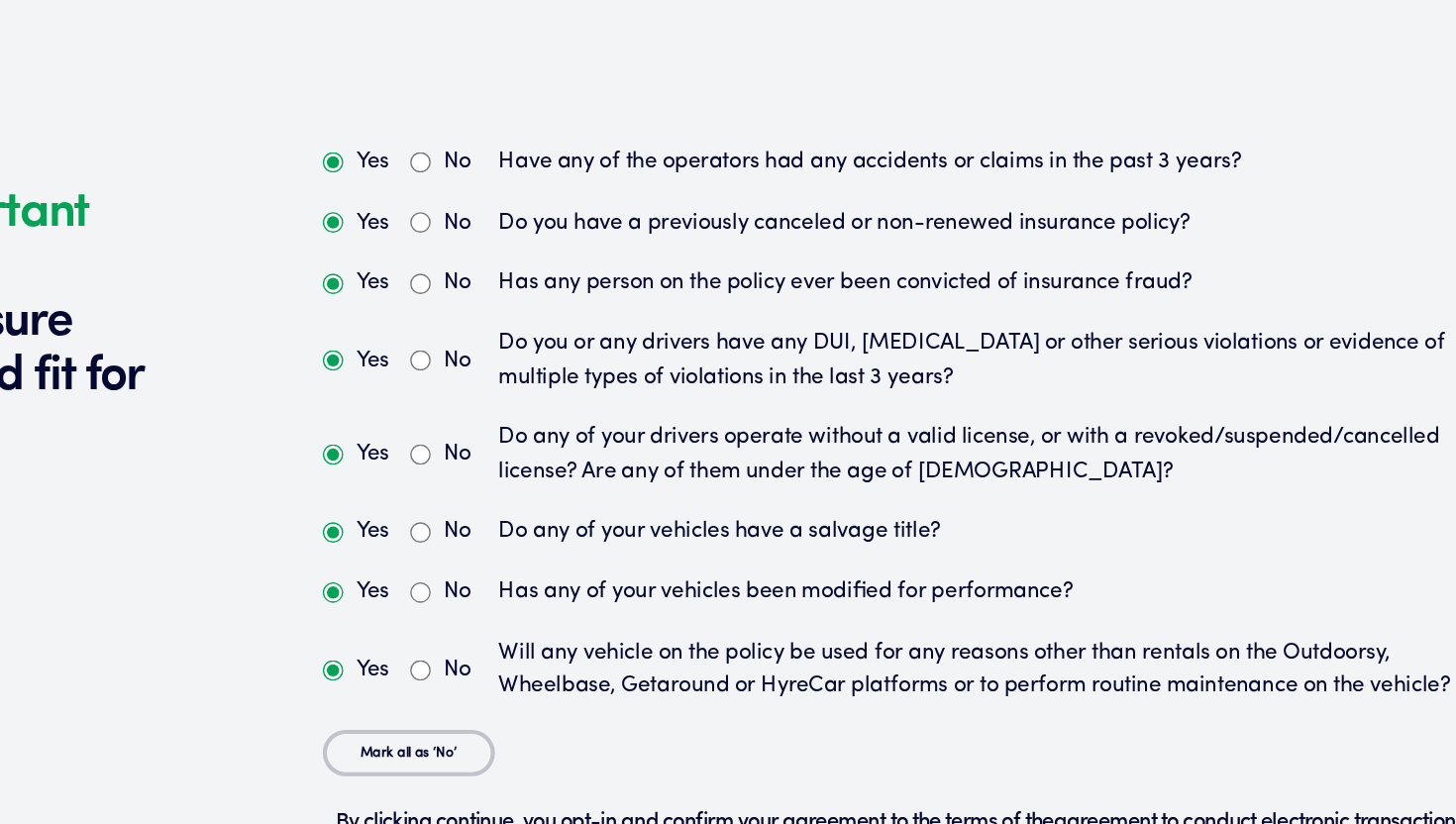 click on "No" at bounding box center (602, 231) 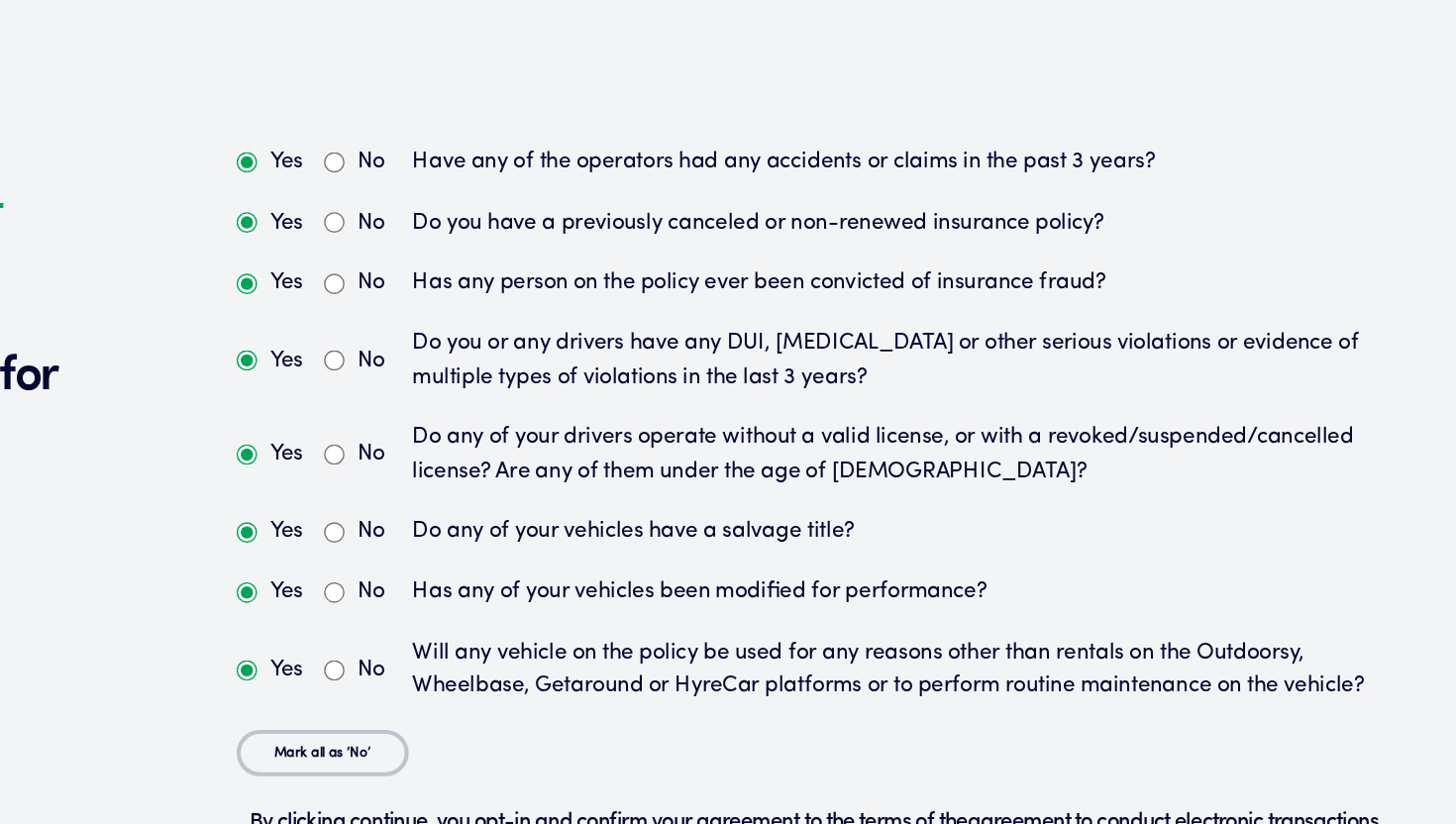 click on "No" at bounding box center (587, 330) 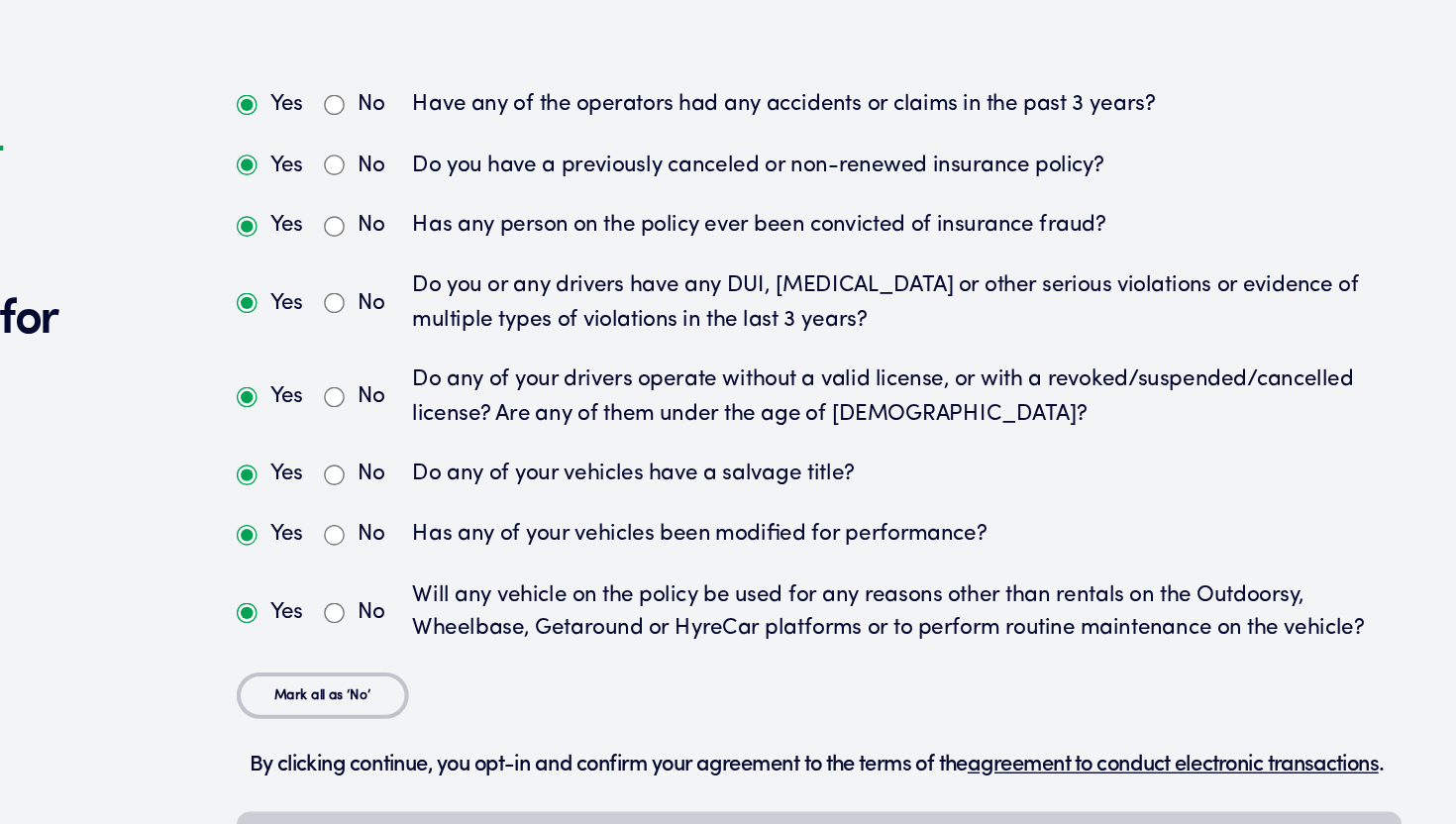 click on "No" at bounding box center (587, 498) 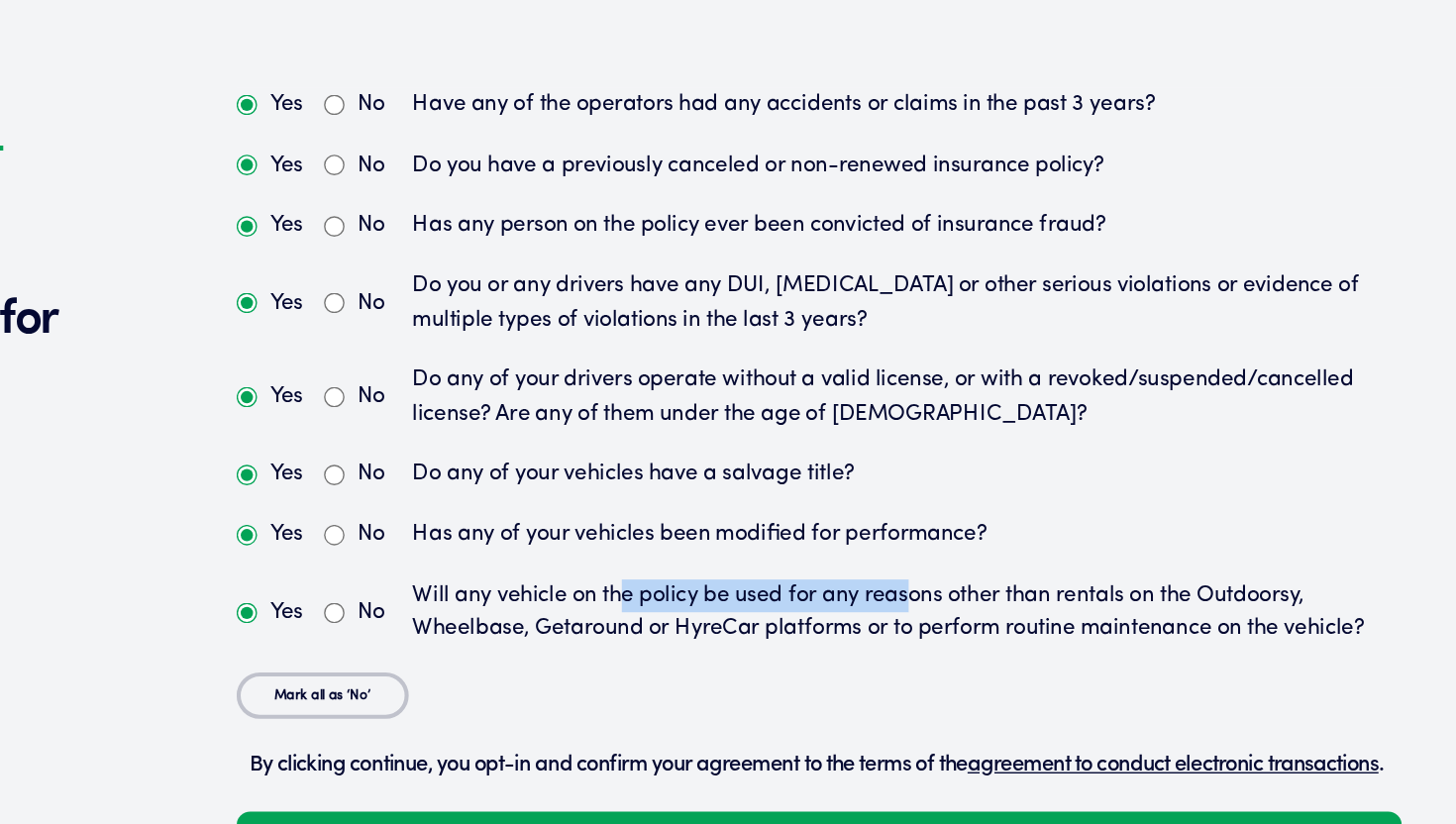 drag, startPoint x: 798, startPoint y: 531, endPoint x: 1010, endPoint y: 531, distance: 212 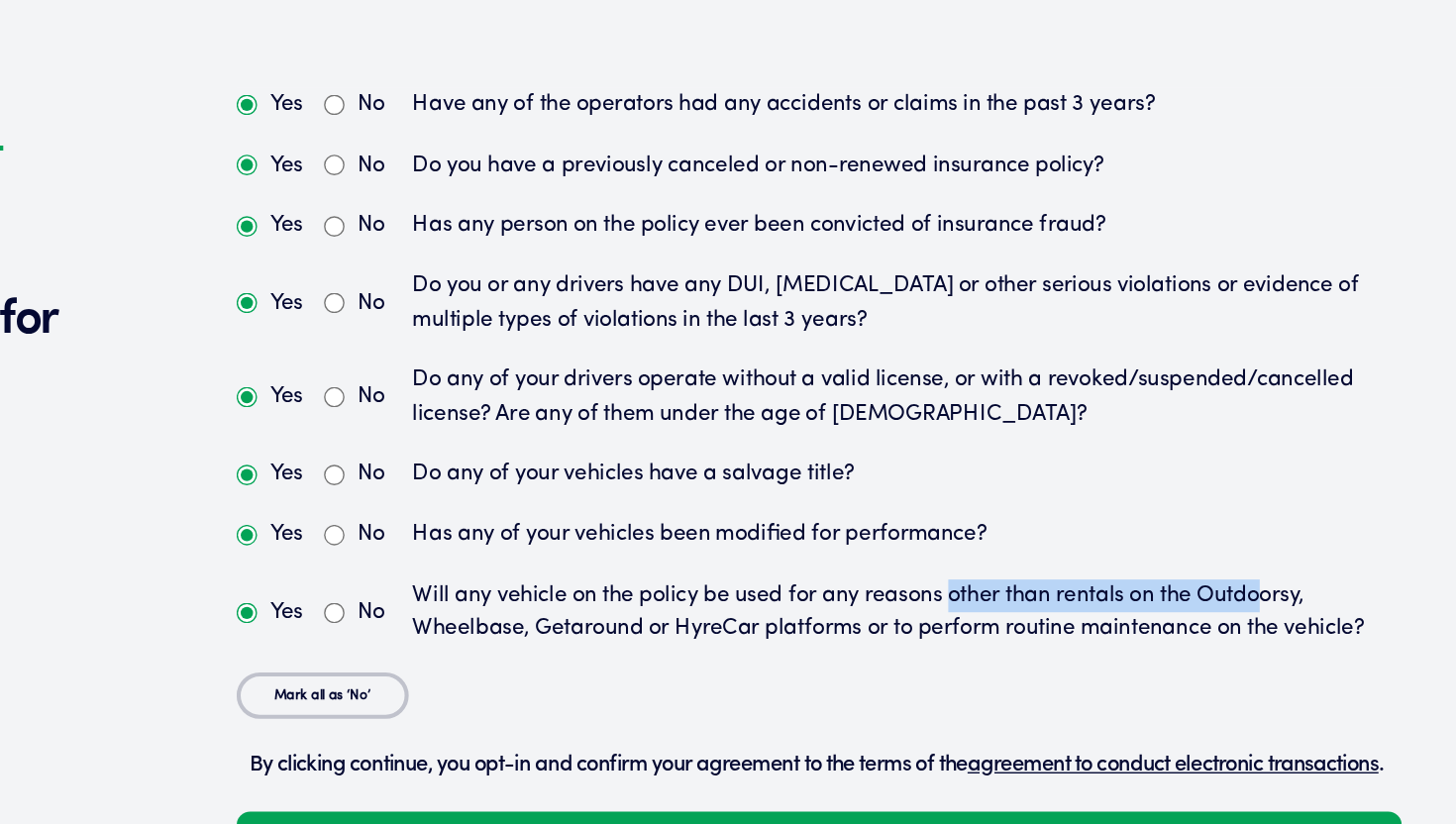 drag, startPoint x: 1038, startPoint y: 530, endPoint x: 1271, endPoint y: 525, distance: 233.05364 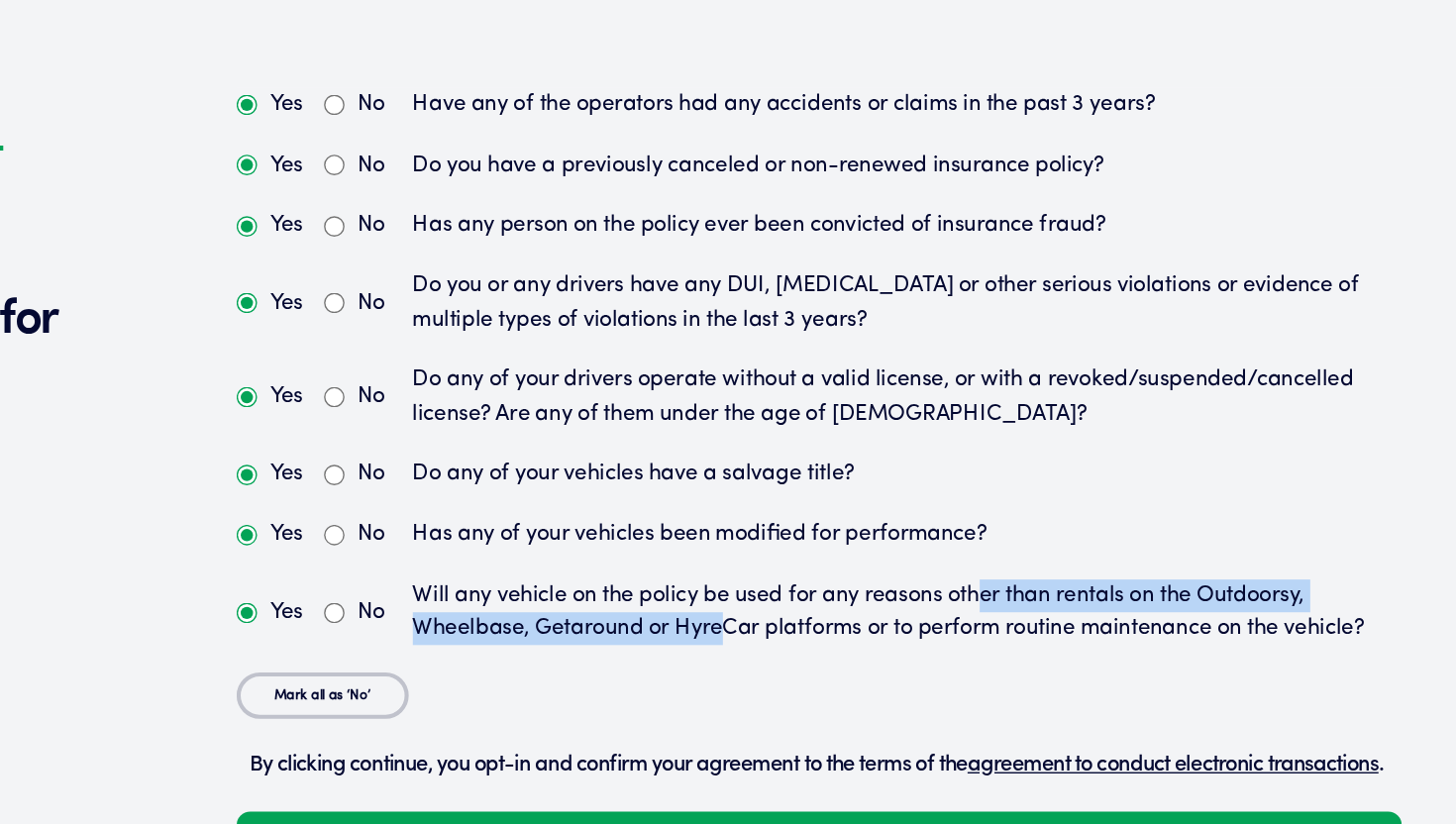 drag, startPoint x: 877, startPoint y: 553, endPoint x: 1065, endPoint y: 532, distance: 189.169 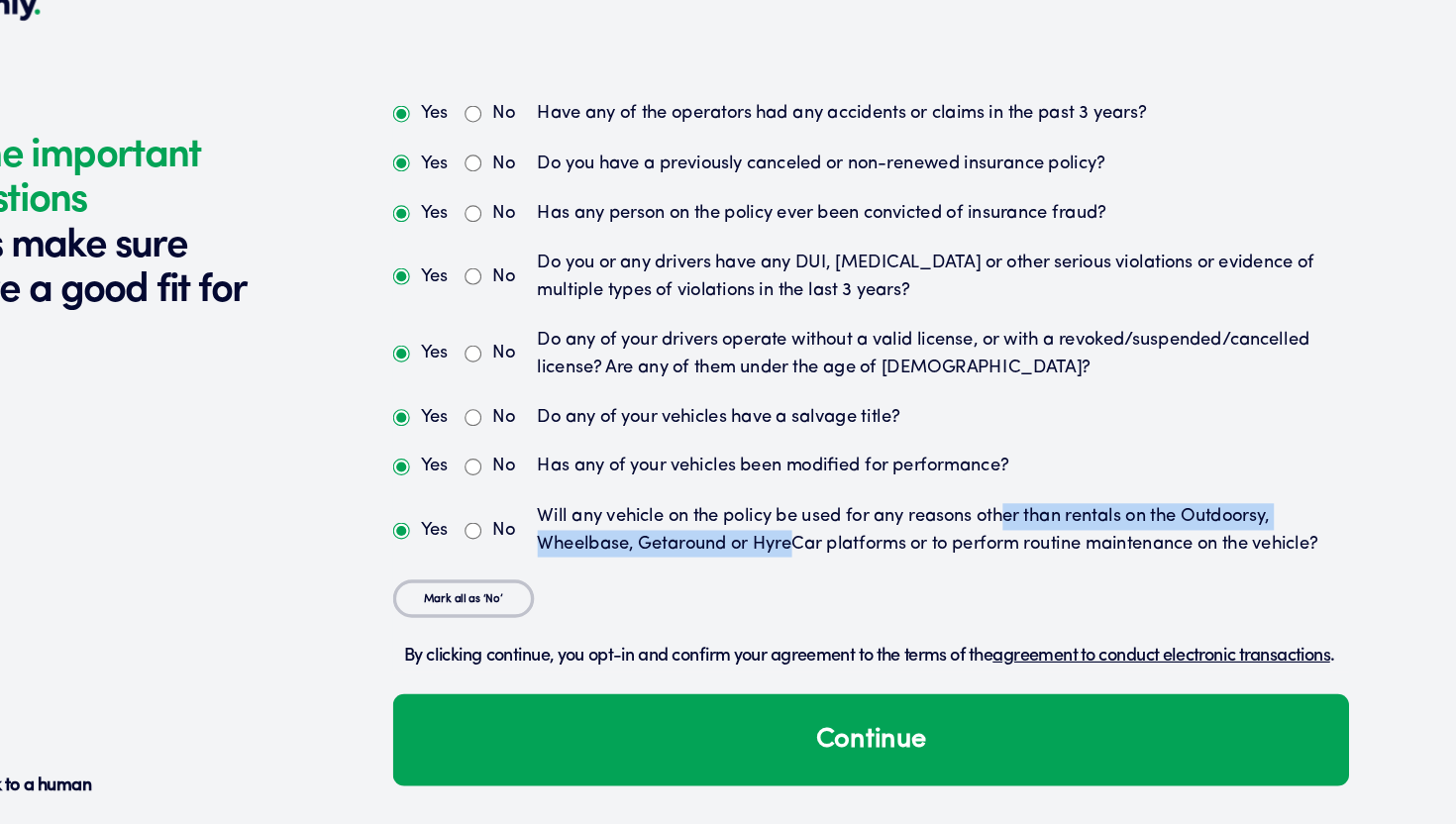scroll, scrollTop: 3893, scrollLeft: 0, axis: vertical 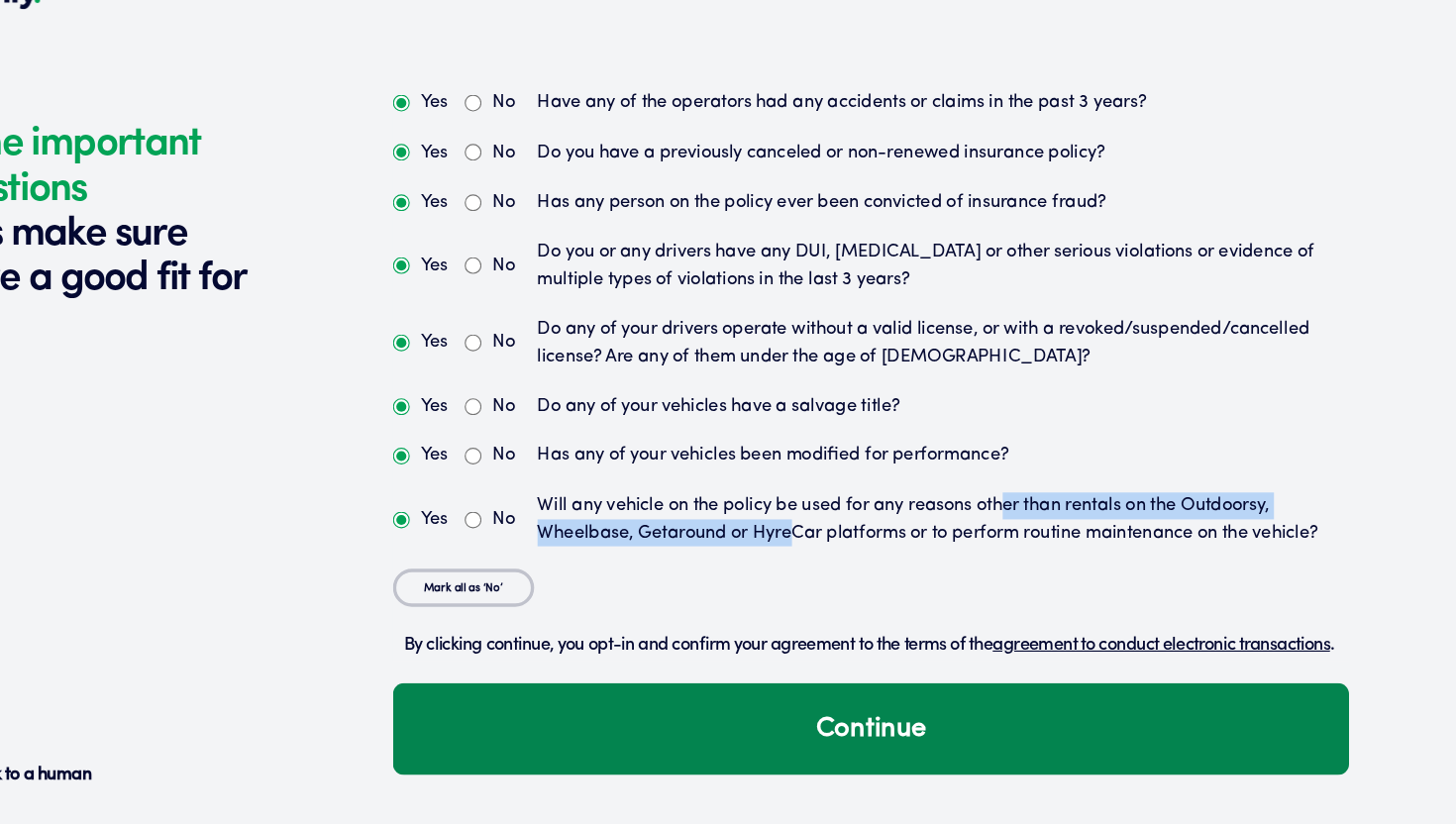 click on "Continue" at bounding box center [939, 740] 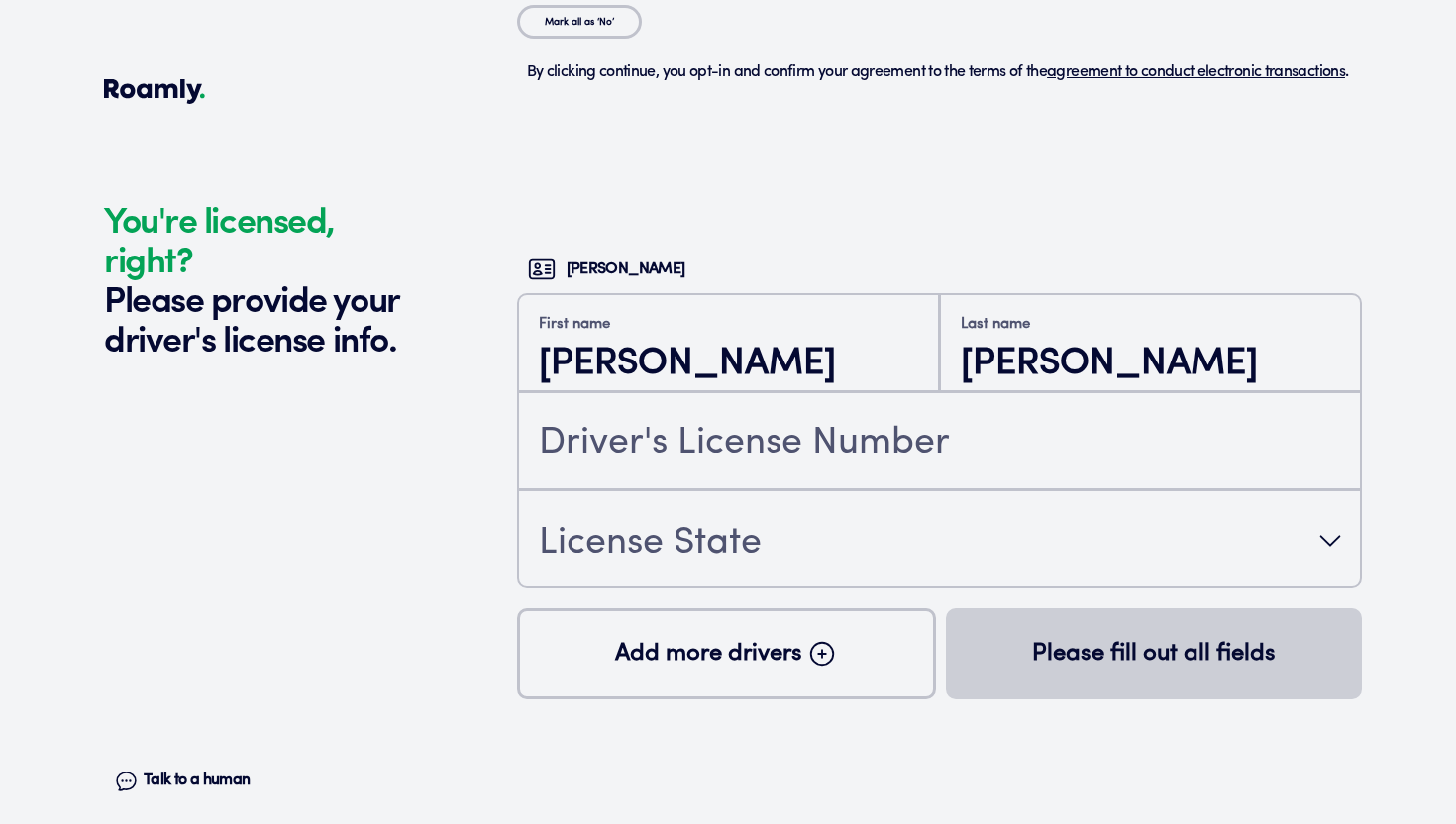 scroll, scrollTop: 4555, scrollLeft: 0, axis: vertical 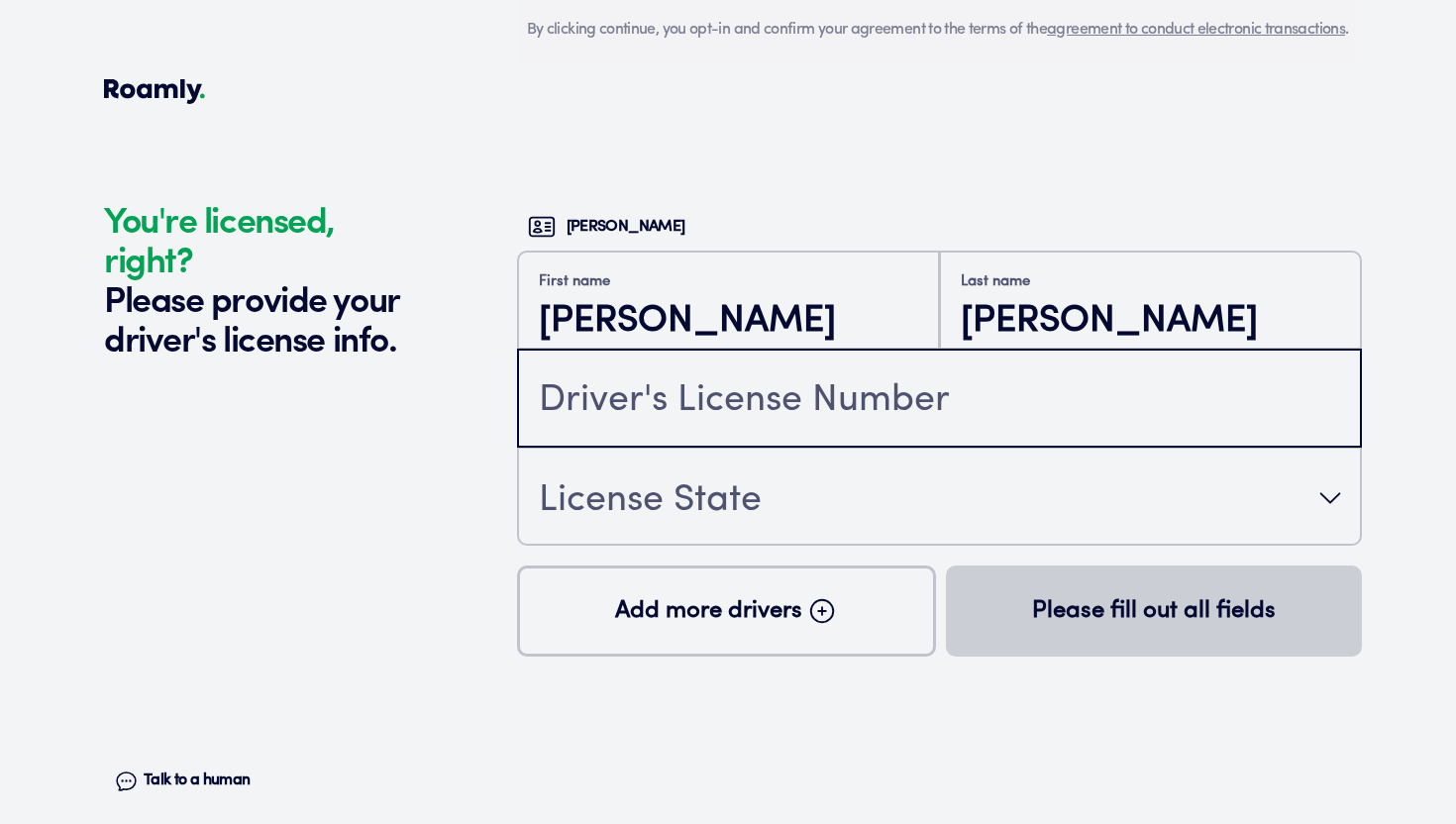 click at bounding box center [939, 400] 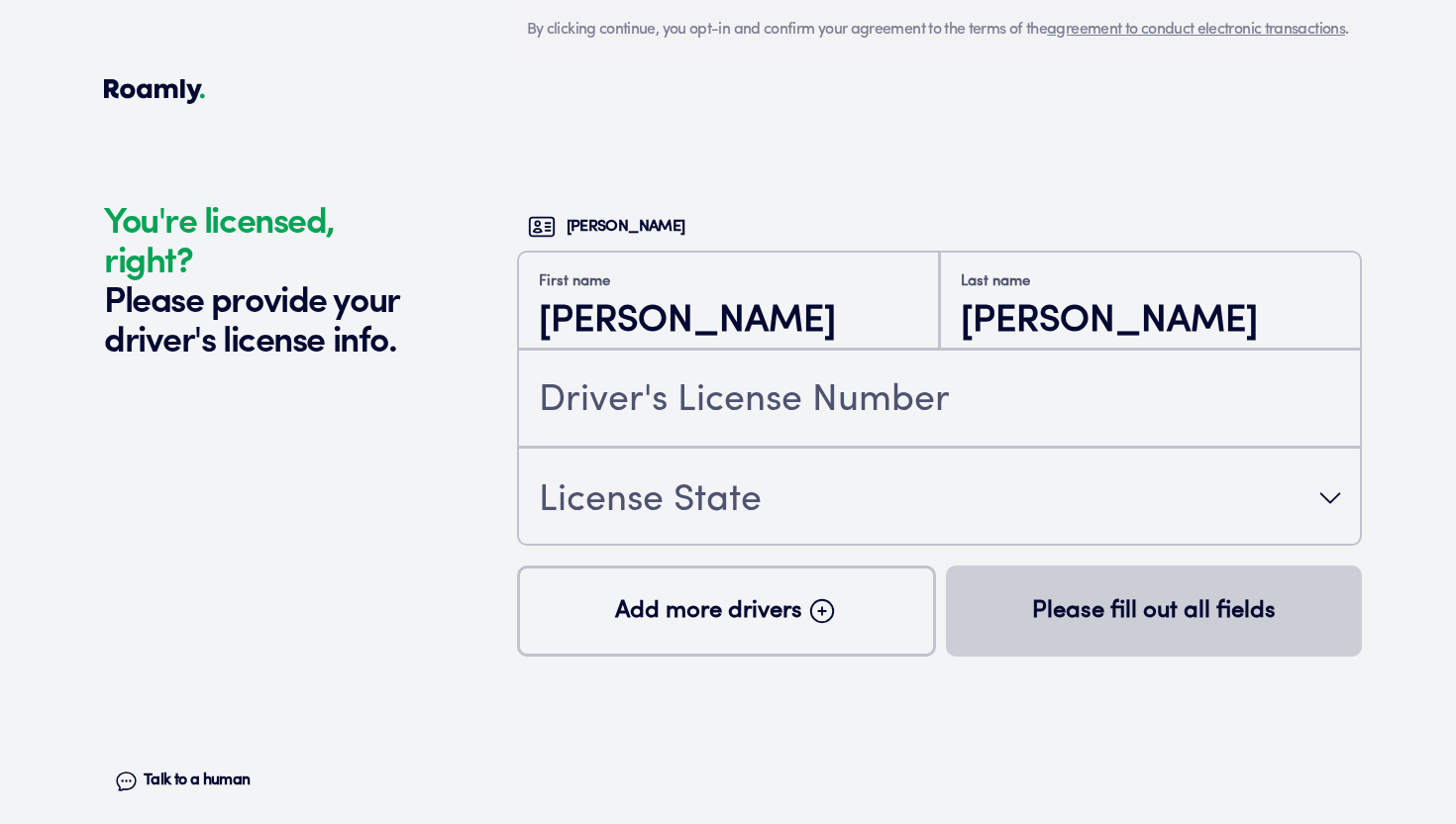 click on "Talk to a human Chat" at bounding box center (240, 683) 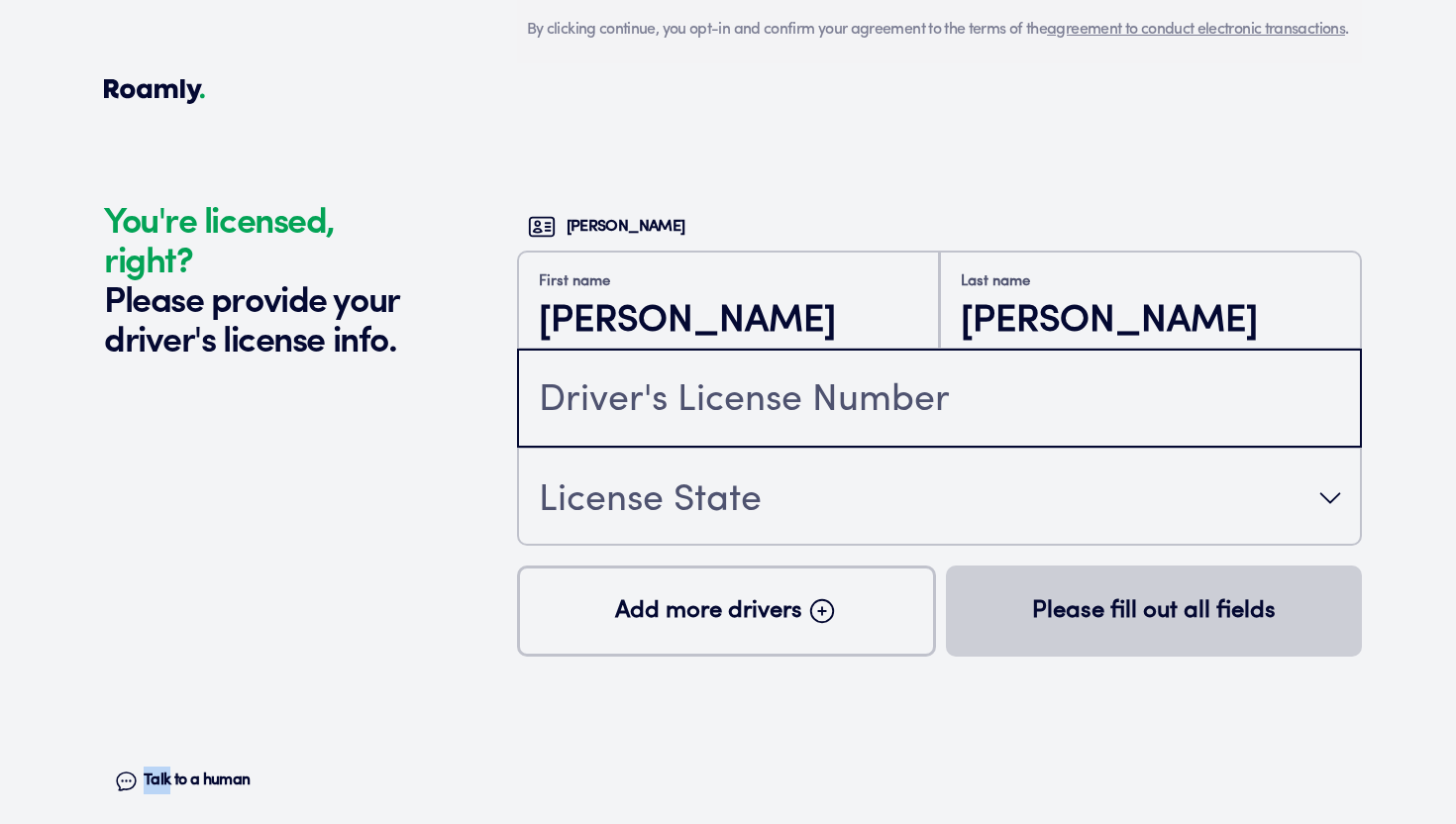 click at bounding box center [939, 400] 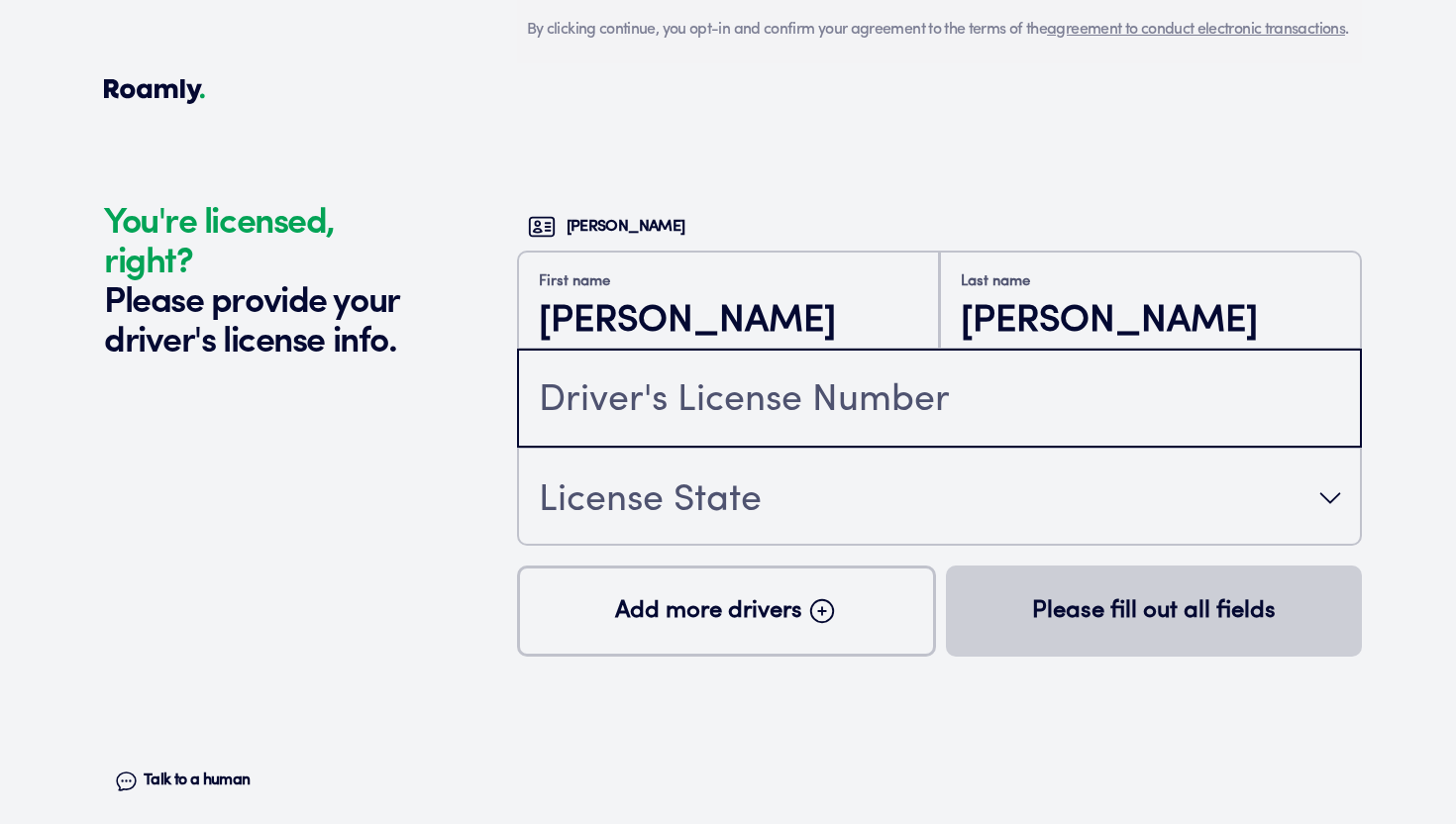 paste on "Date of Birth   0 [DEMOGRAPHIC_DATA] Driver’s License No. and State" 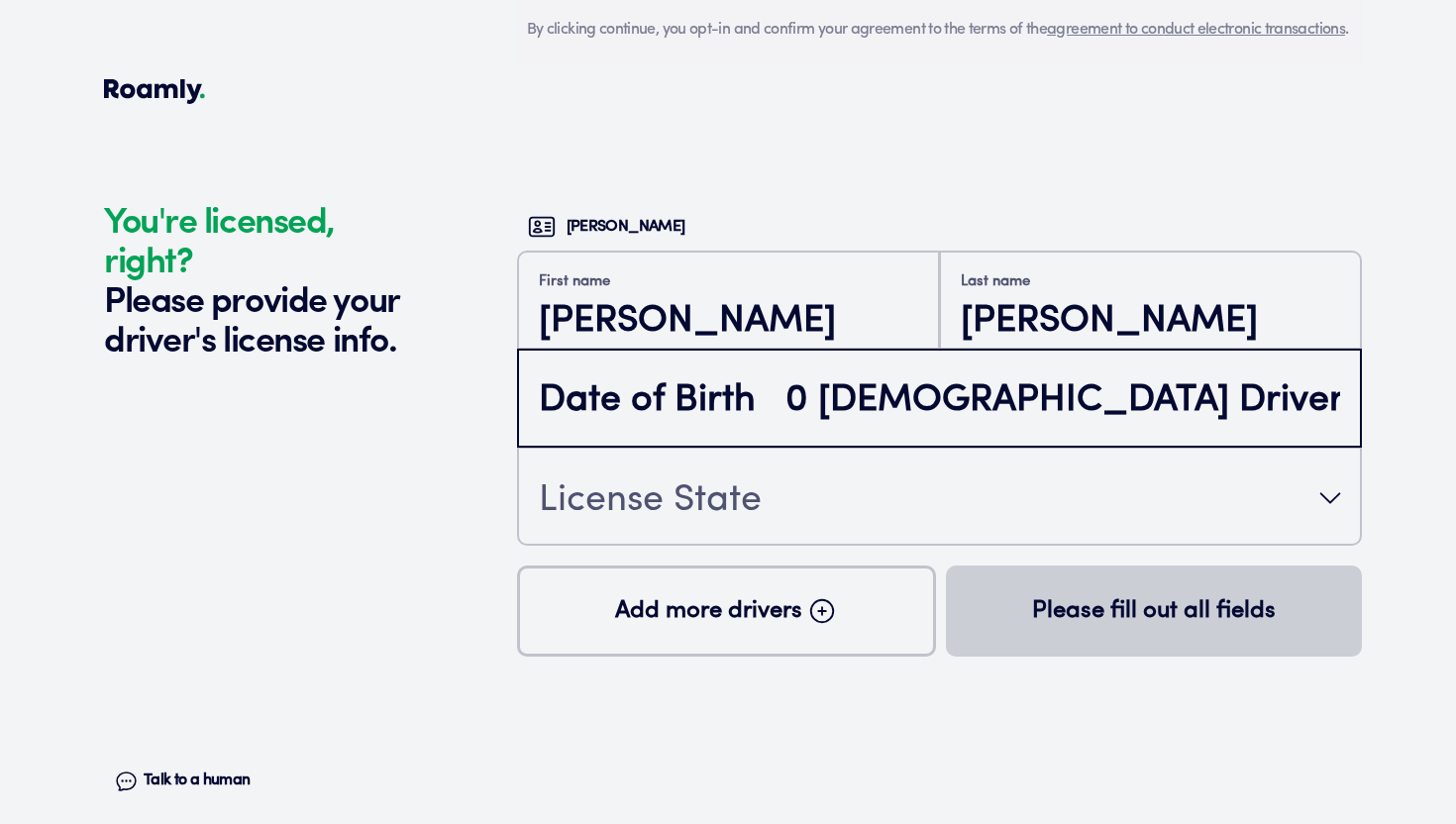 scroll, scrollTop: 0, scrollLeft: 201, axis: horizontal 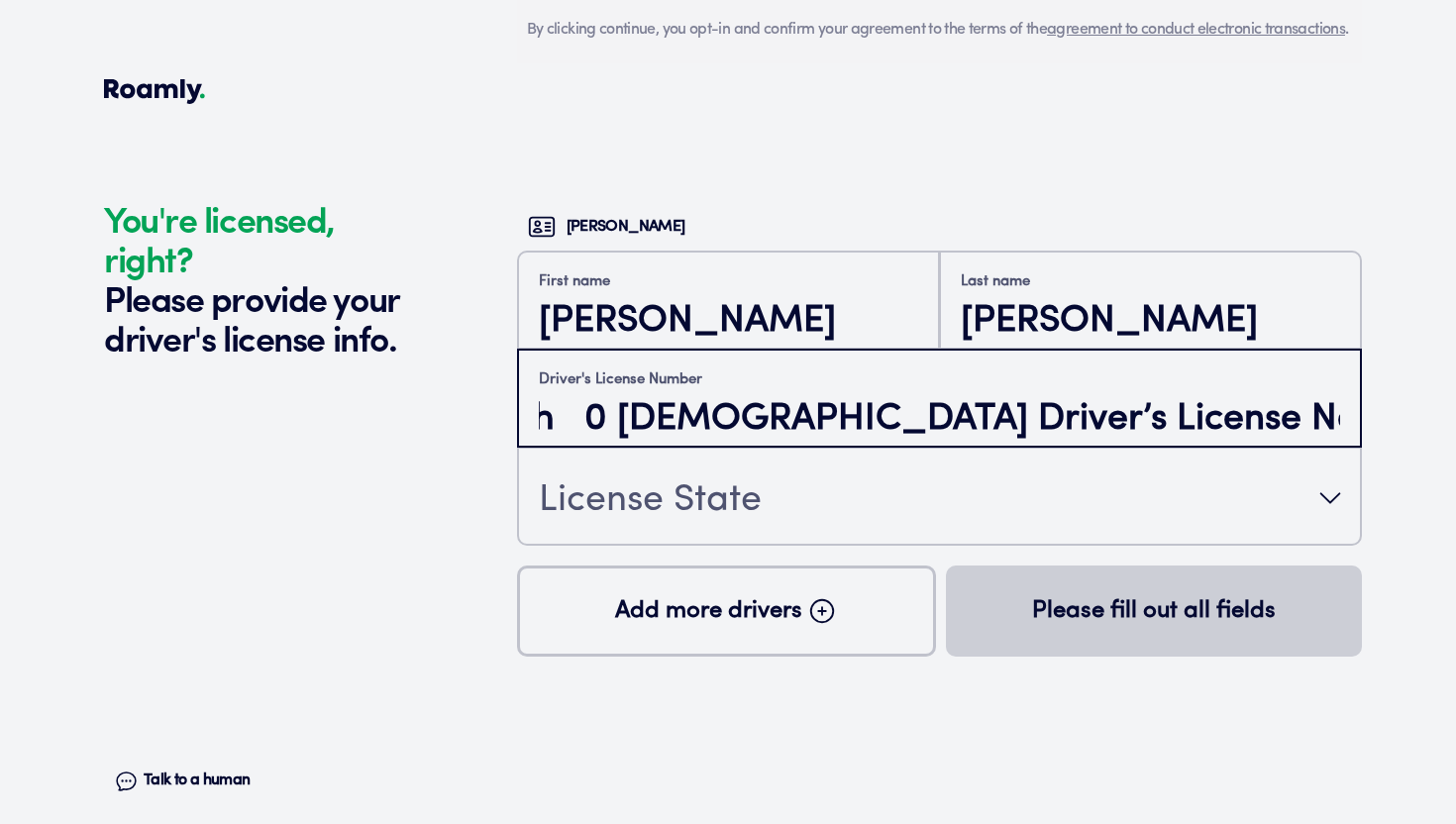 paste on "5 602809902004" 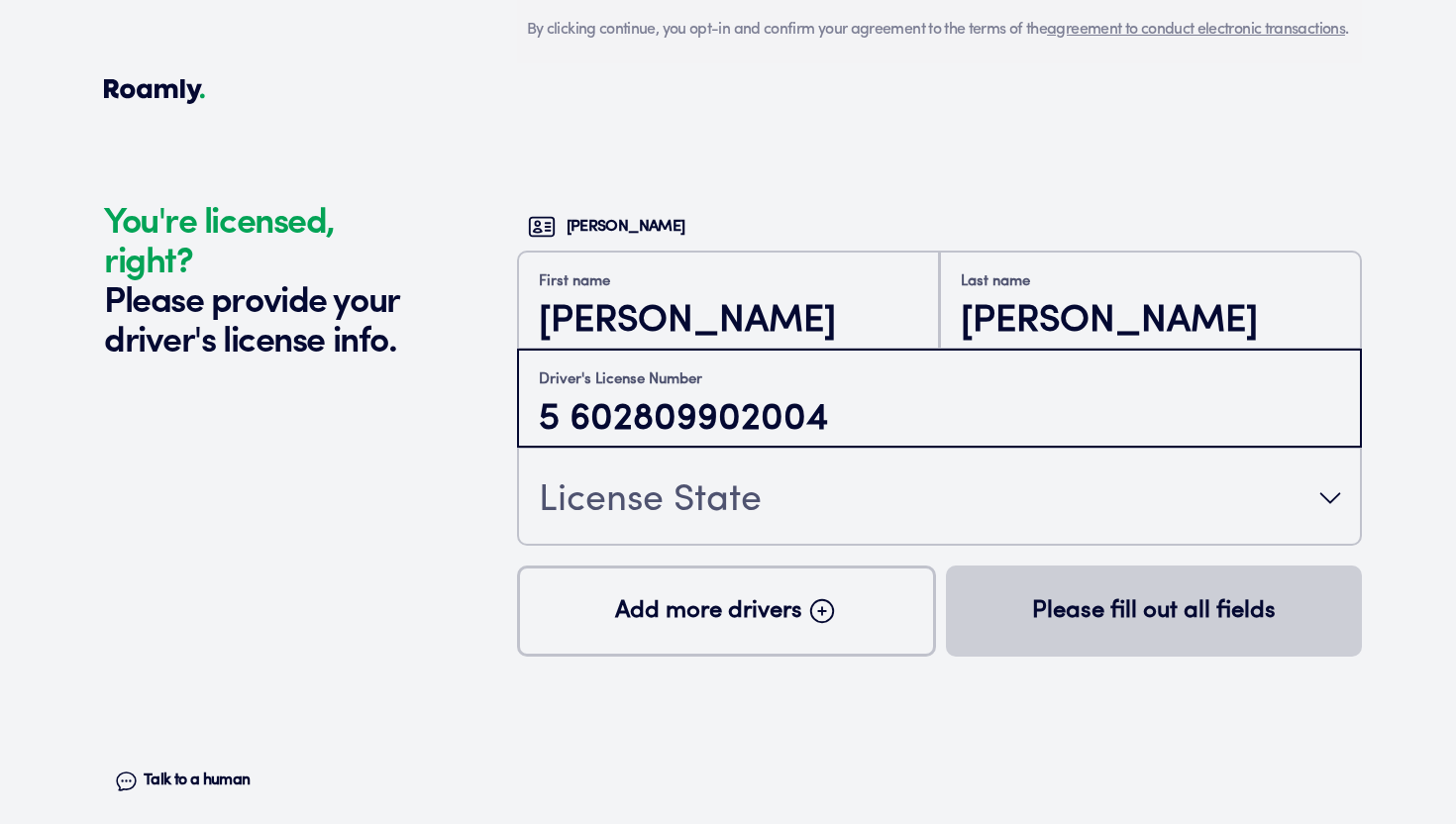 scroll, scrollTop: 0, scrollLeft: 0, axis: both 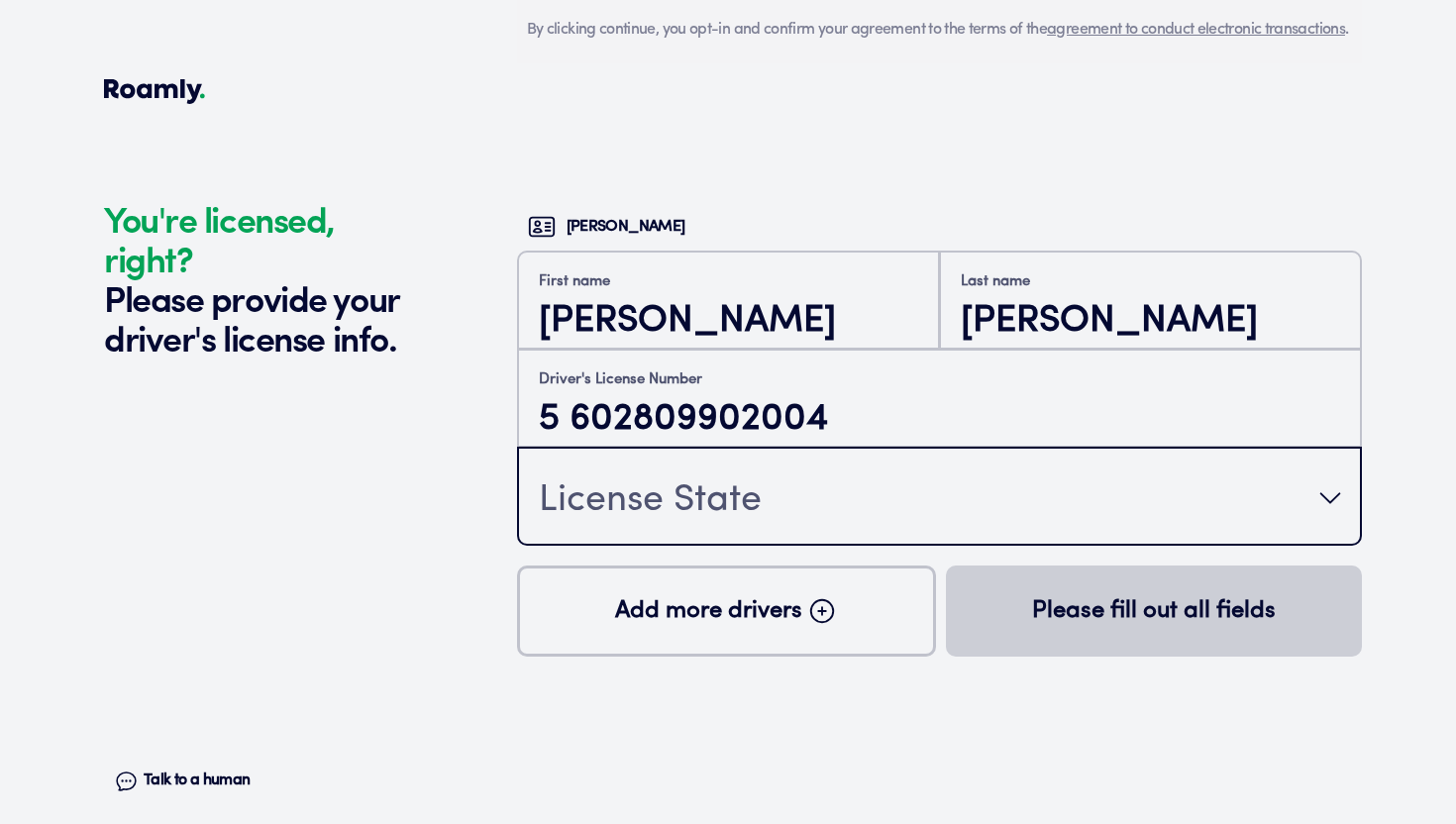 type 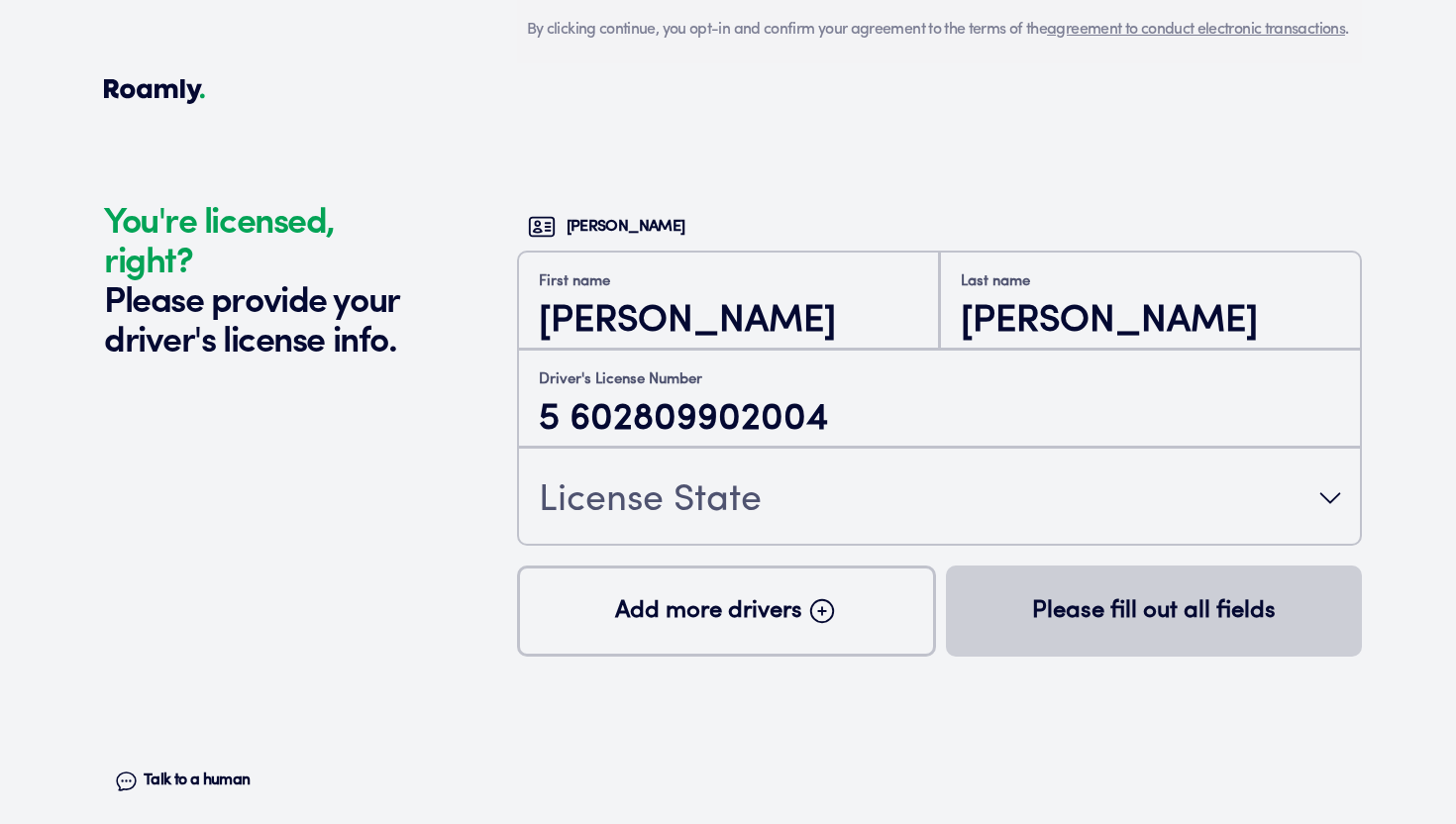 click on "You're licensed, right? Please provide your driver's license info. Talk to a human Chat" at bounding box center [305, -1862] 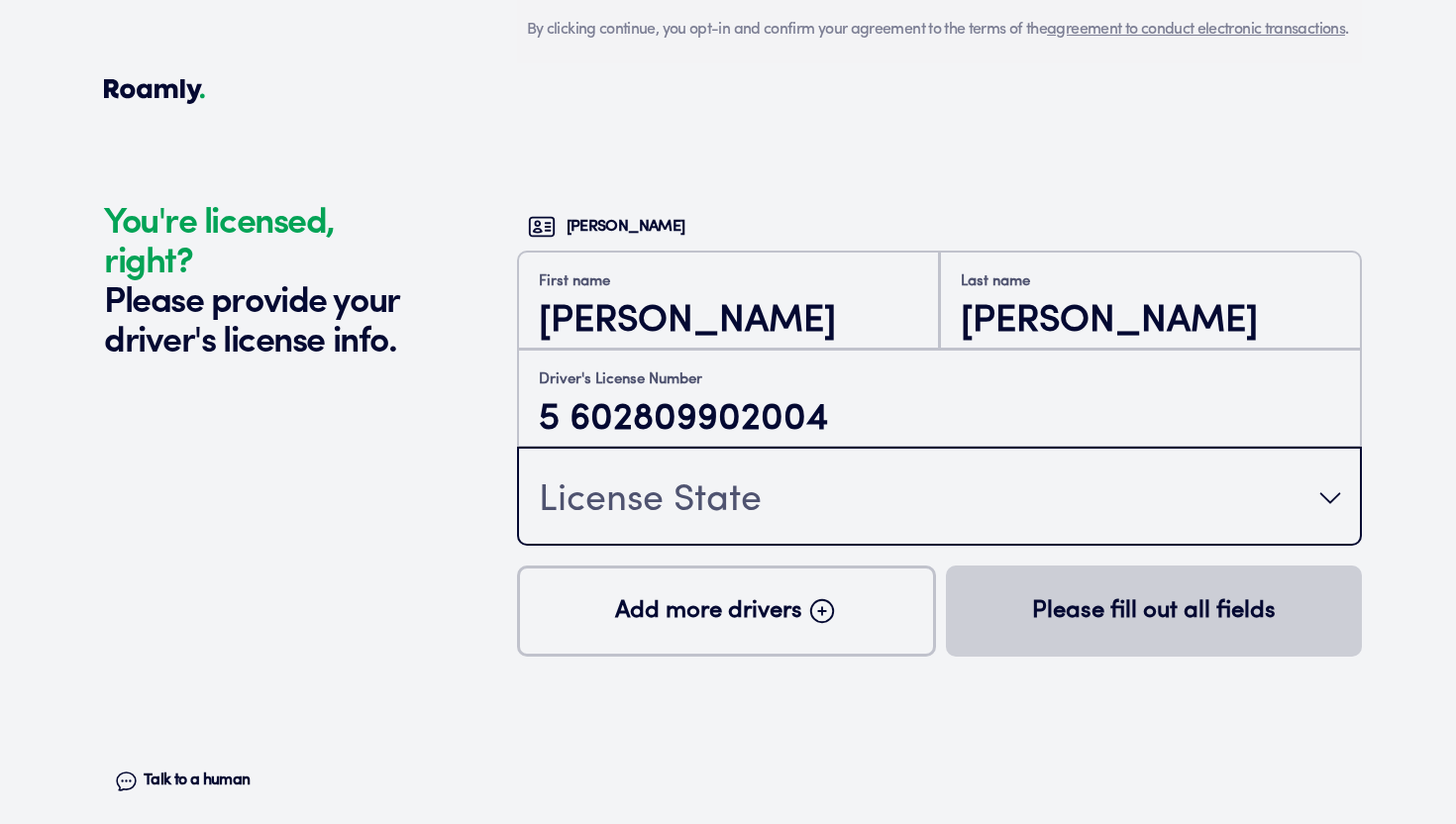click on "License State" at bounding box center [939, 498] 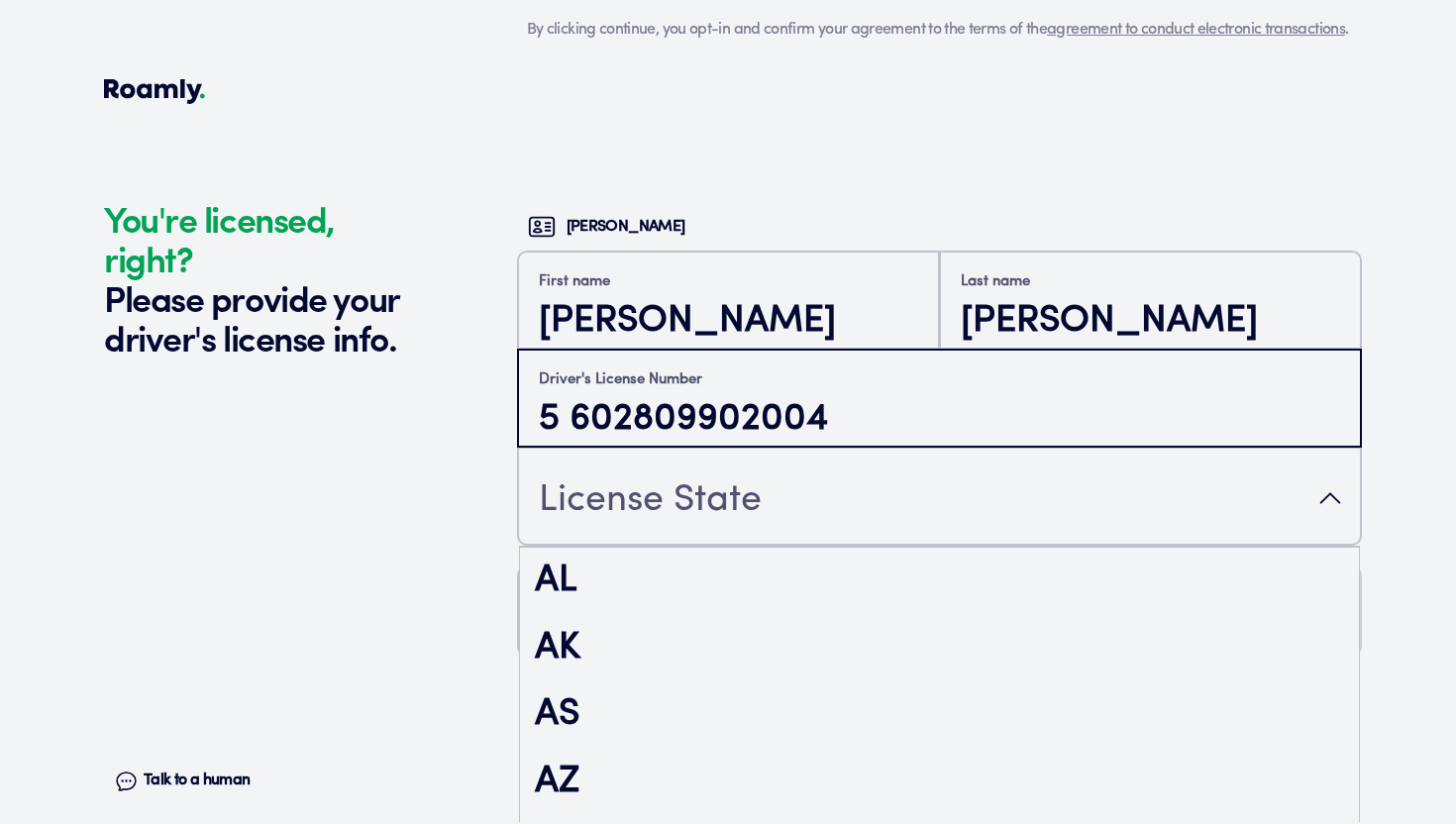 click on "5 602809902004" at bounding box center (939, 420) 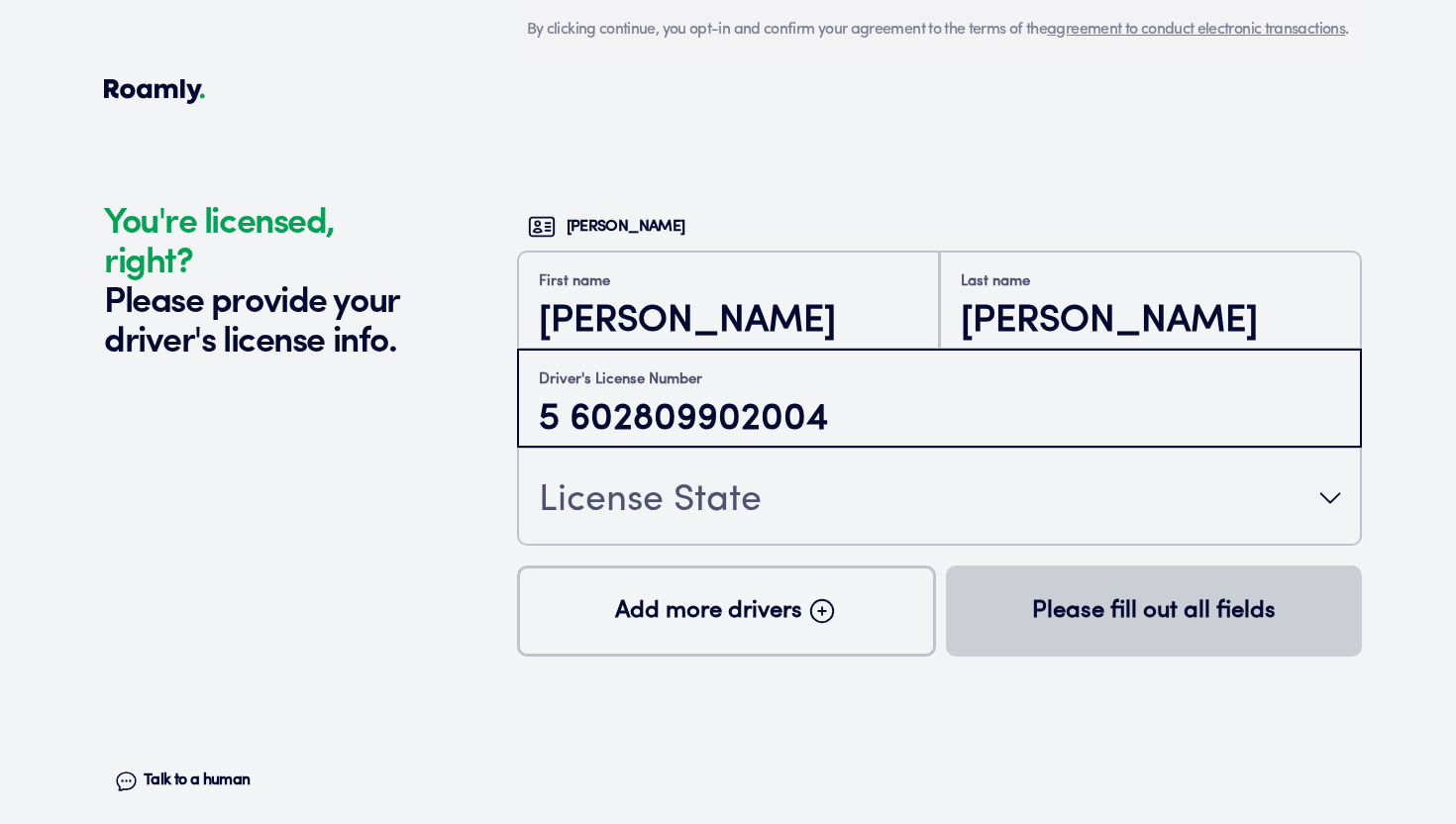 paste on "5" 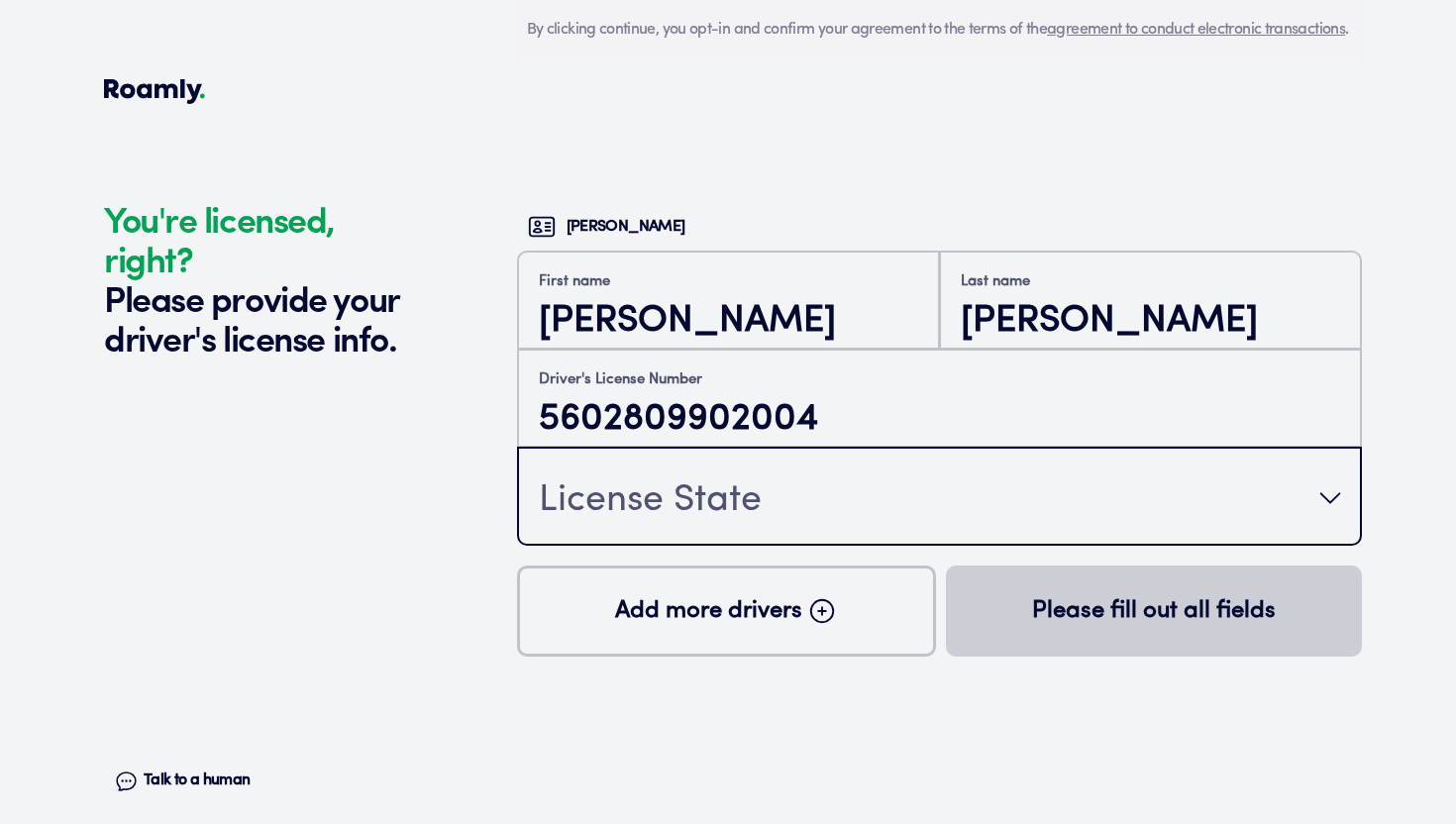 click on "License State" at bounding box center [939, 498] 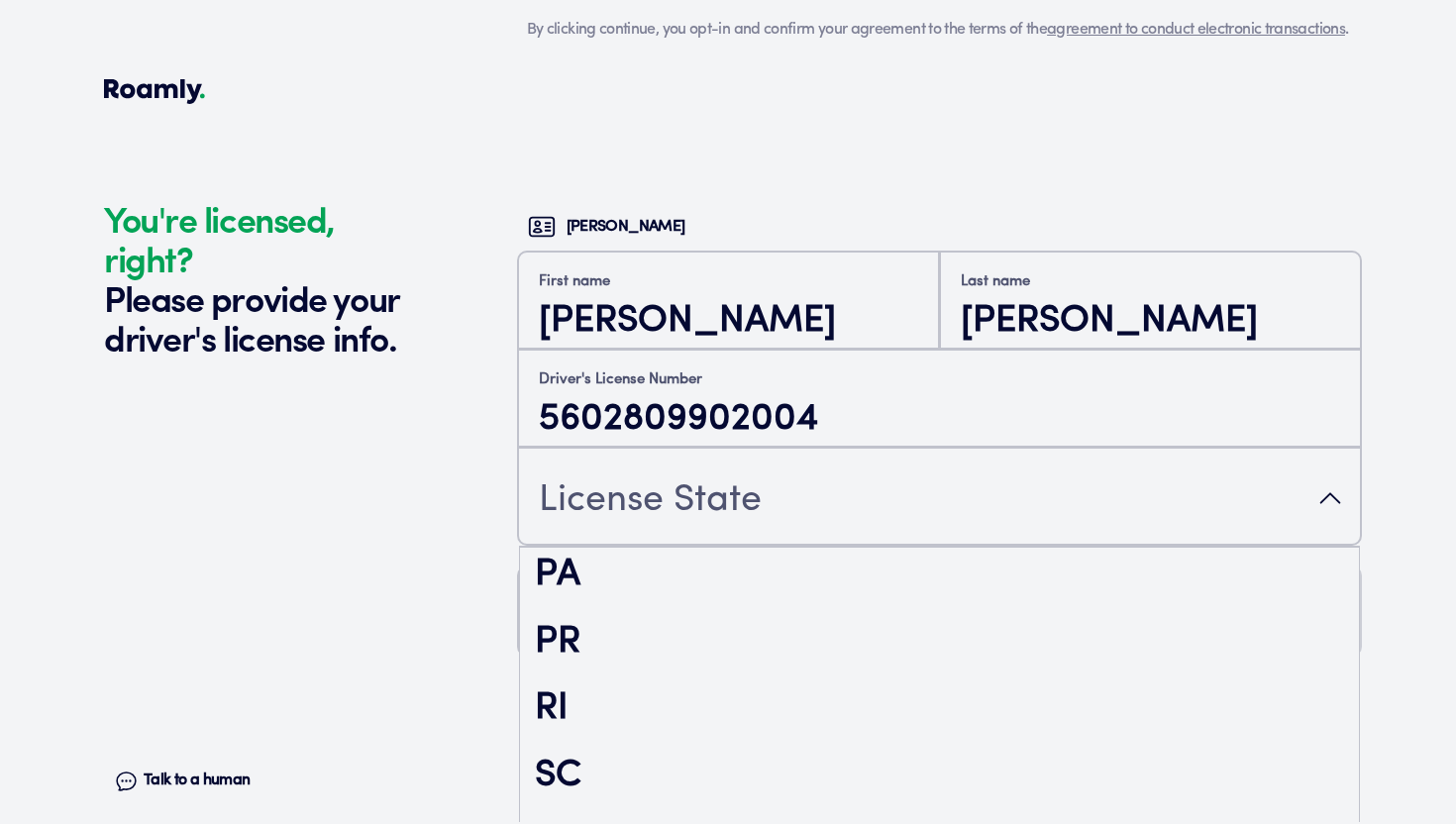 scroll, scrollTop: 3451, scrollLeft: 0, axis: vertical 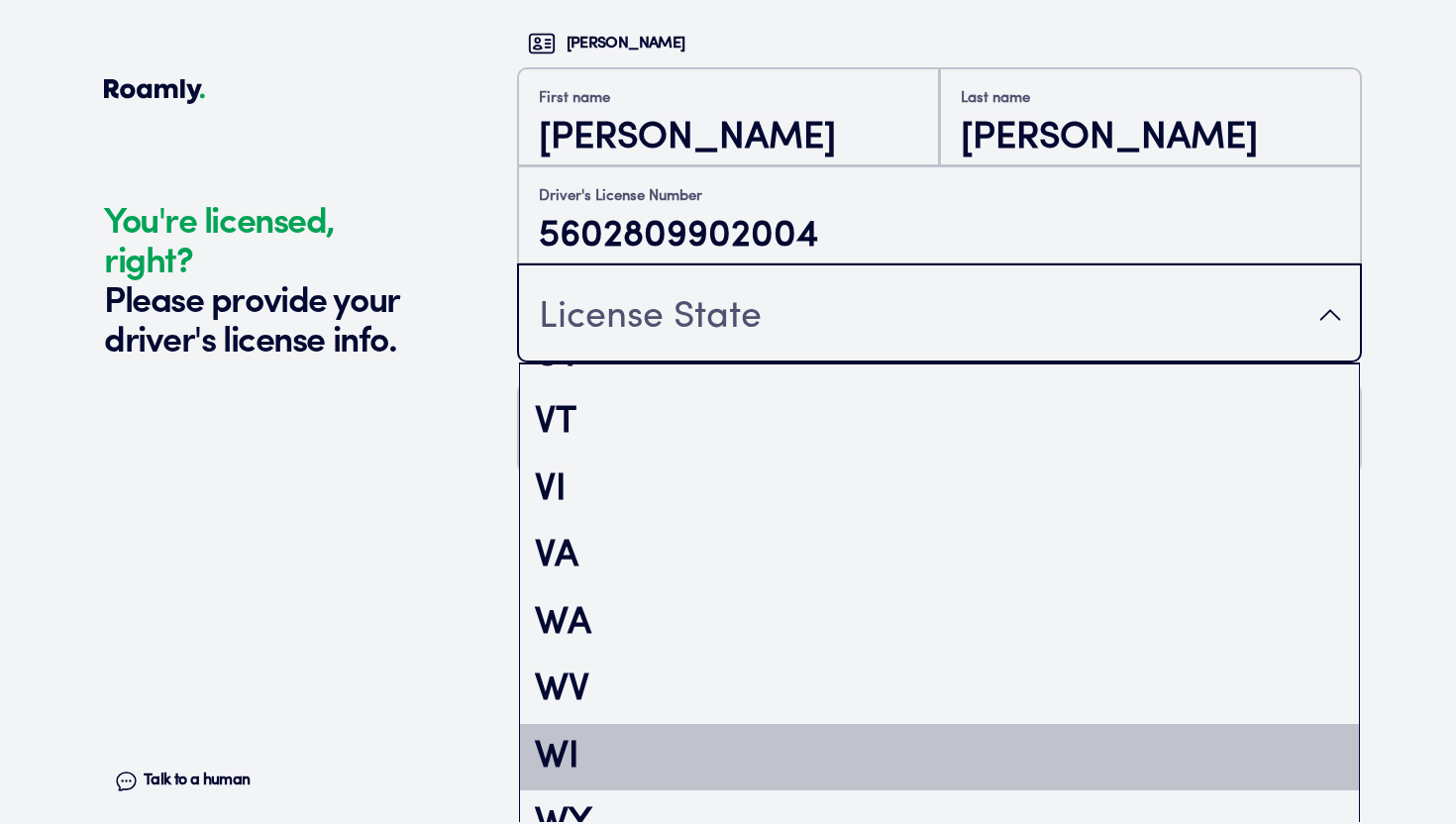 click on "WI" at bounding box center [939, 758] 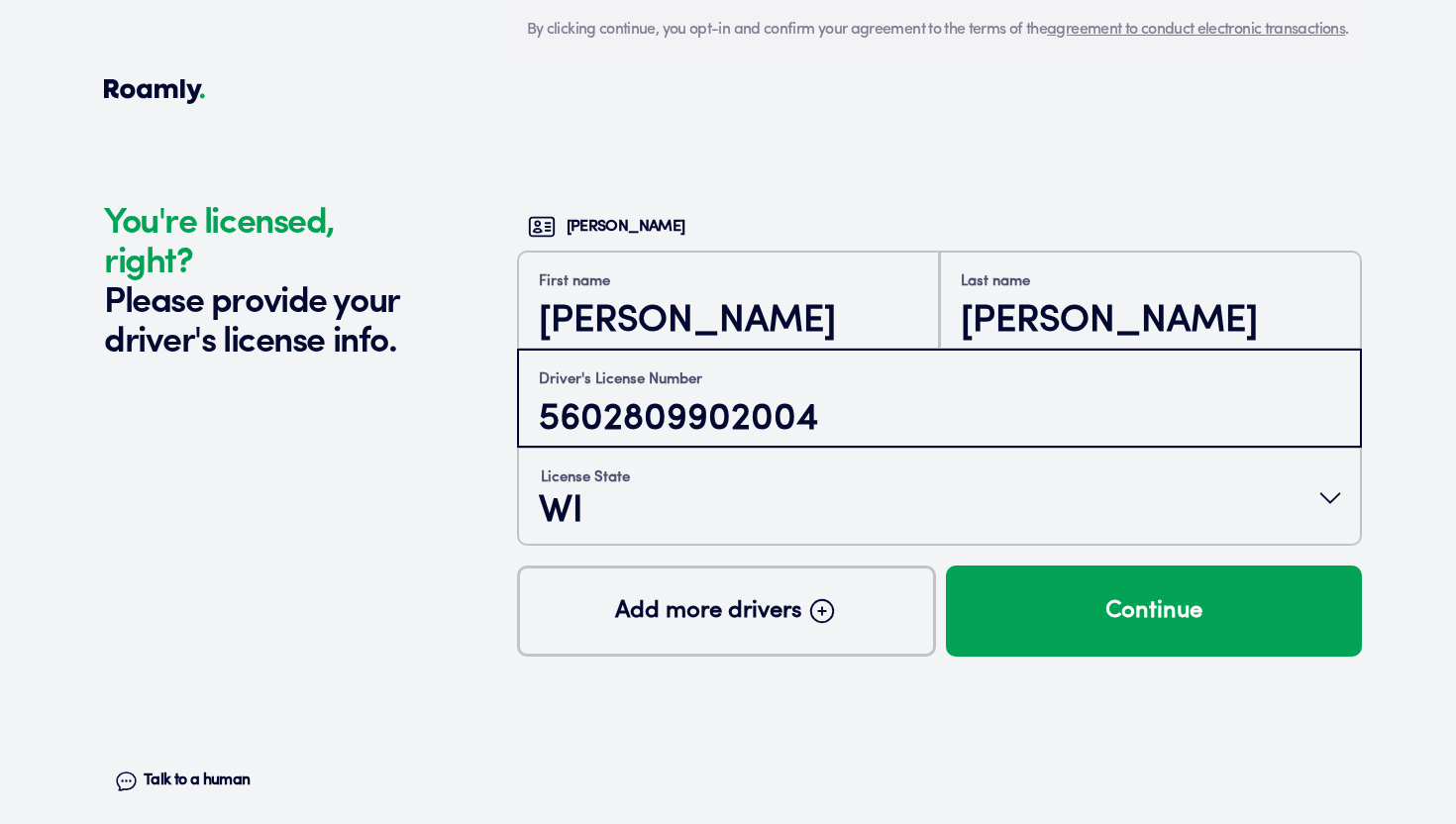 click on "5602809902004" at bounding box center (939, 420) 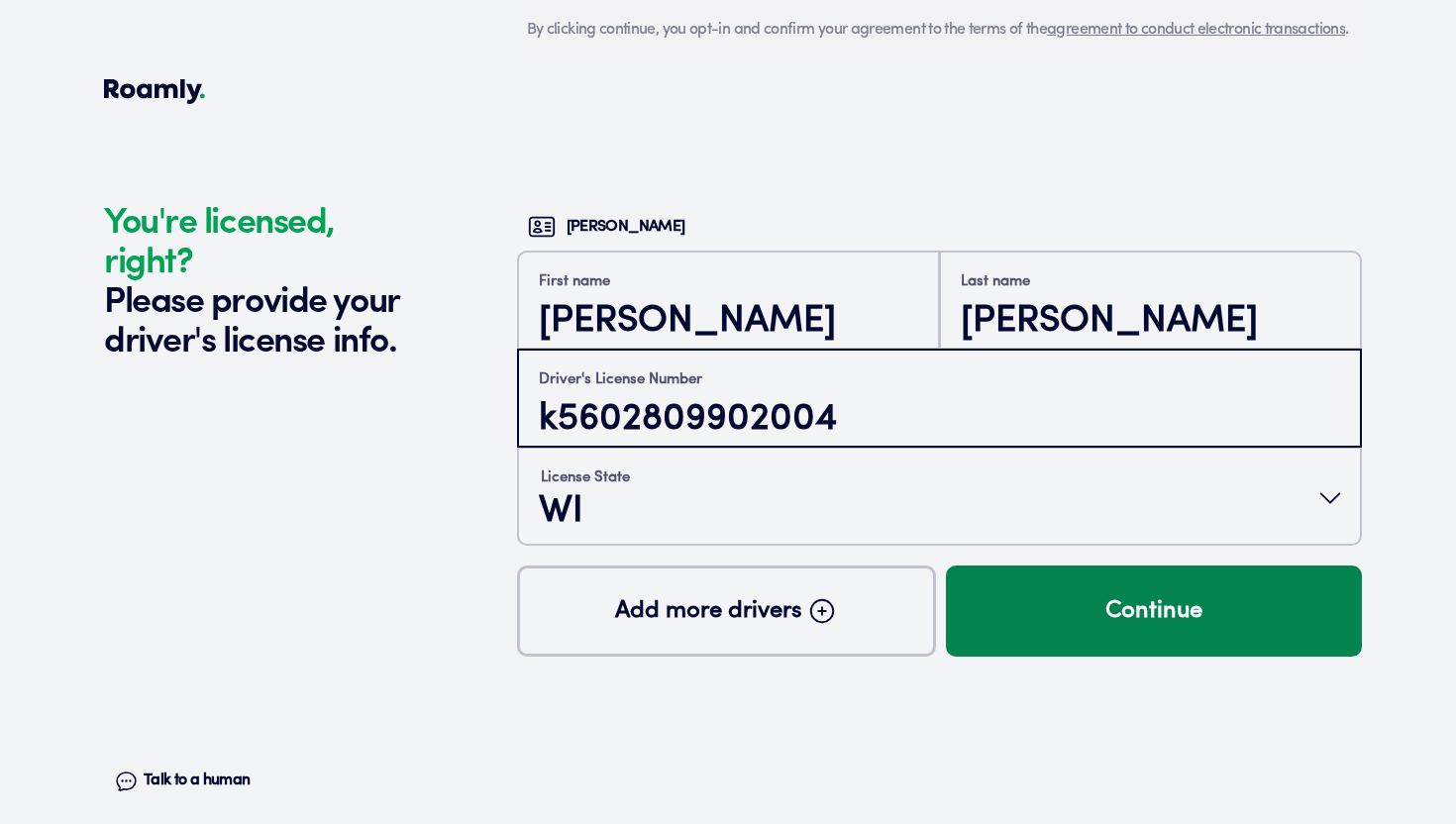 type on "k5602809902004" 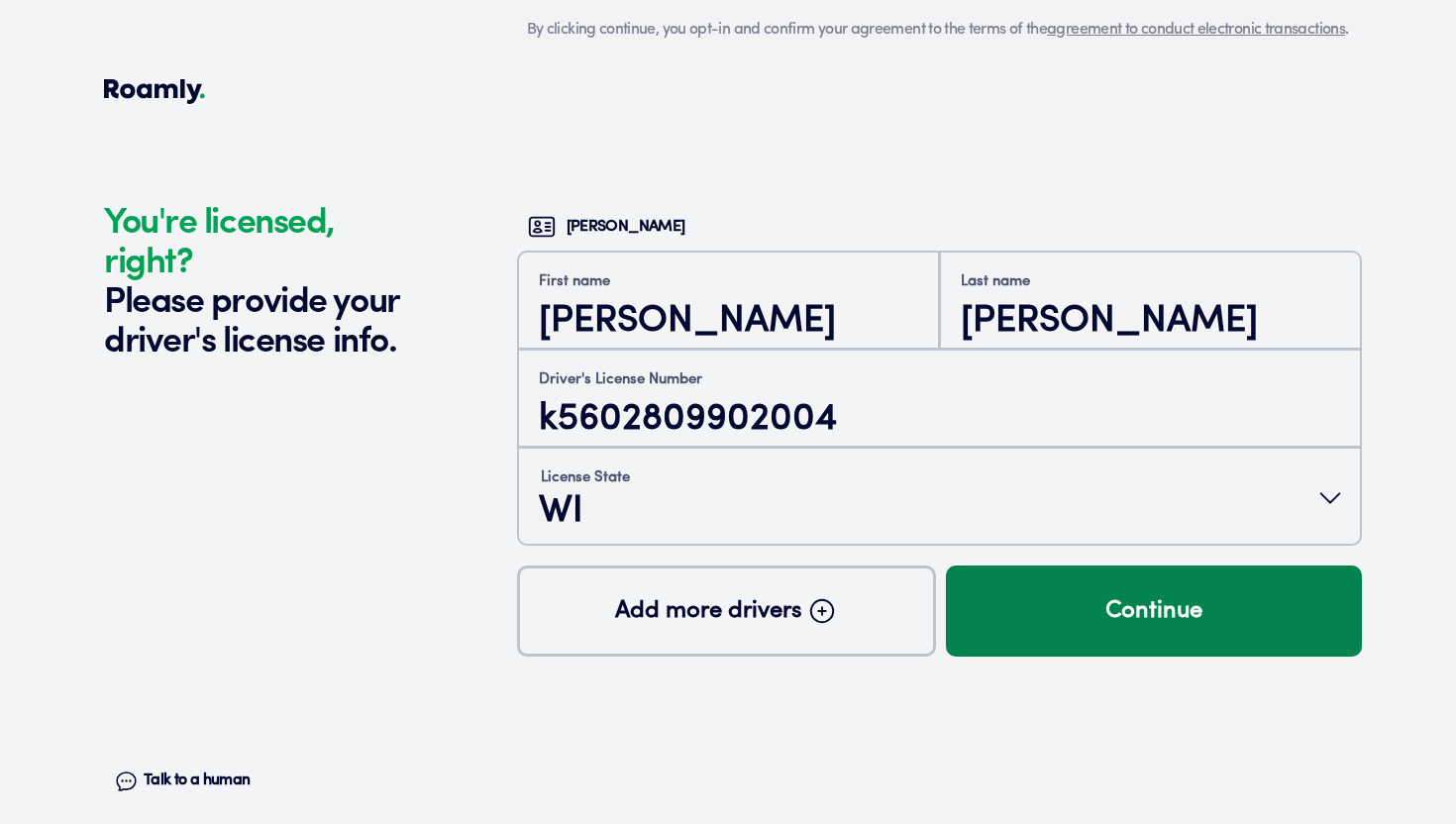 click on "Continue" at bounding box center [1154, 611] 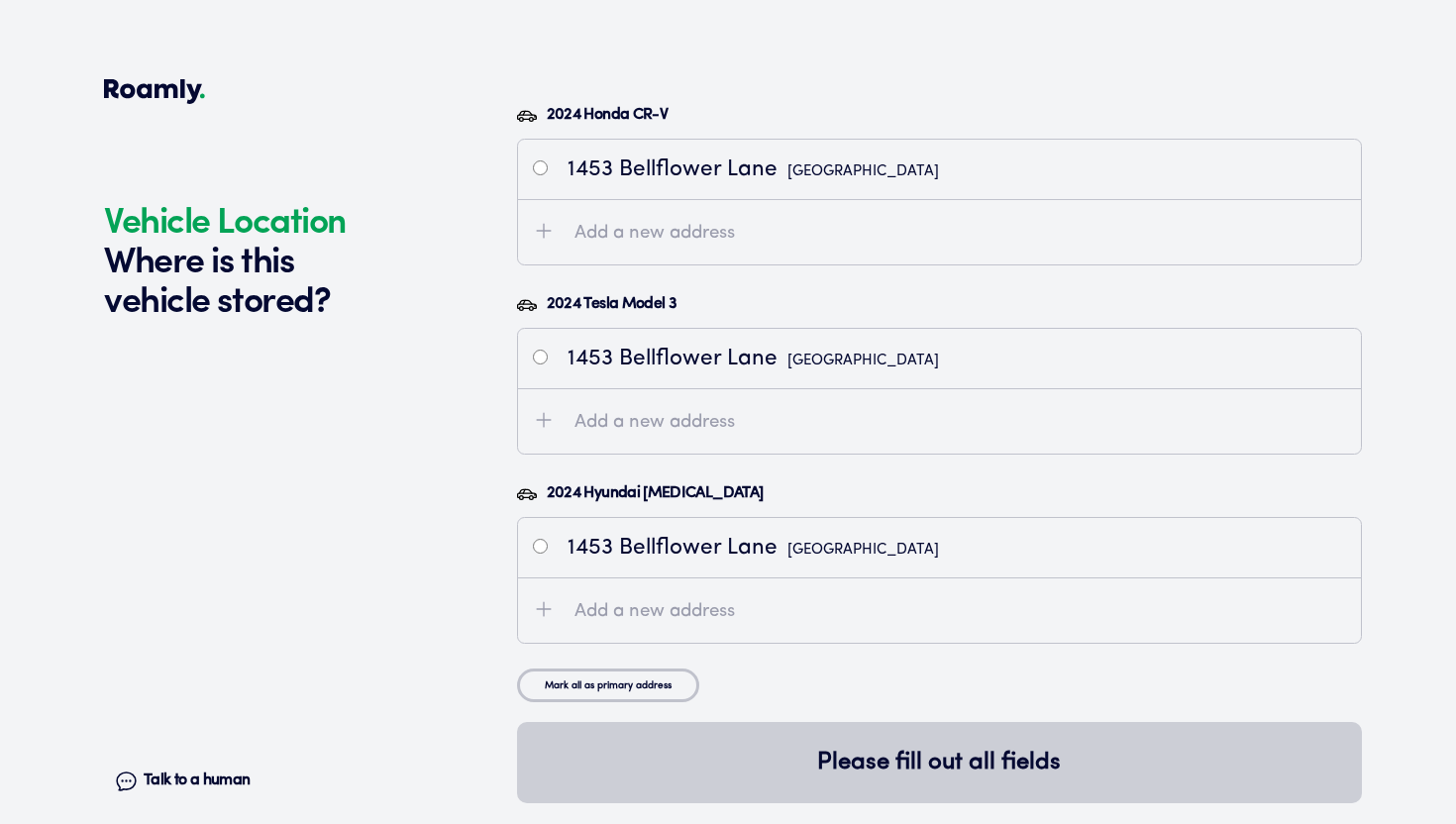 scroll, scrollTop: 5239, scrollLeft: 0, axis: vertical 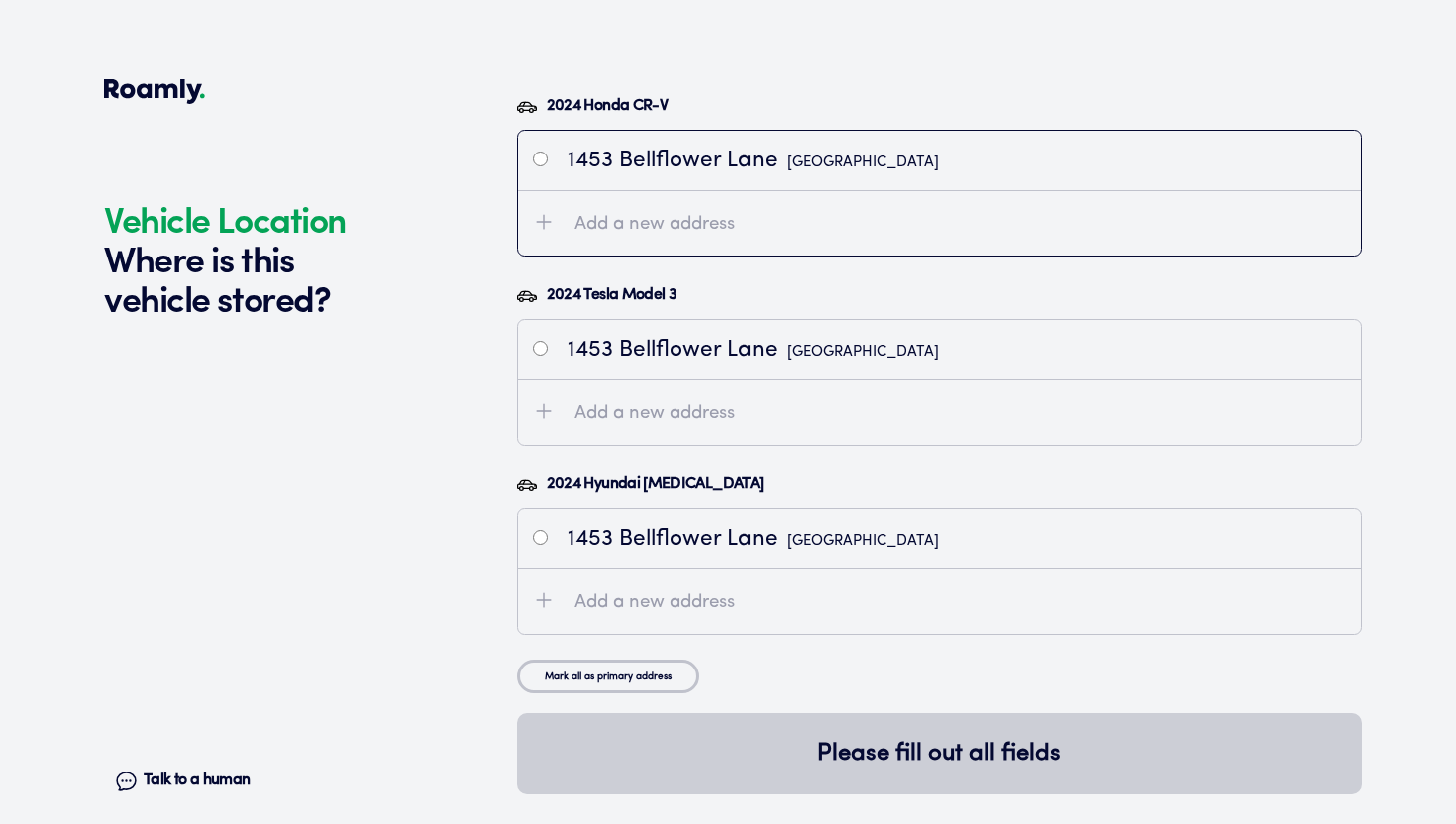 click on "[STREET_ADDRESS]" at bounding box center (939, 160) 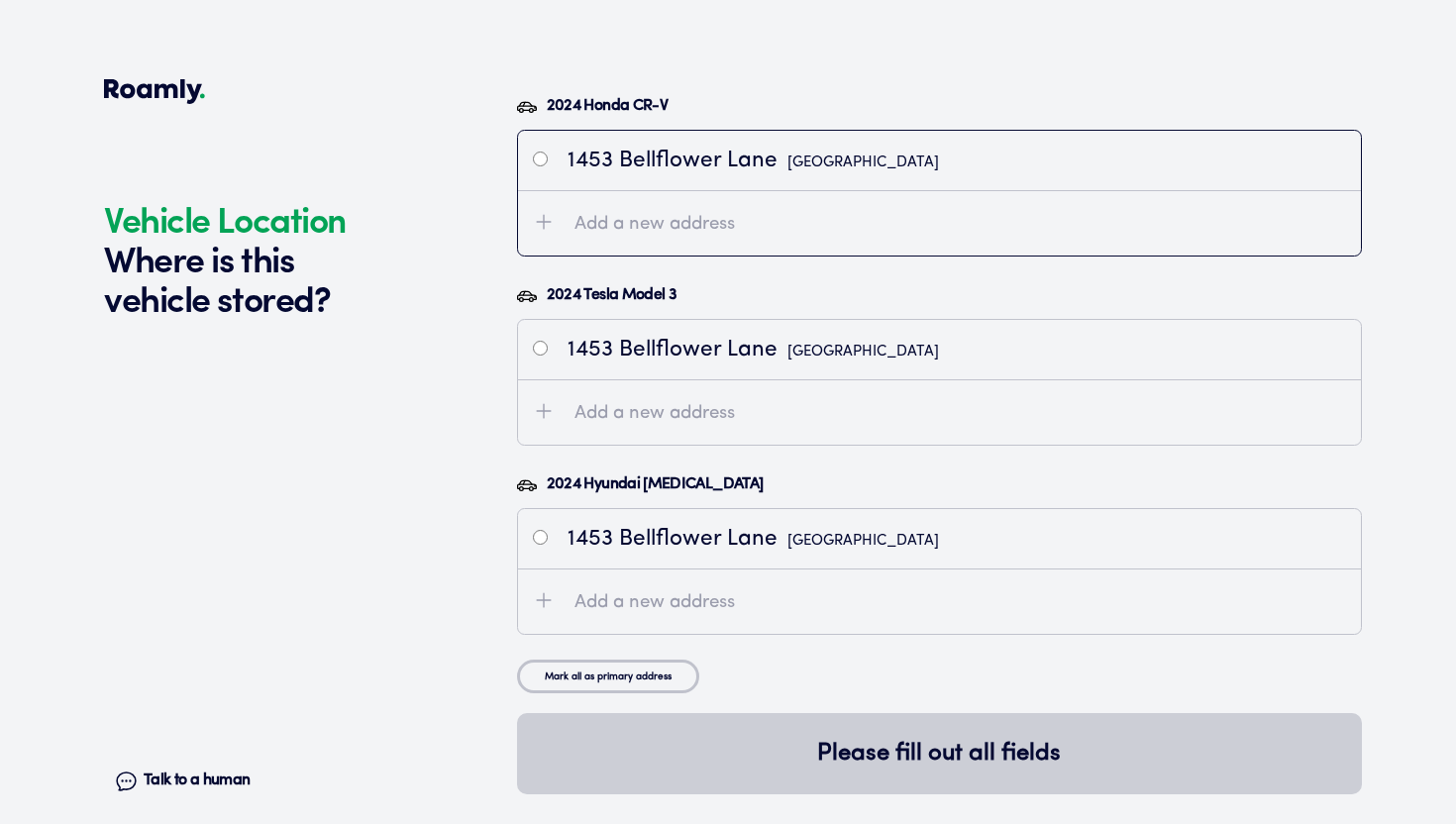 radio on "true" 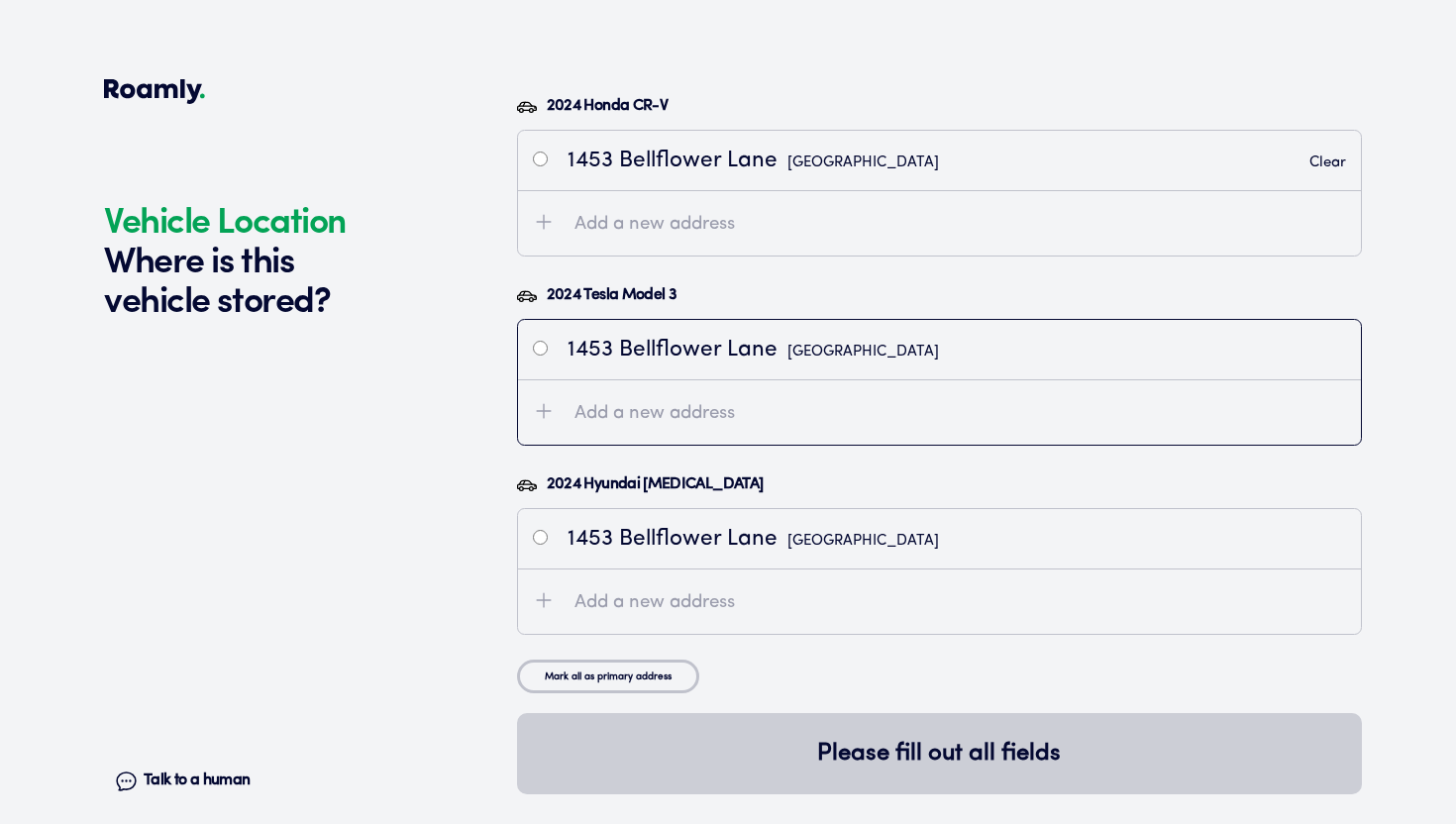 click at bounding box center (540, 348) 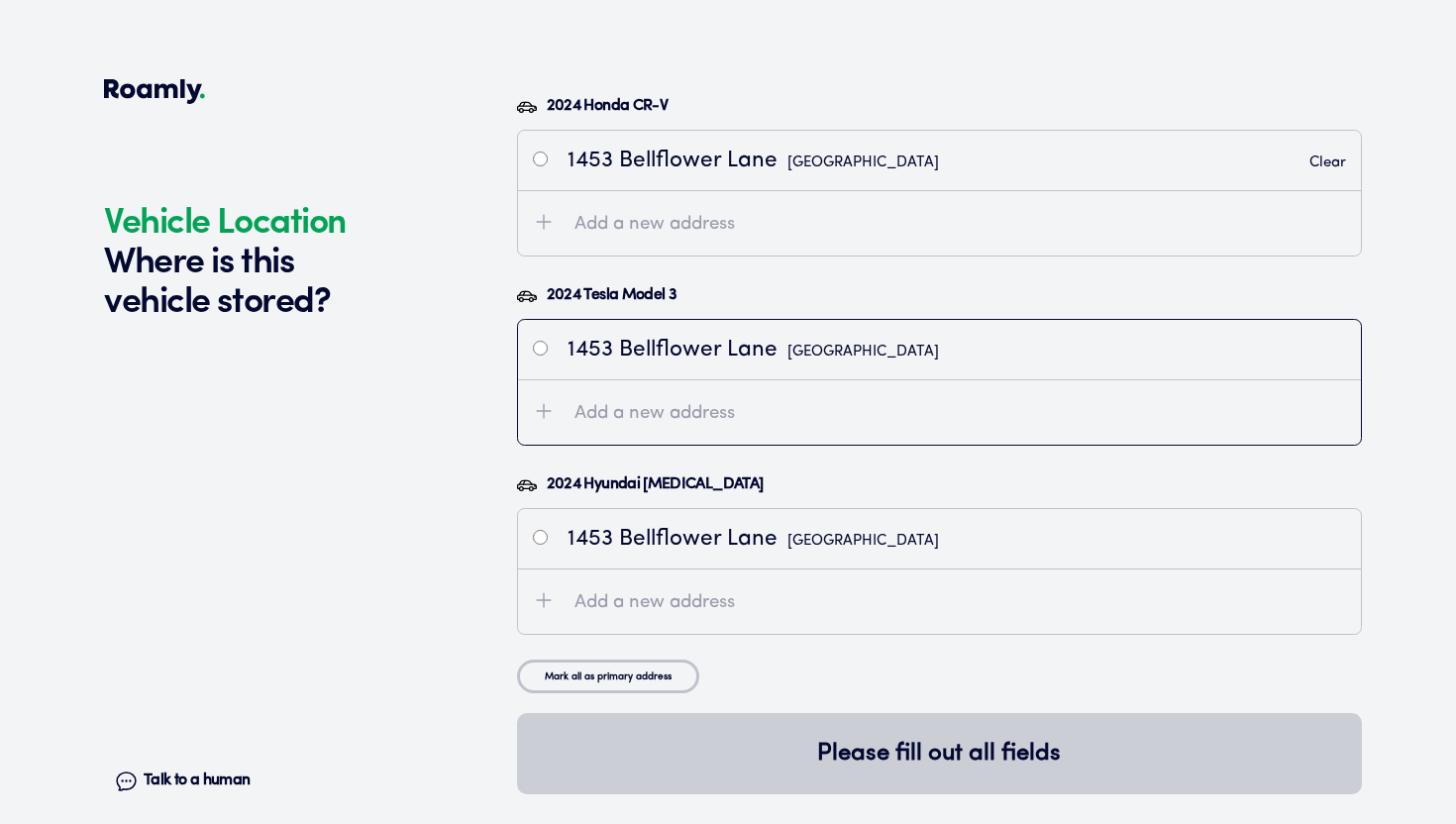radio on "true" 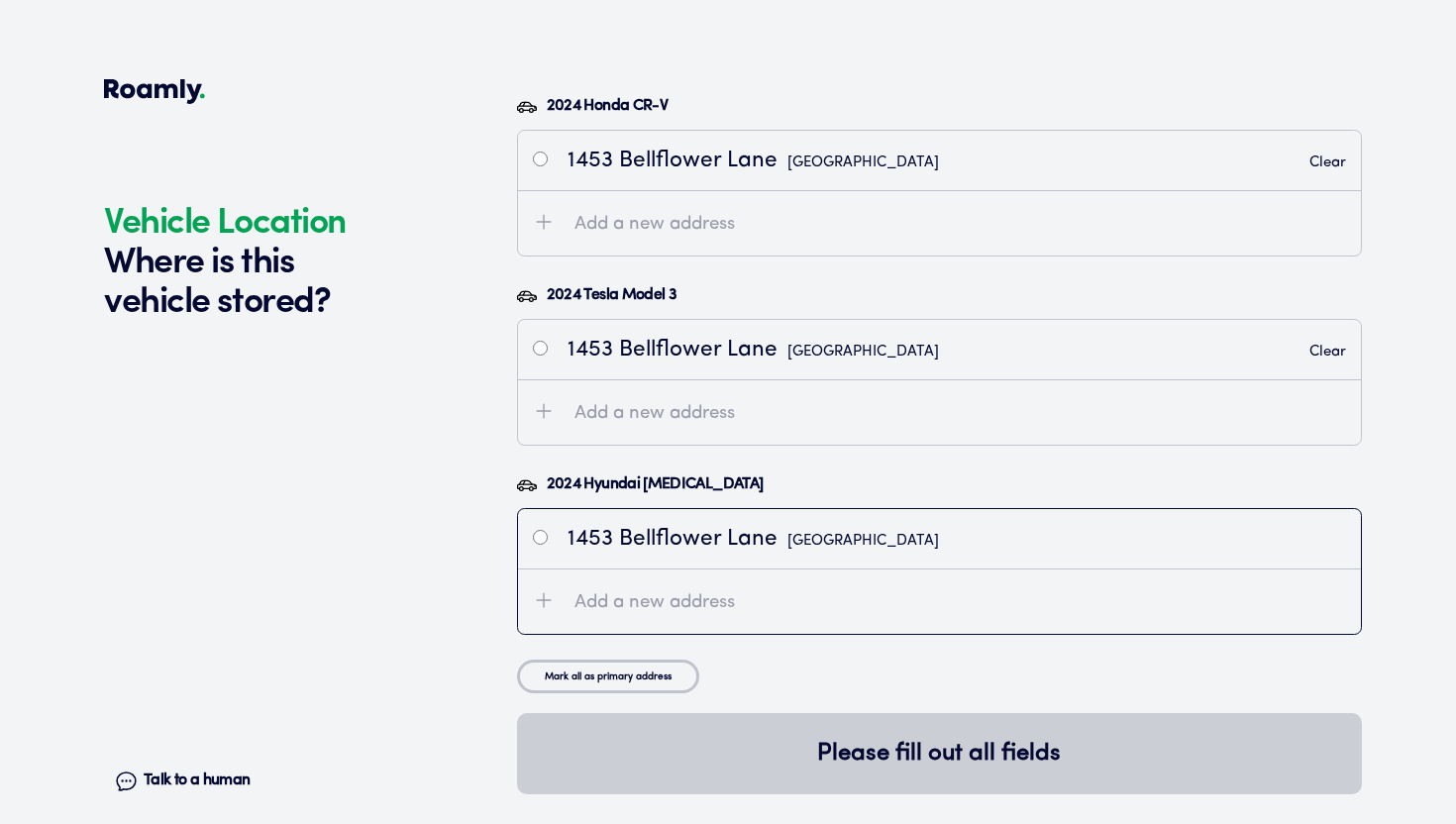 click at bounding box center (540, 537) 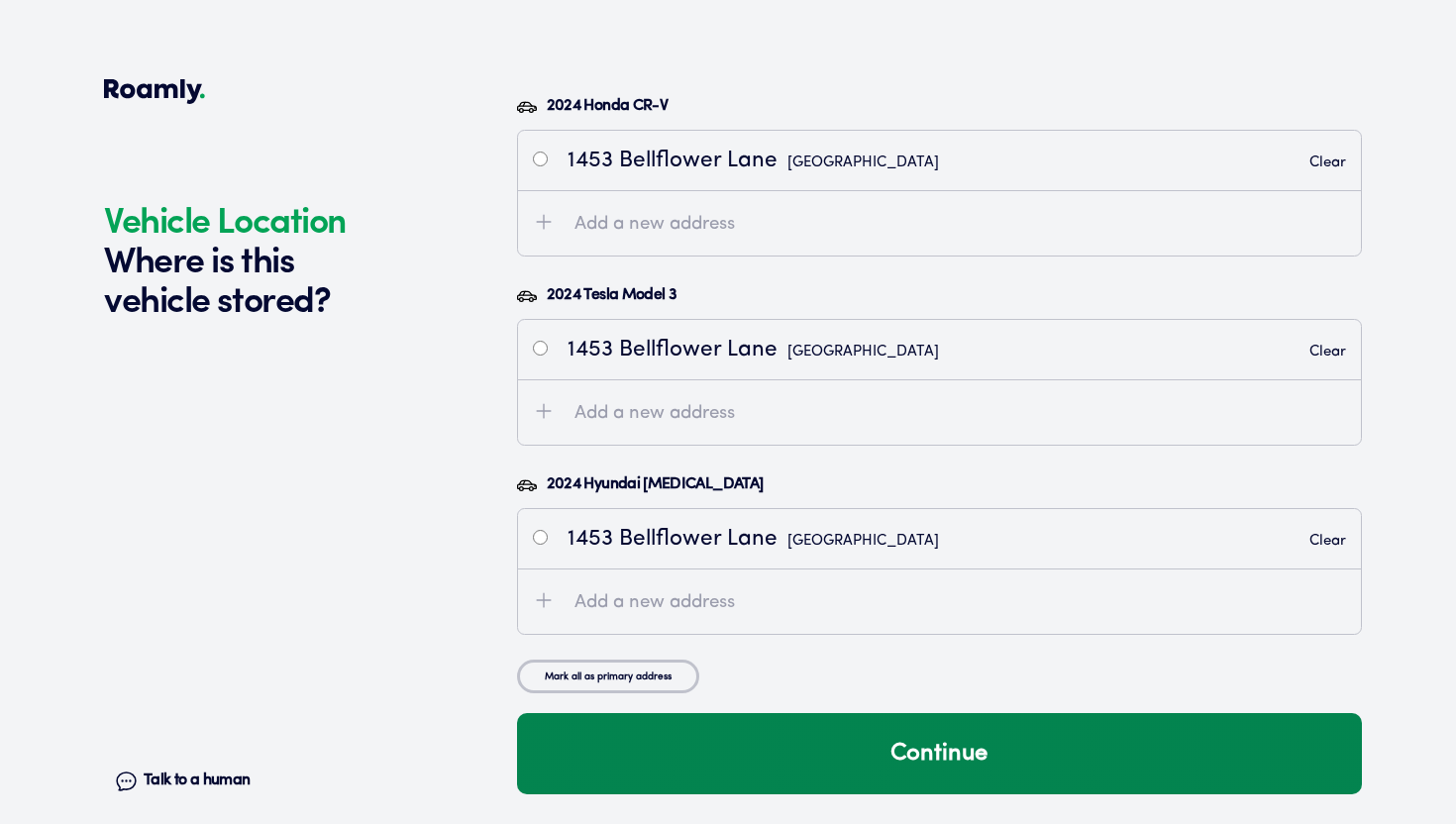 click on "Continue" at bounding box center (939, 754) 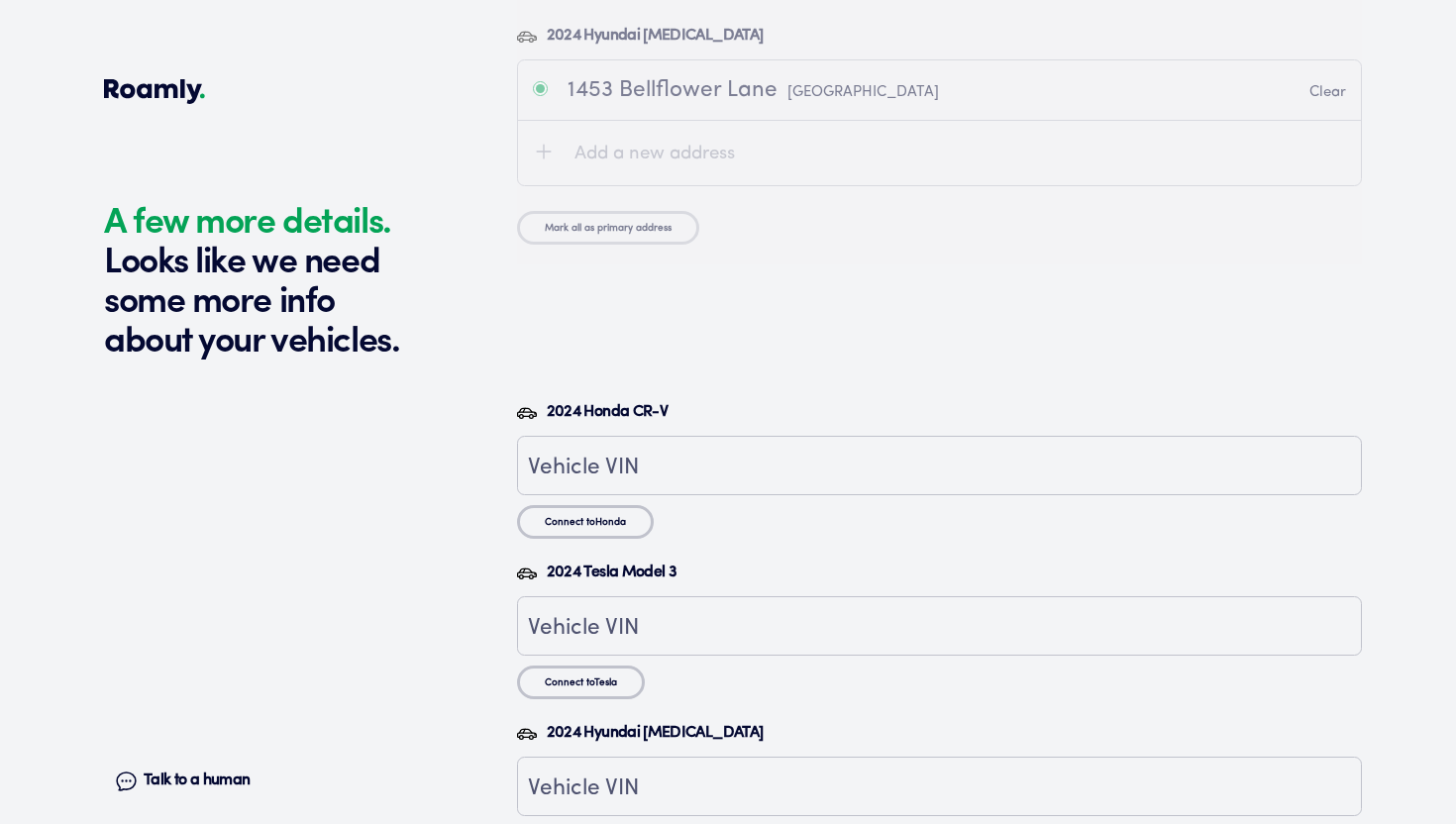scroll, scrollTop: 5936, scrollLeft: 0, axis: vertical 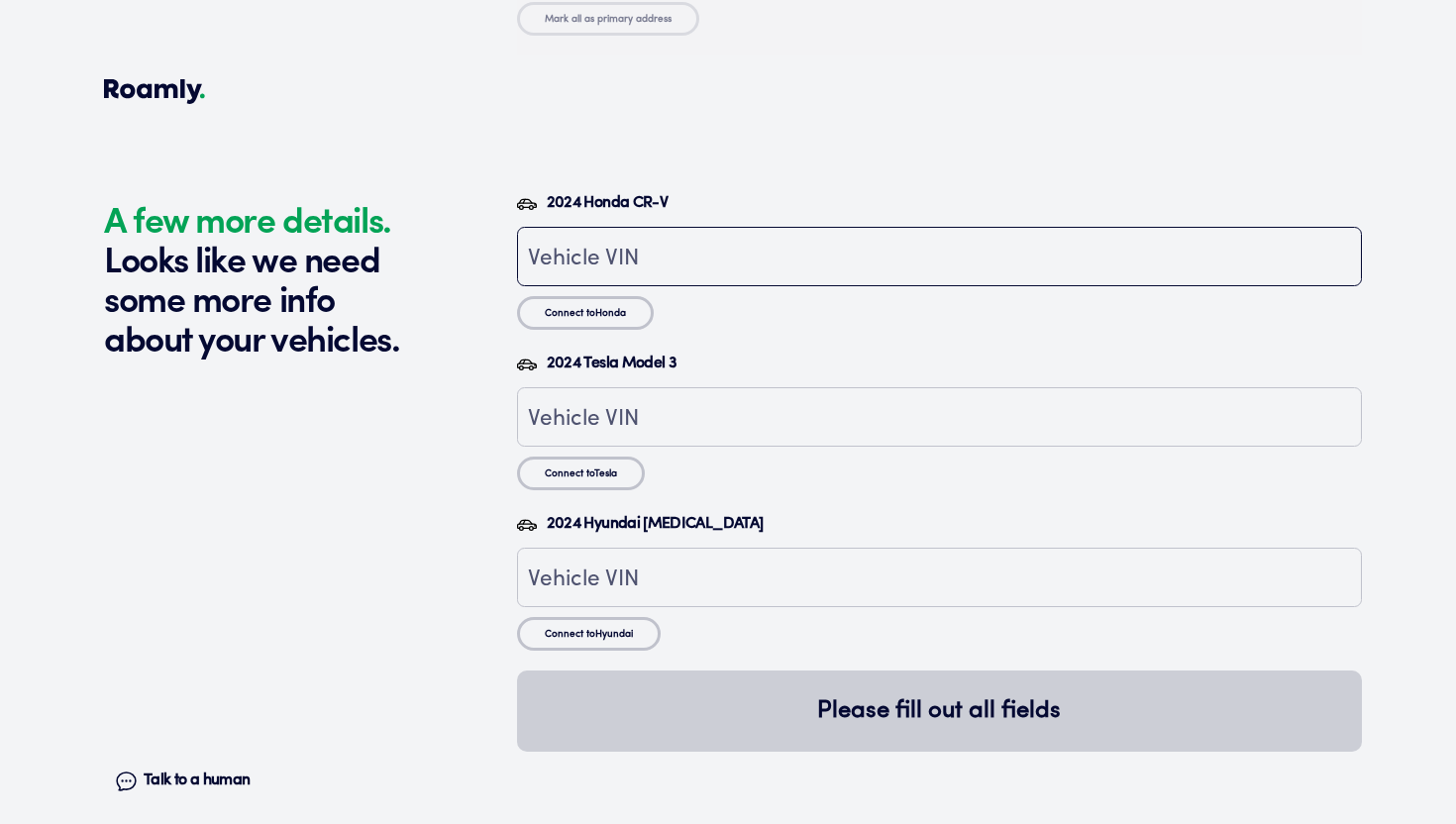 click at bounding box center [939, 258] 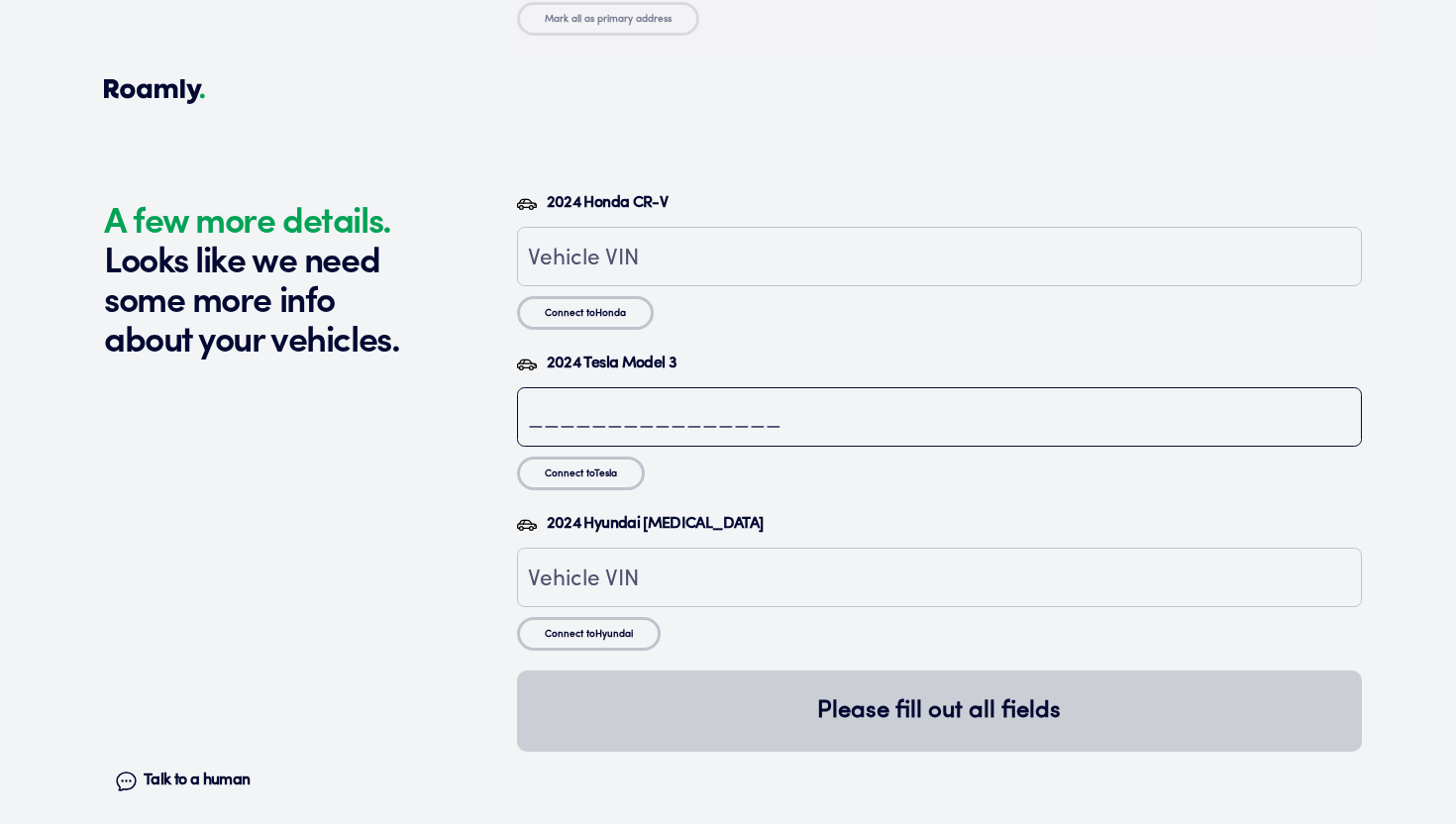 click at bounding box center (939, 419) 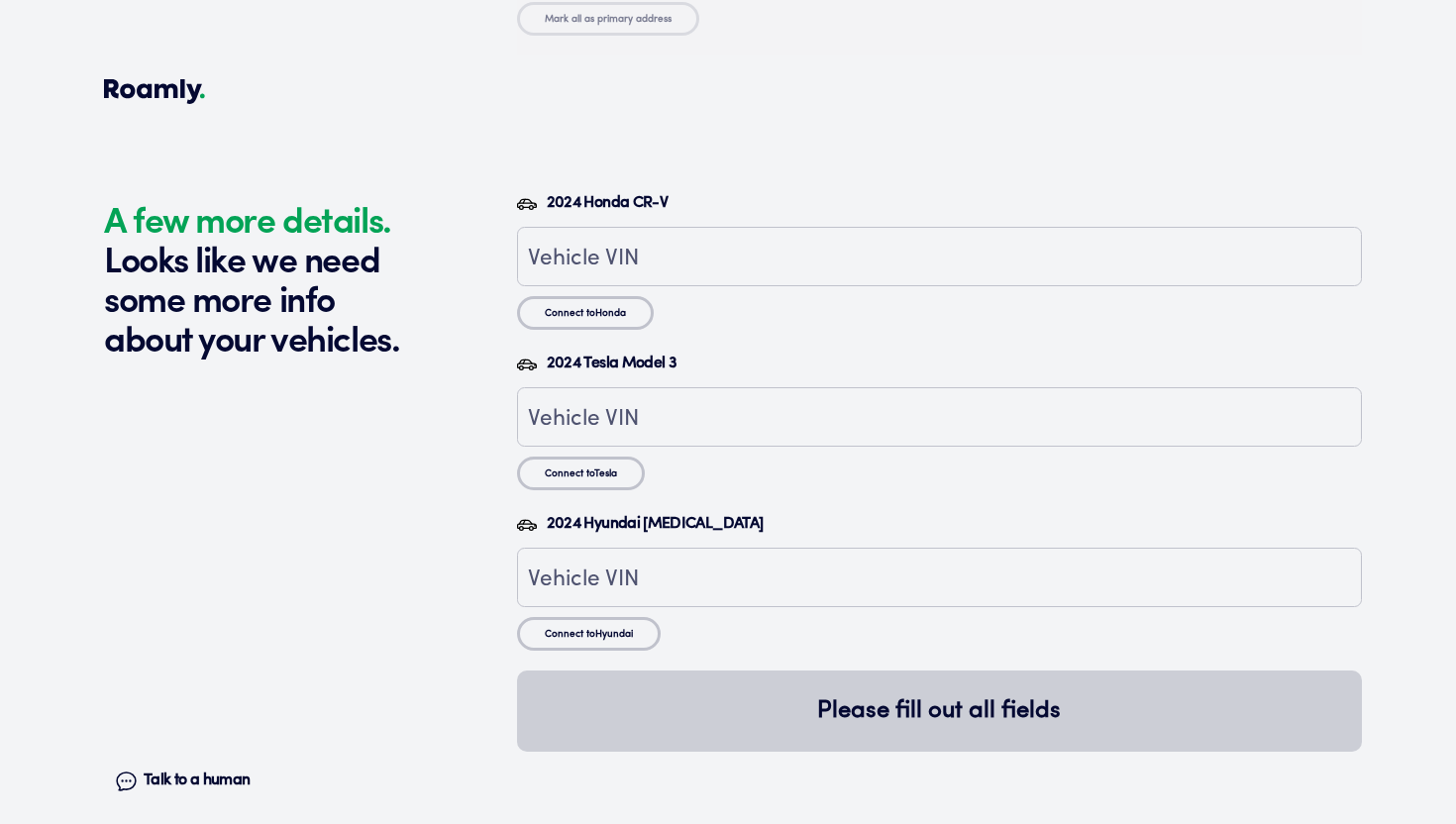click on "Connect to  [PERSON_NAME]" at bounding box center (580, 473) 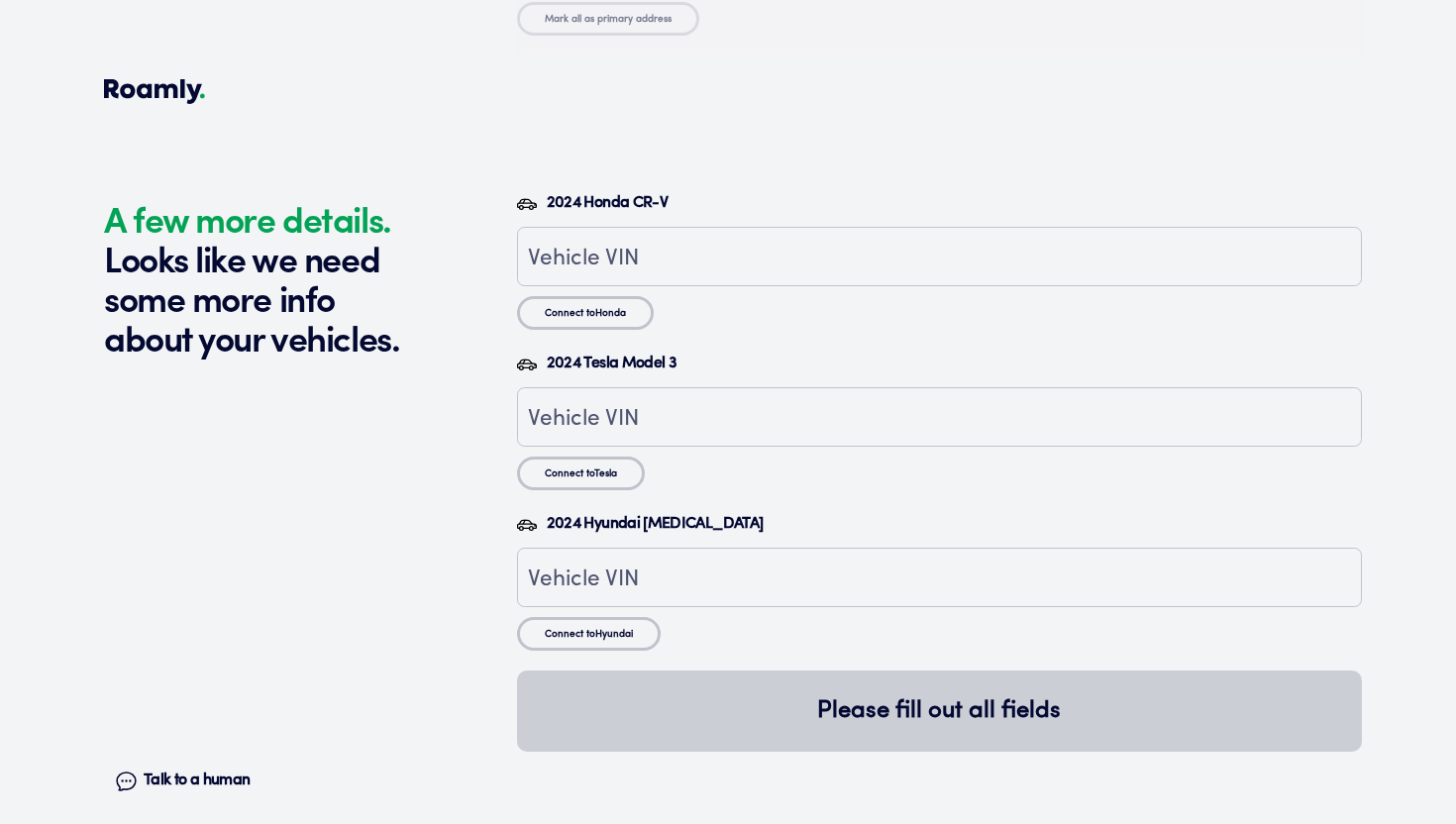 type 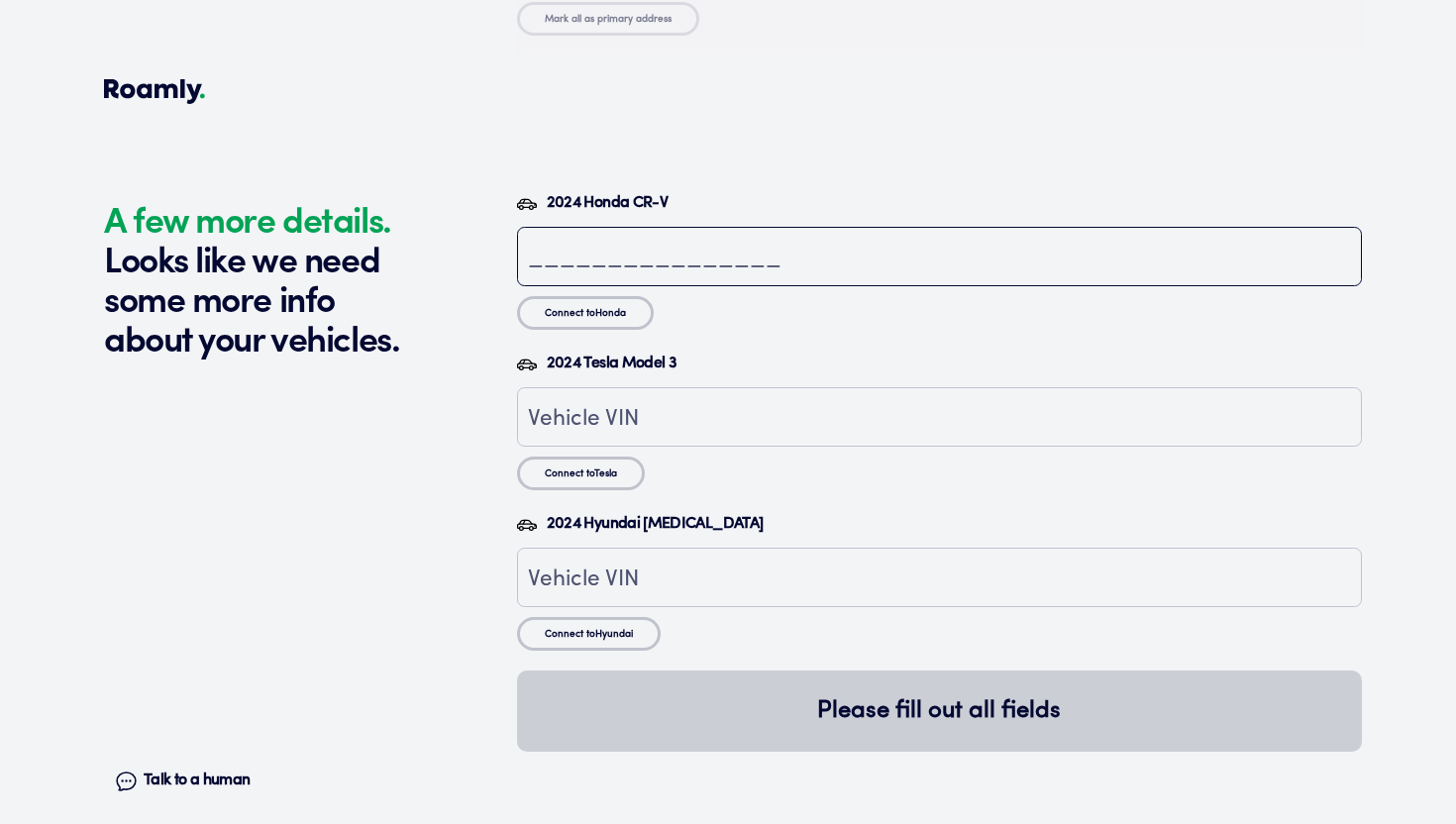 click at bounding box center [939, 258] 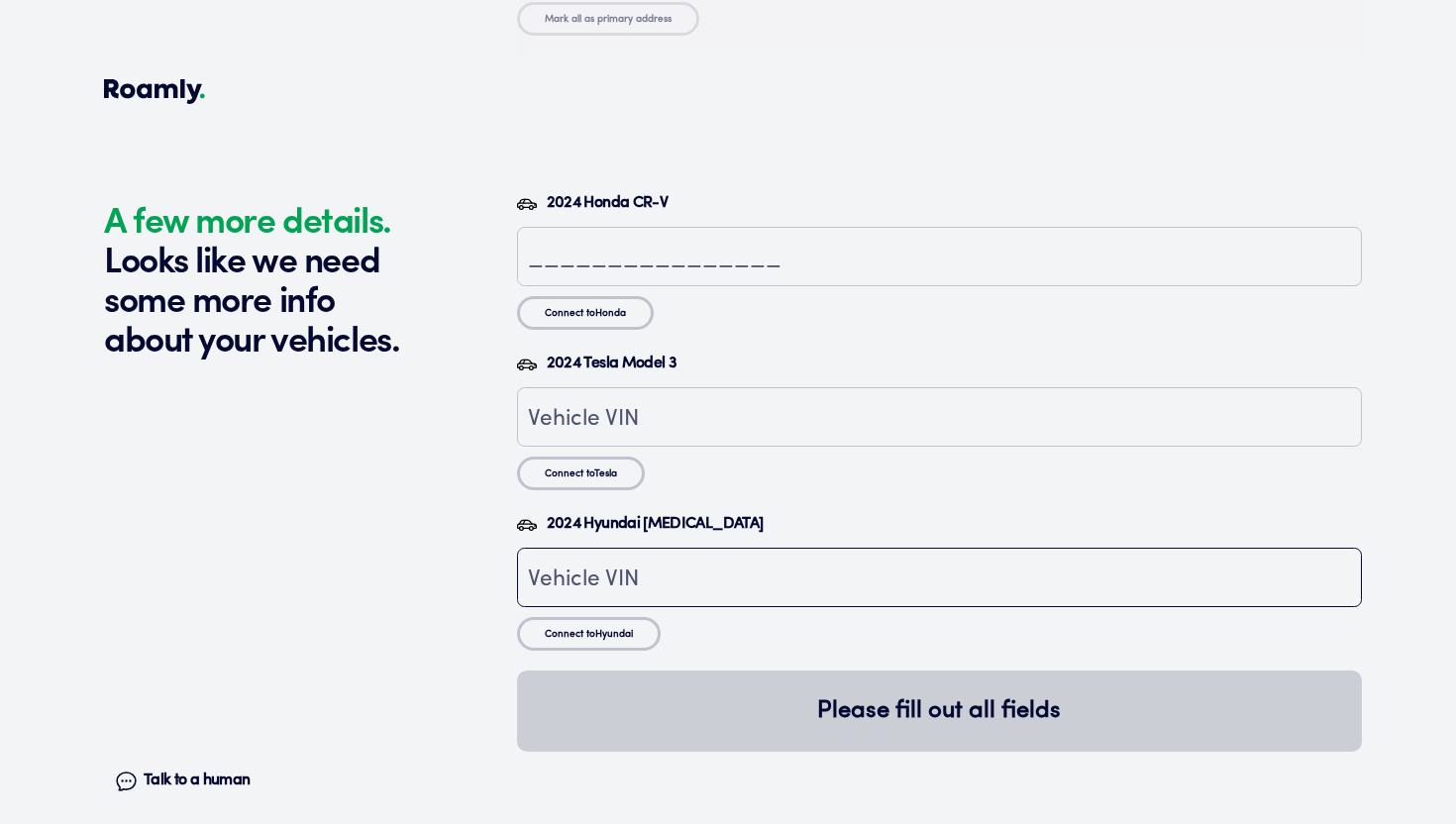 click at bounding box center [939, 579] 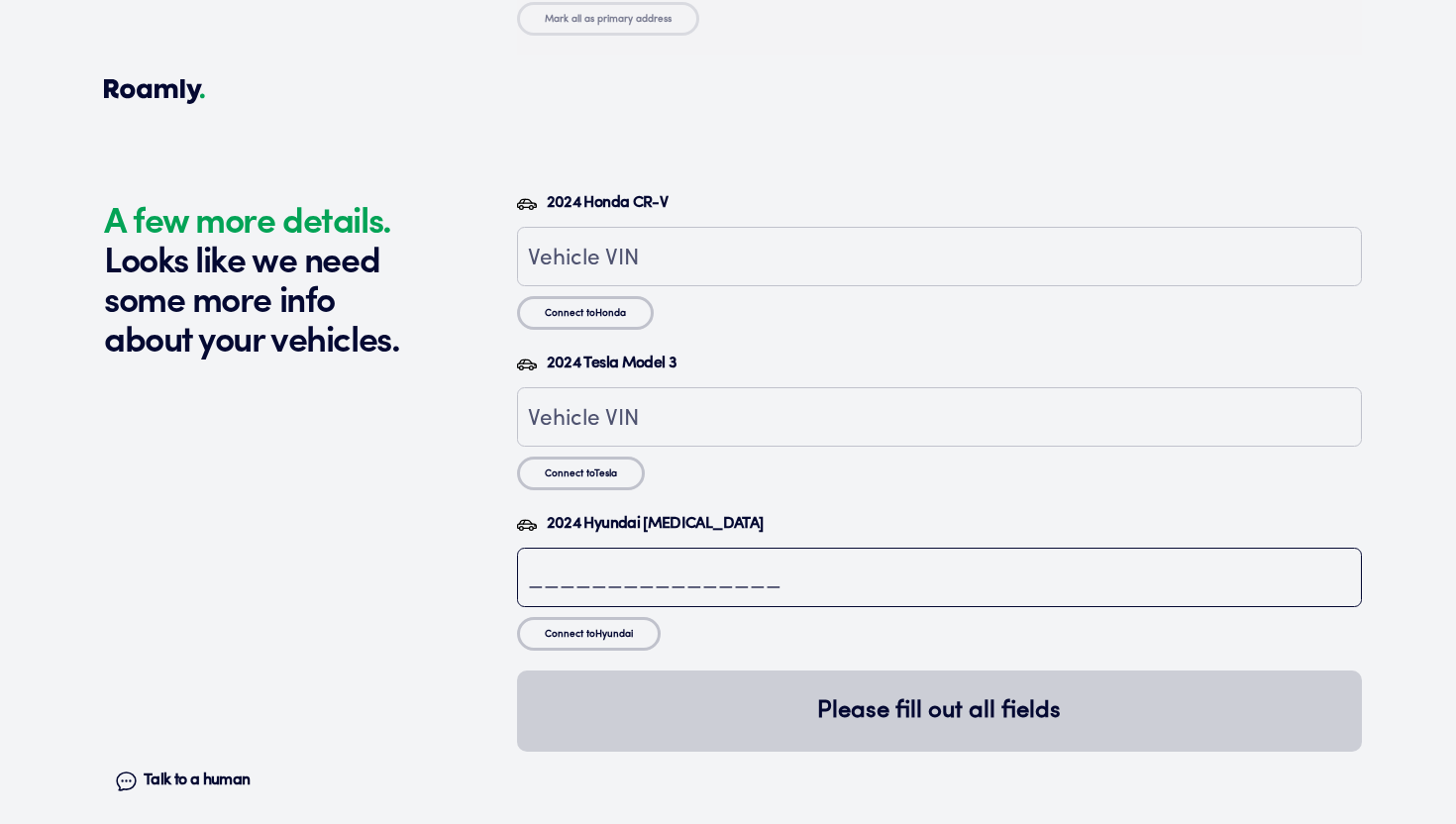 scroll, scrollTop: 5936, scrollLeft: 0, axis: vertical 